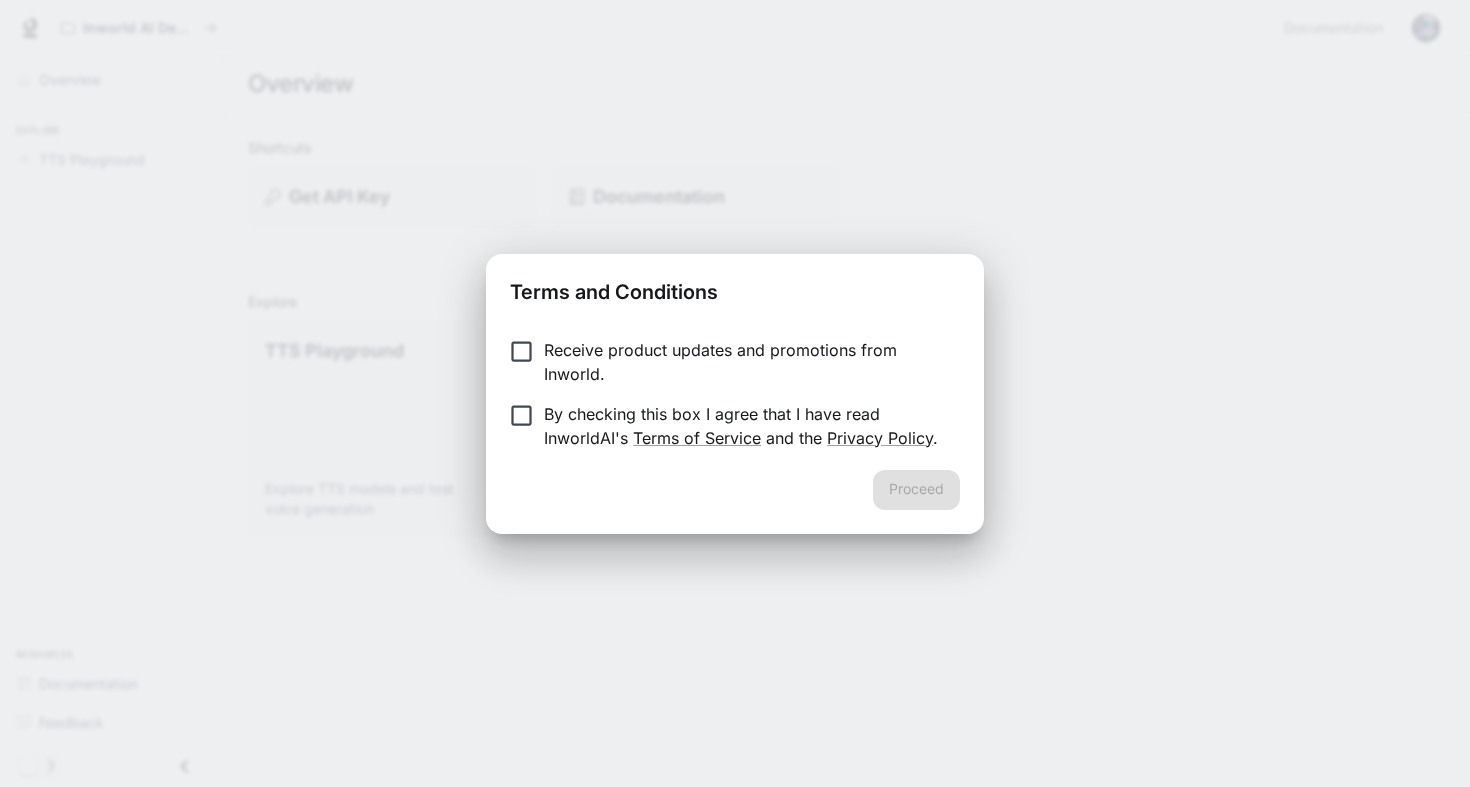 scroll, scrollTop: 0, scrollLeft: 0, axis: both 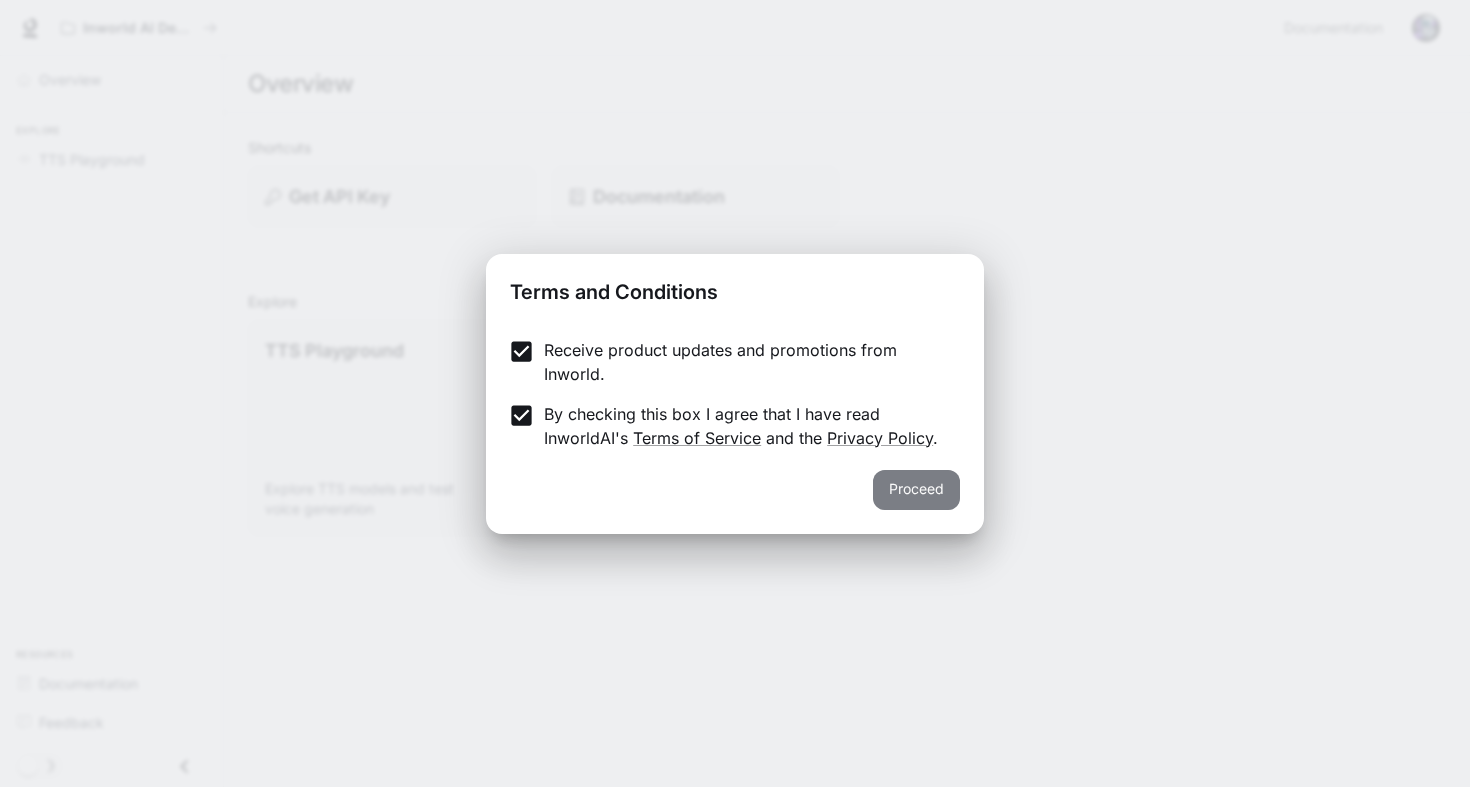 click on "Proceed" at bounding box center (916, 490) 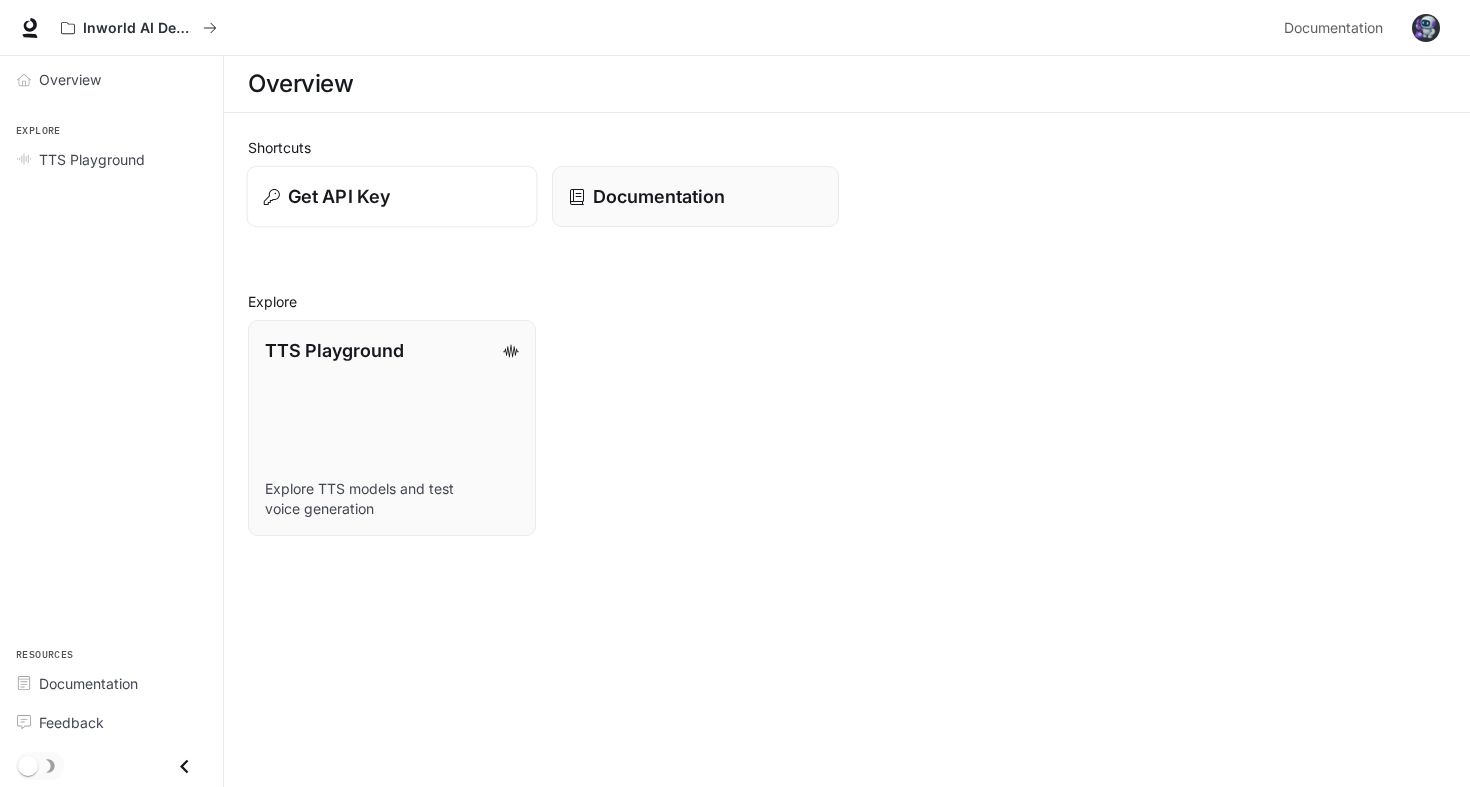 click on "Get API Key" at bounding box center [339, 196] 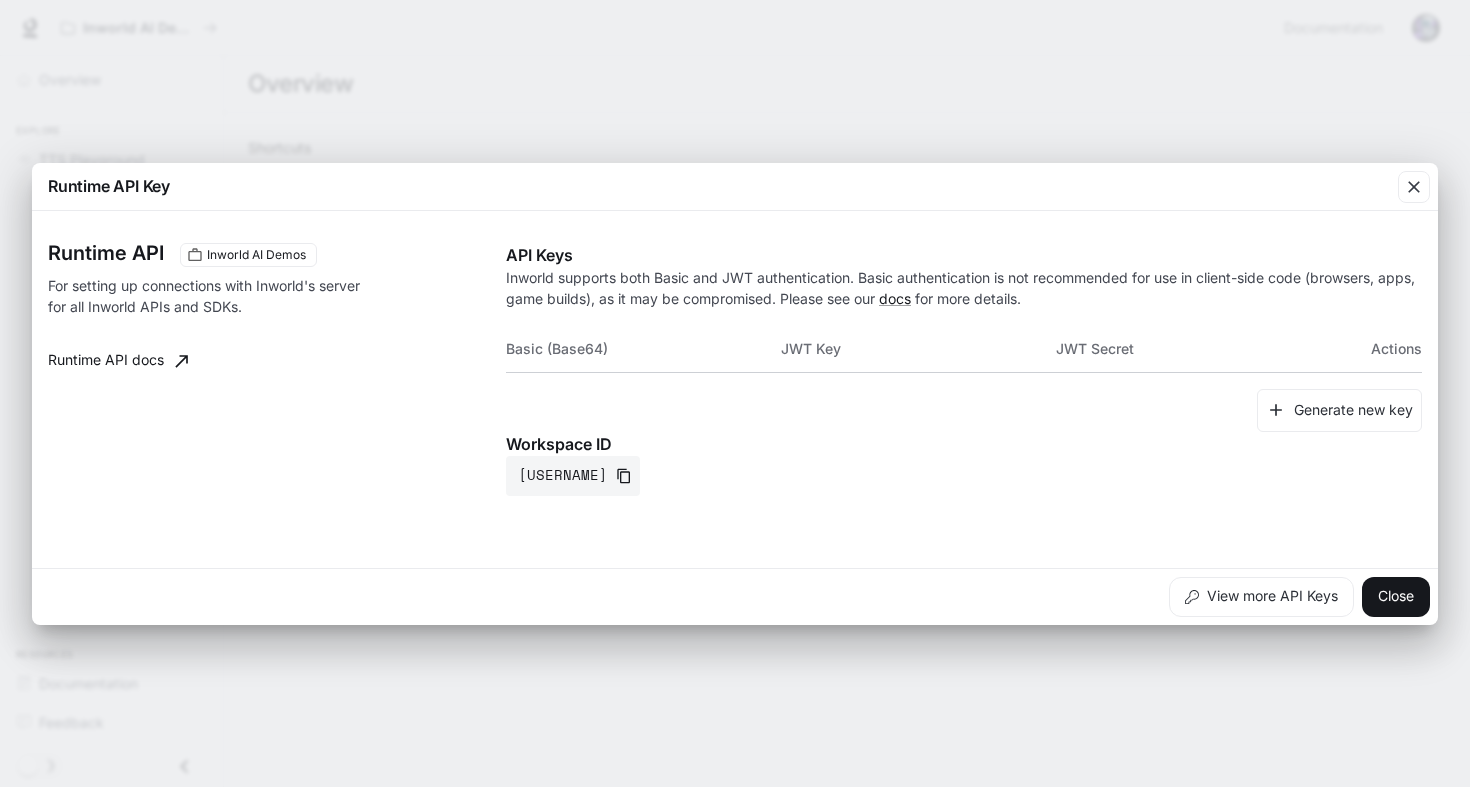 click on "Runtime API docs" at bounding box center [118, 361] 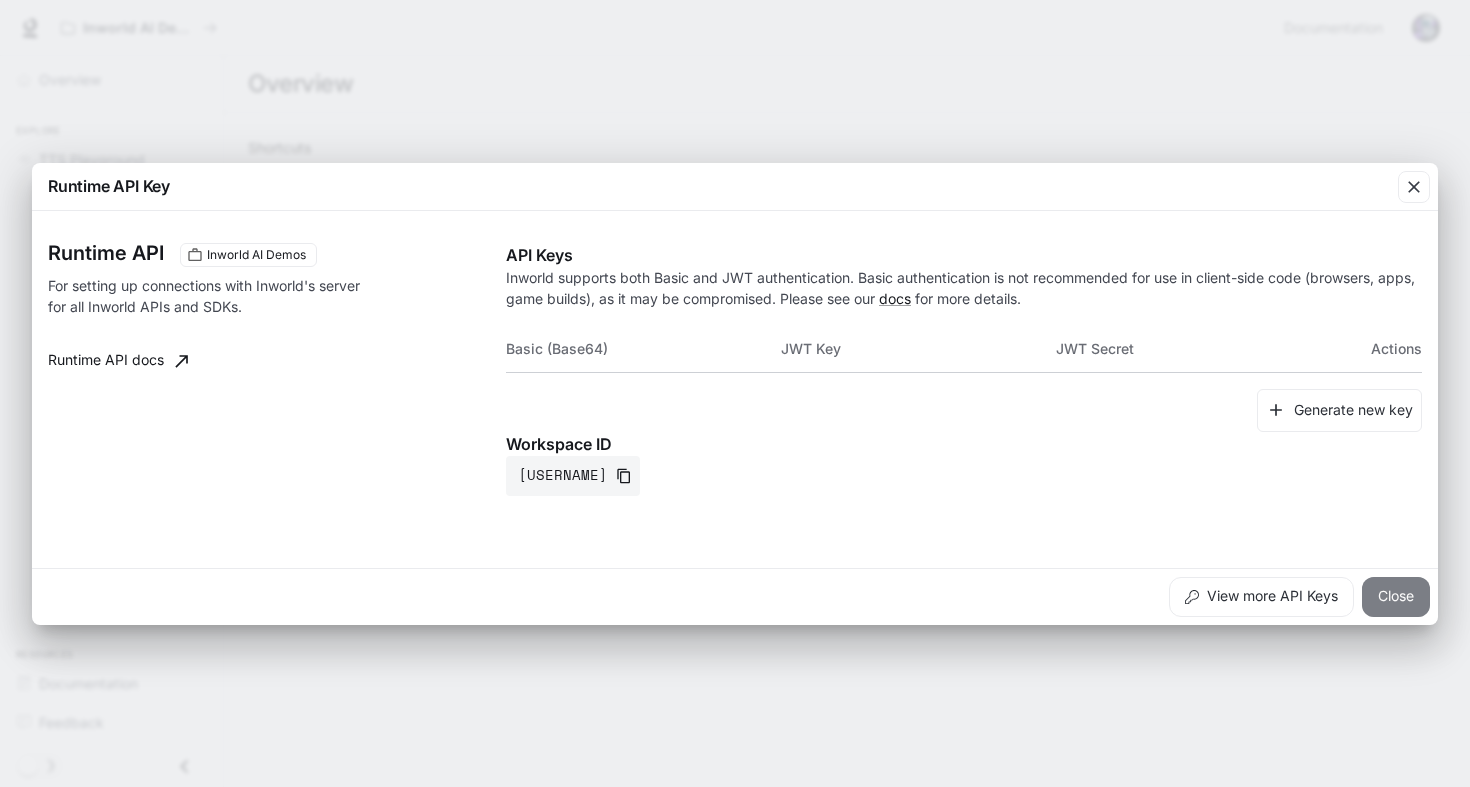 click on "Close" at bounding box center (1396, 597) 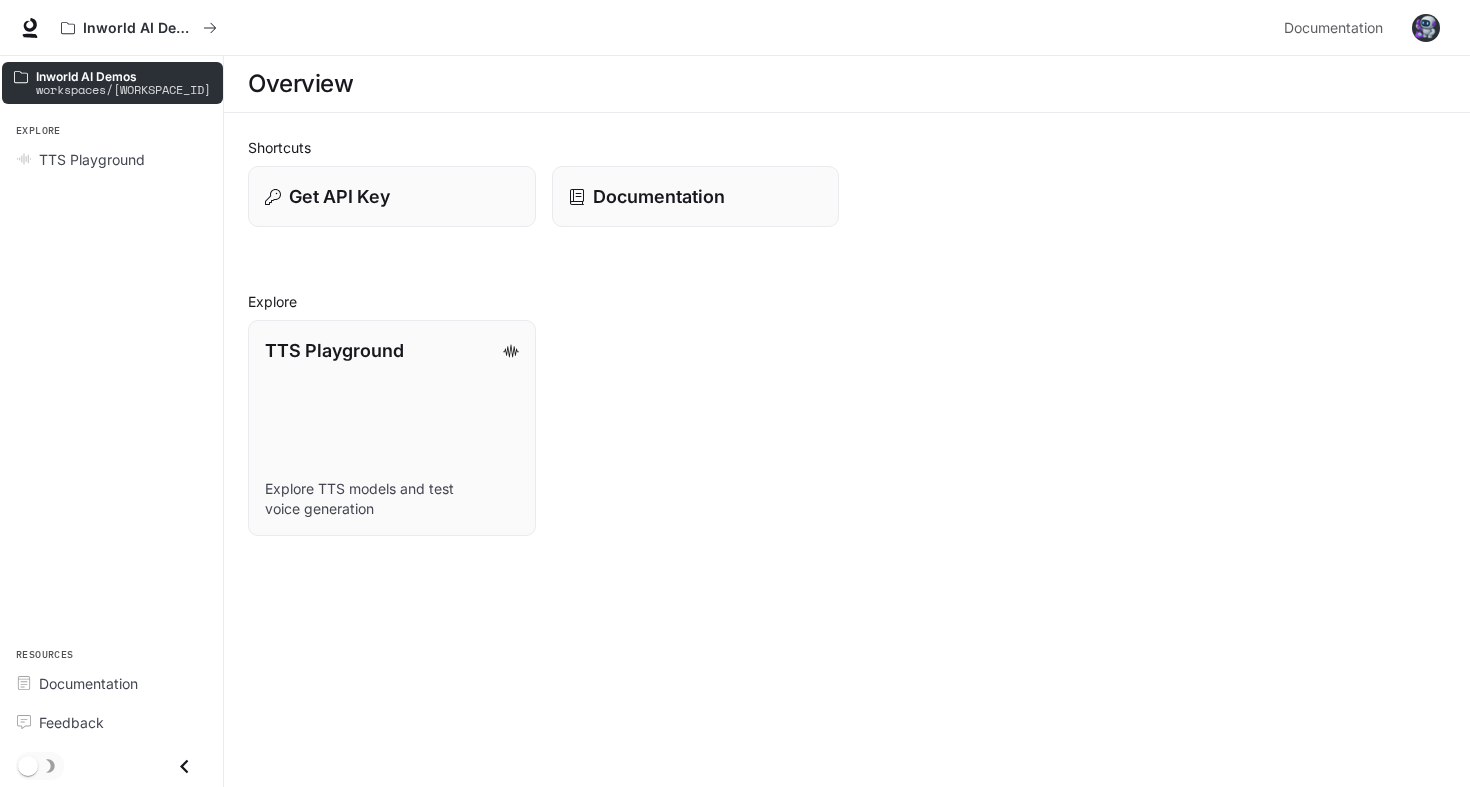 click on "workspaces/[WORKSPACE_ID]" at bounding box center [123, 89] 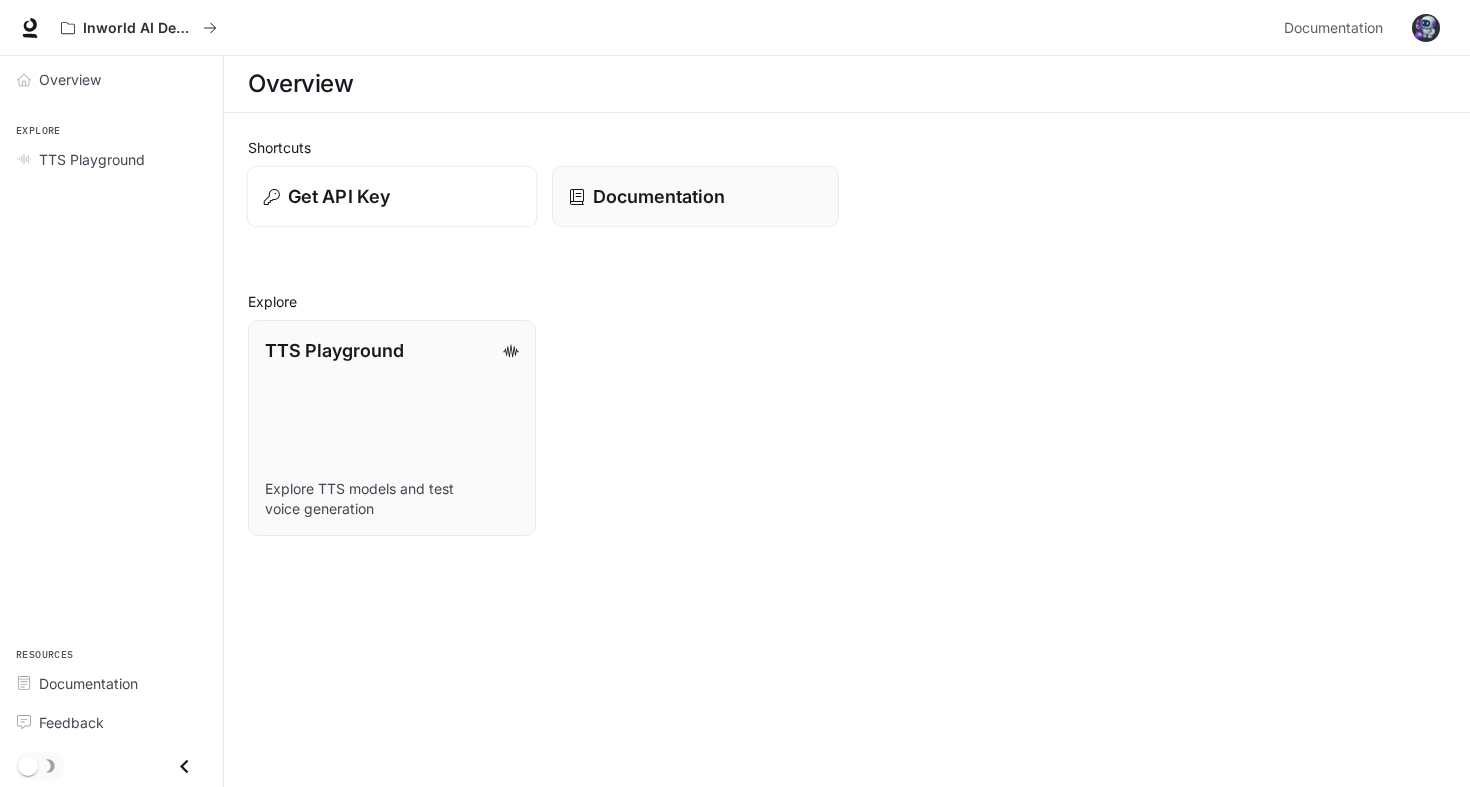 click on "Get API Key" at bounding box center (392, 196) 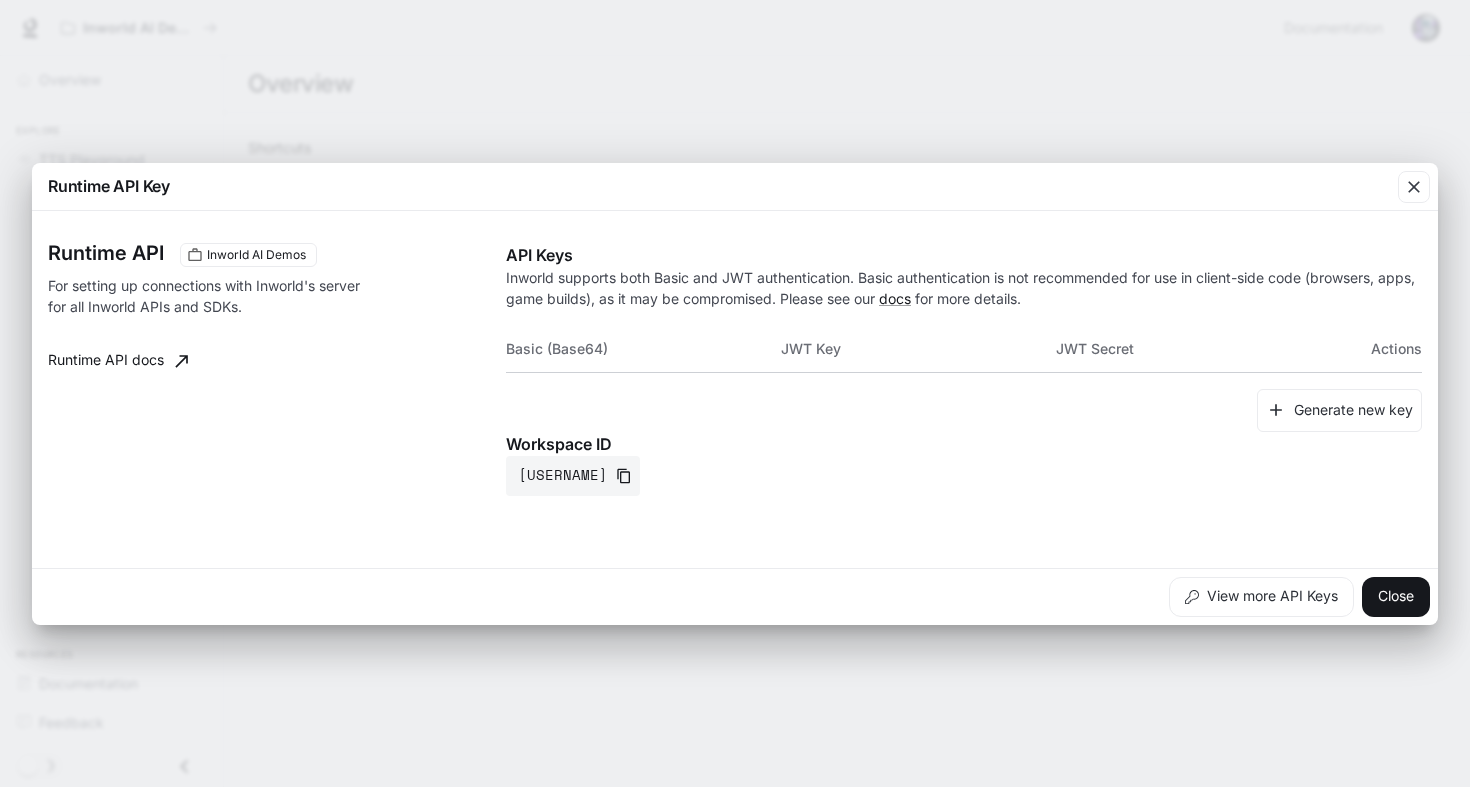 drag, startPoint x: 787, startPoint y: 475, endPoint x: 826, endPoint y: 465, distance: 40.261642 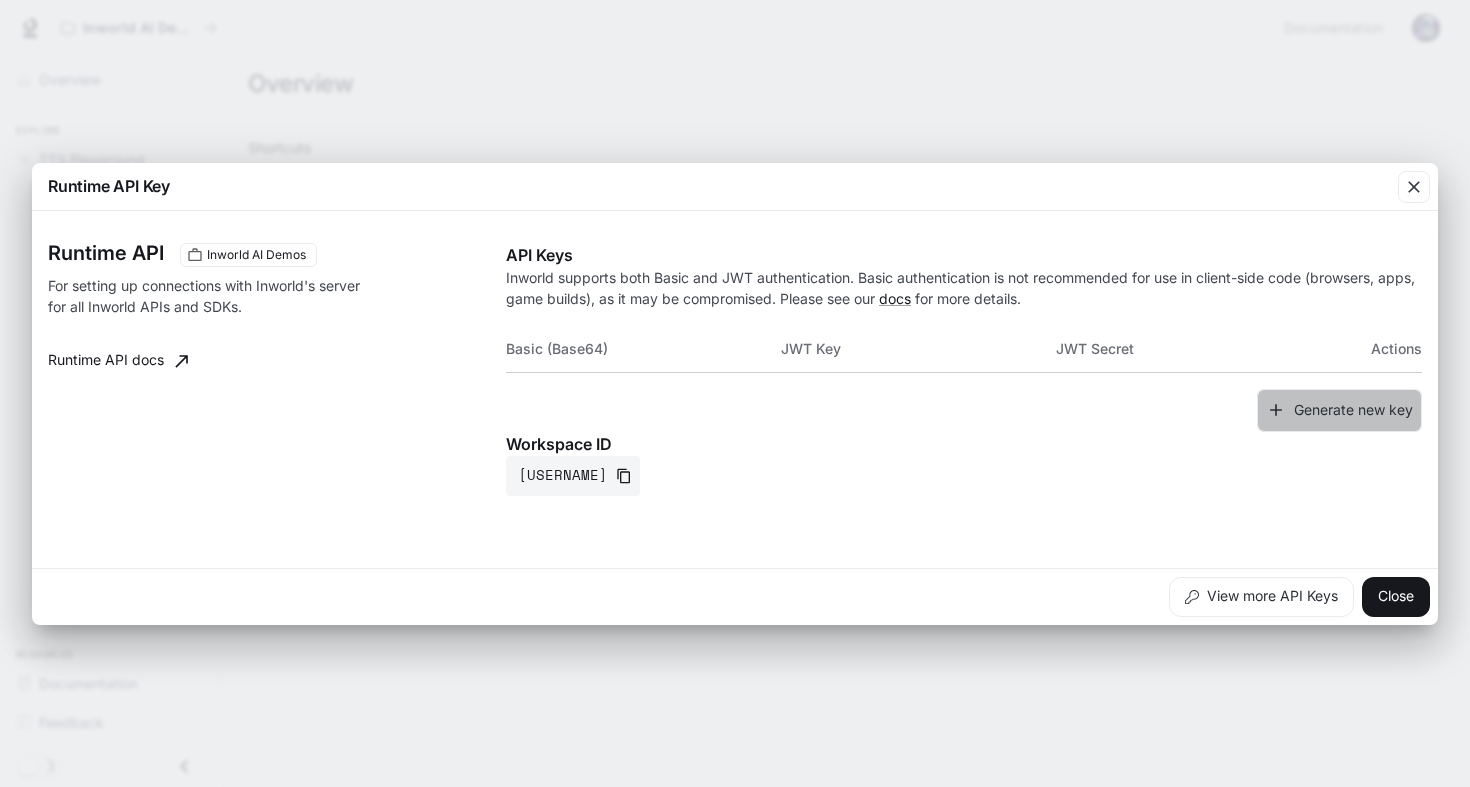 click on "Generate new key" at bounding box center [1339, 410] 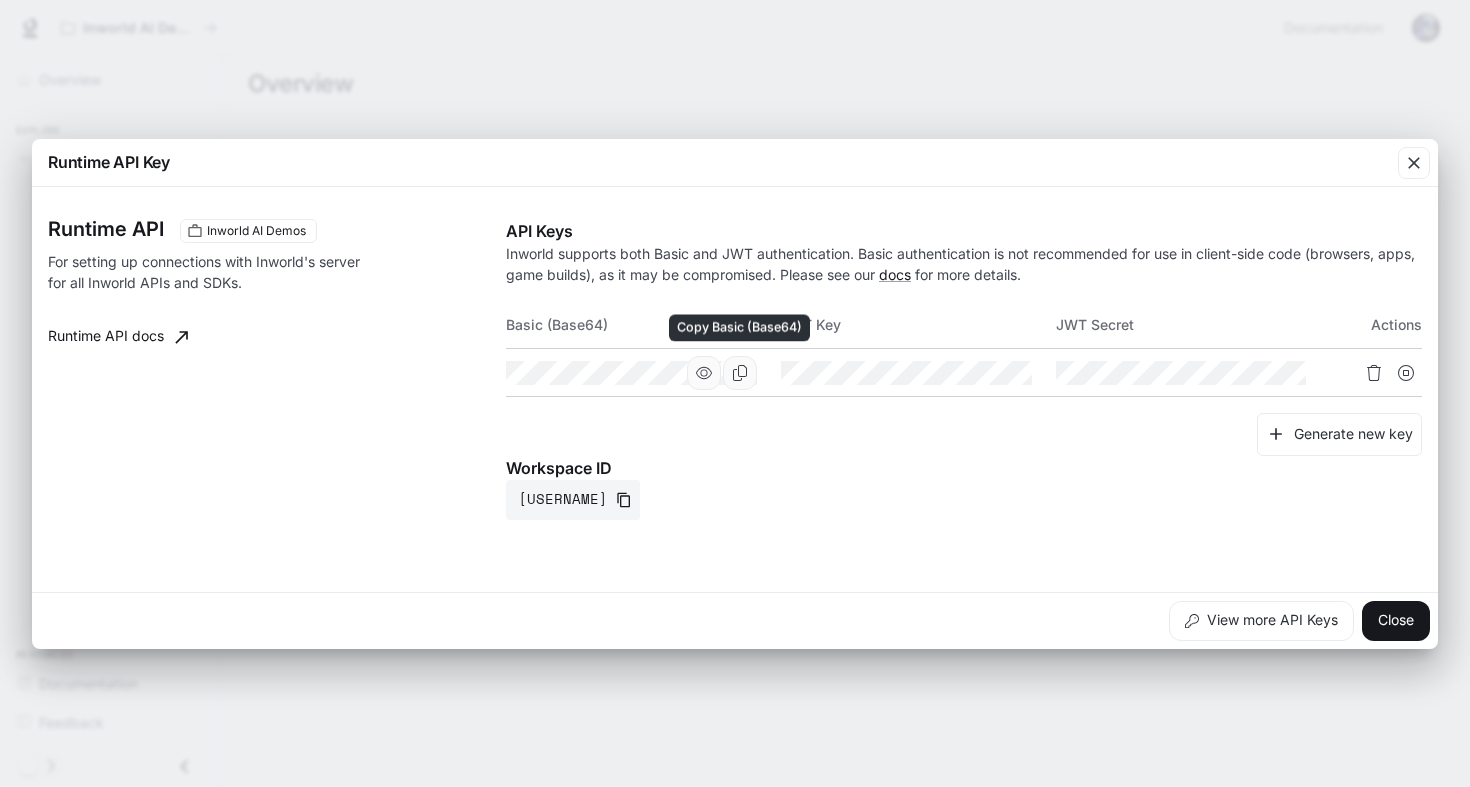 click 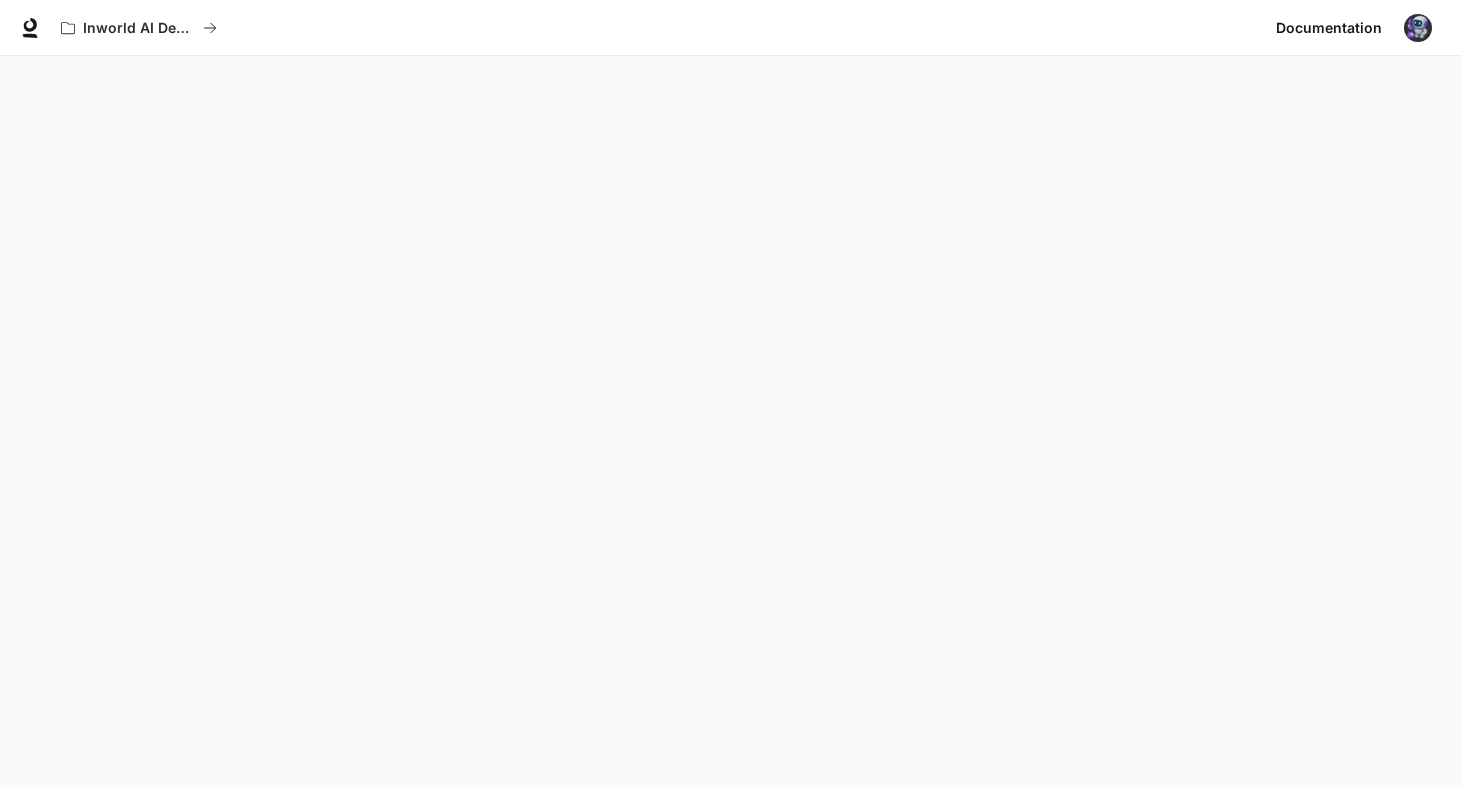scroll, scrollTop: 0, scrollLeft: 0, axis: both 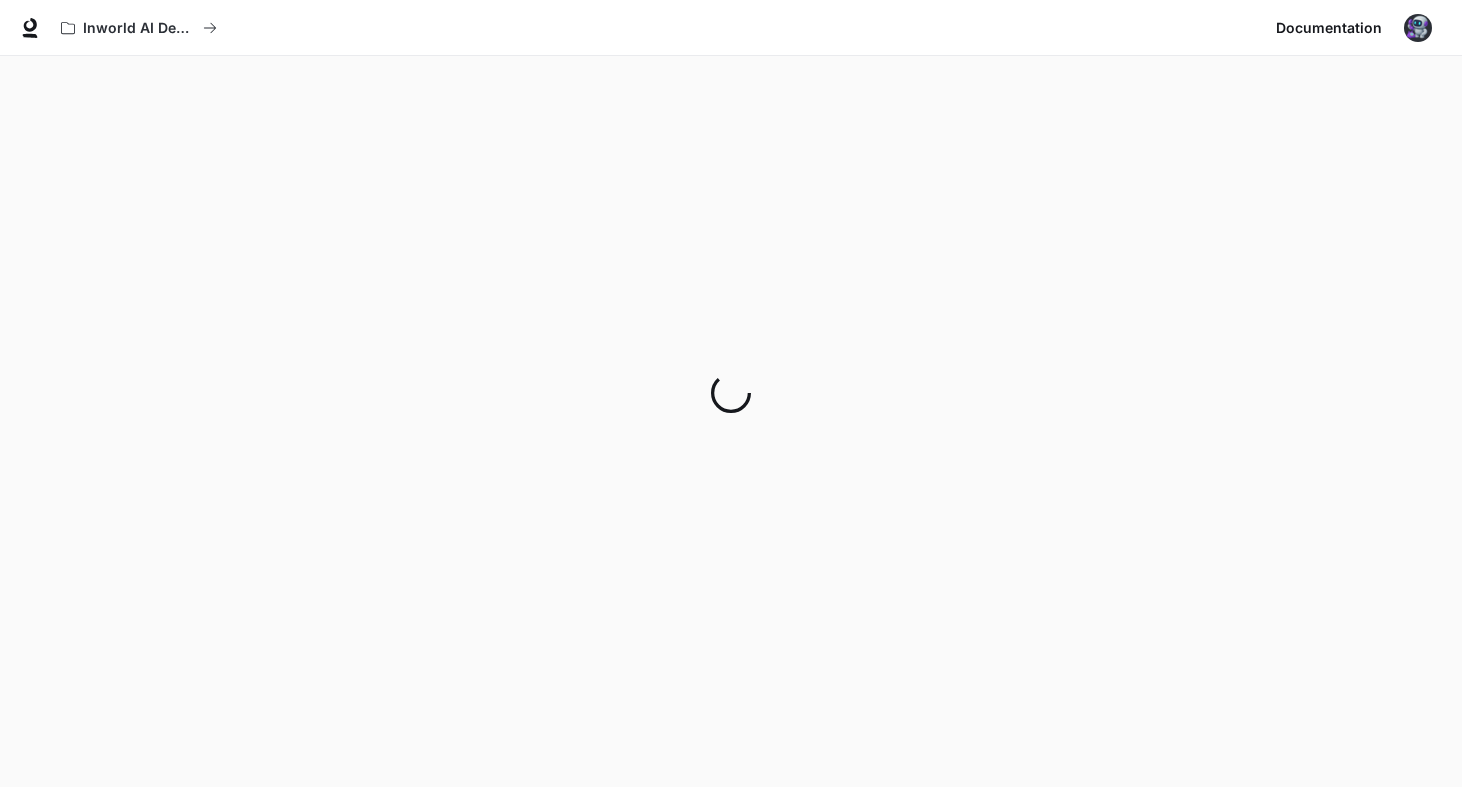 click on "Documentation" at bounding box center [1329, 28] 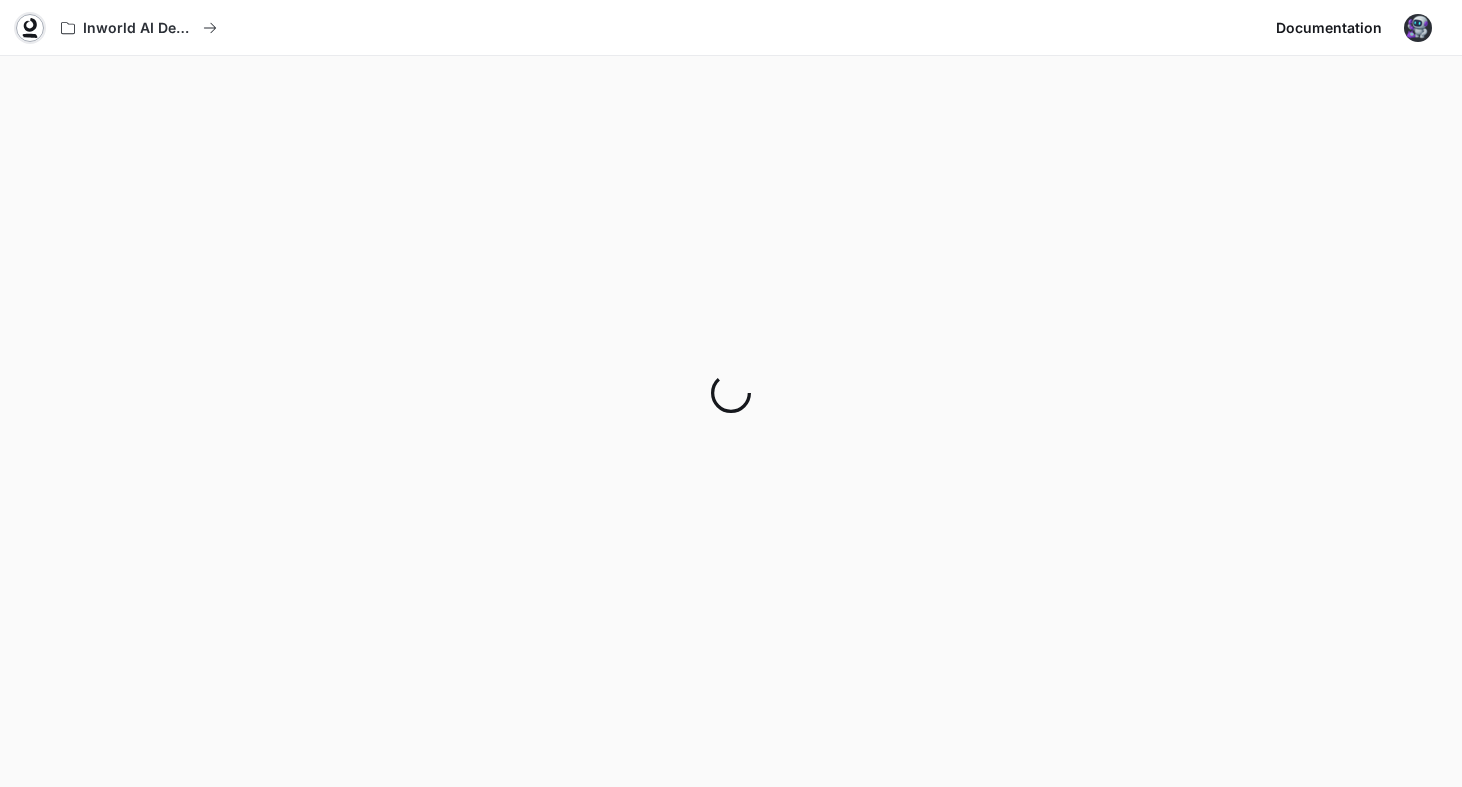 click 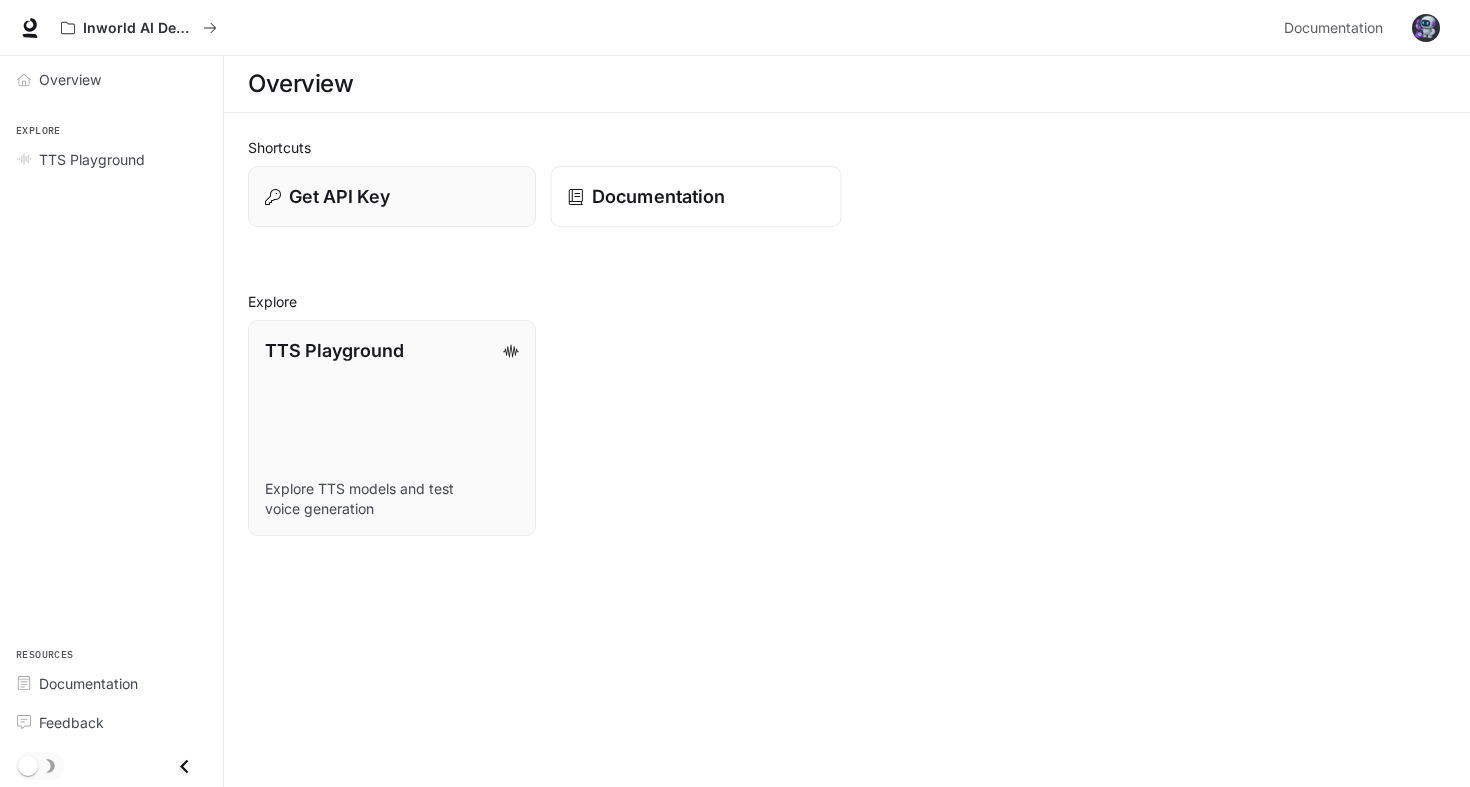 scroll, scrollTop: 0, scrollLeft: 0, axis: both 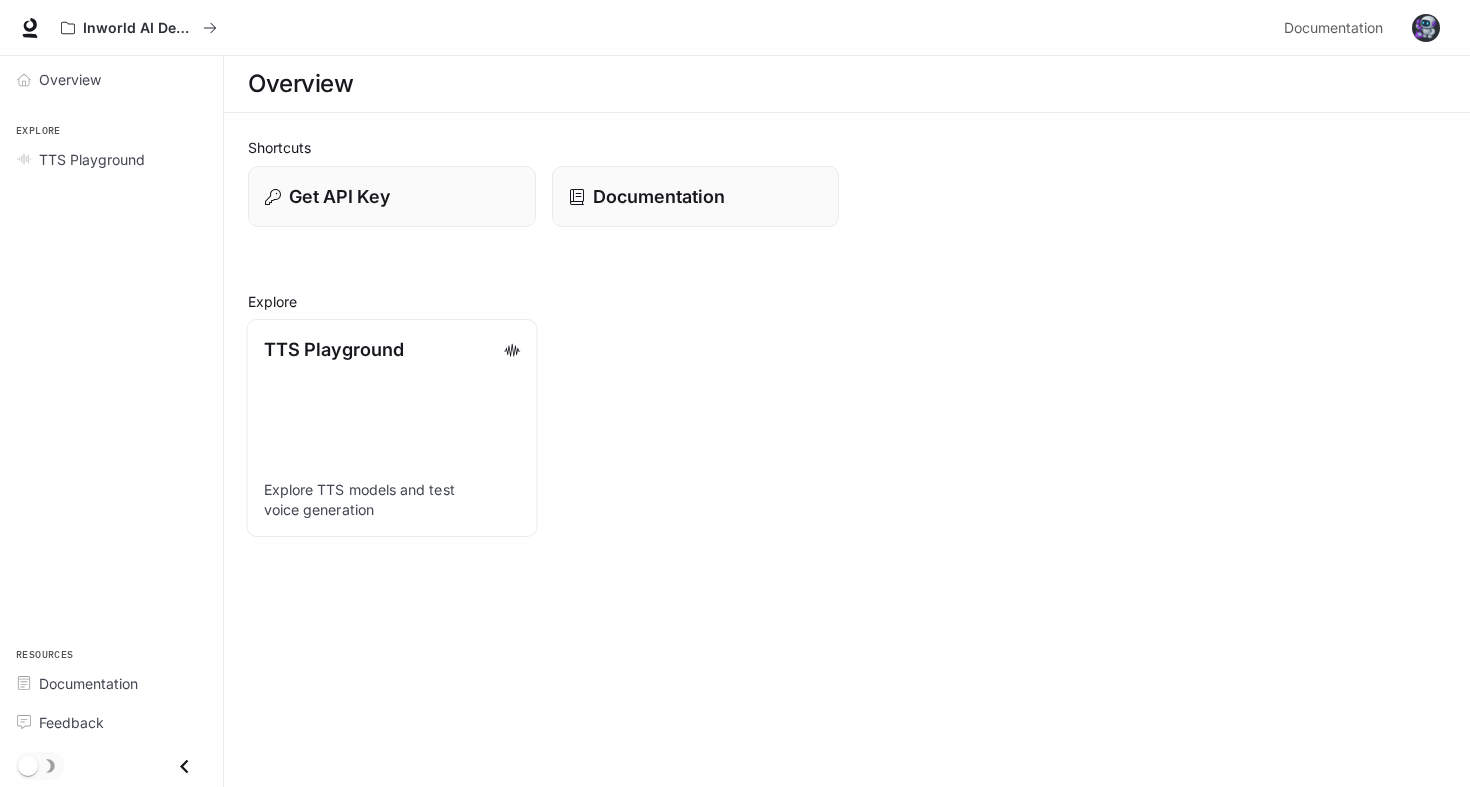 click on "TTS Playground Explore TTS models and test voice generation" at bounding box center (392, 428) 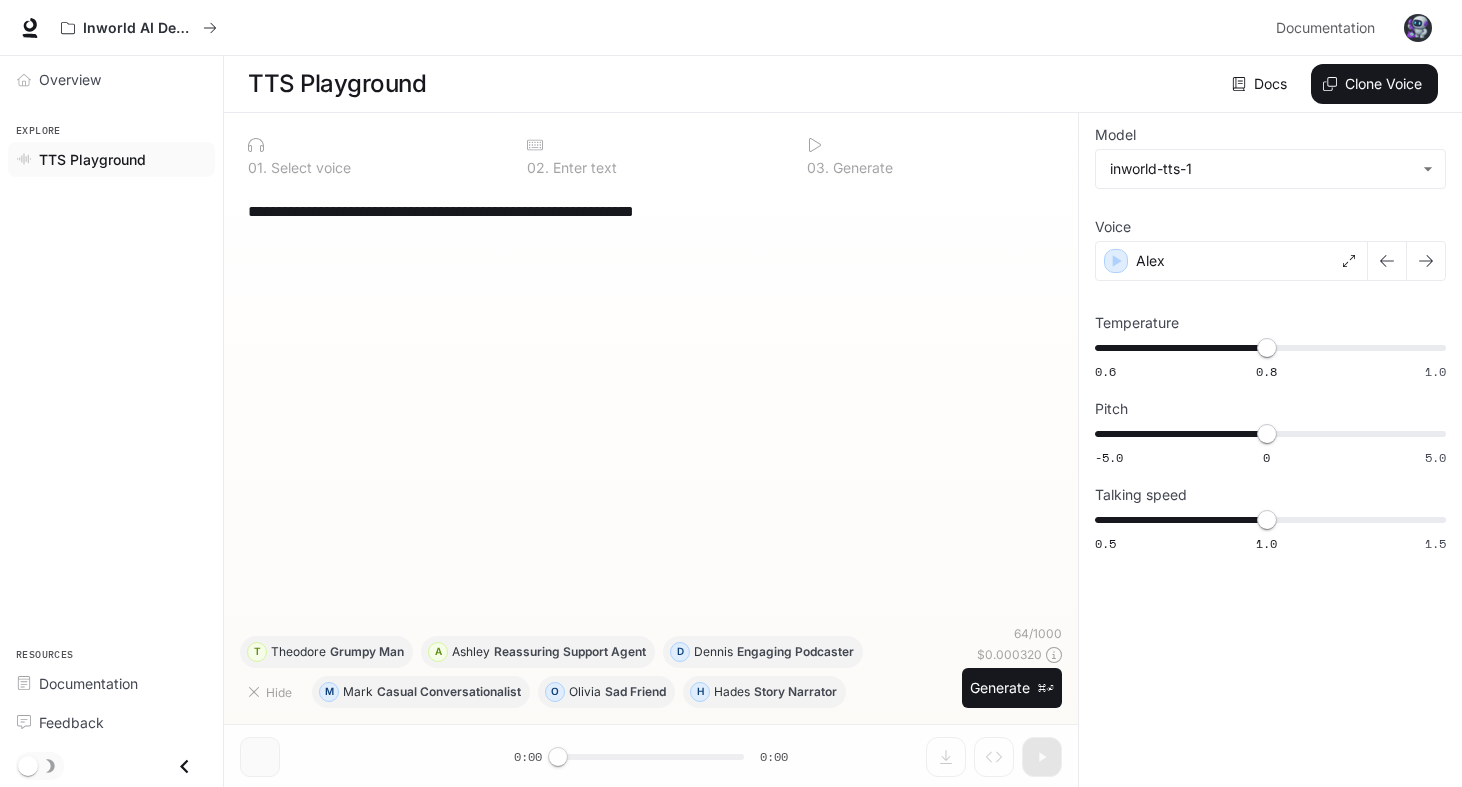 click on "**********" at bounding box center (651, 211) 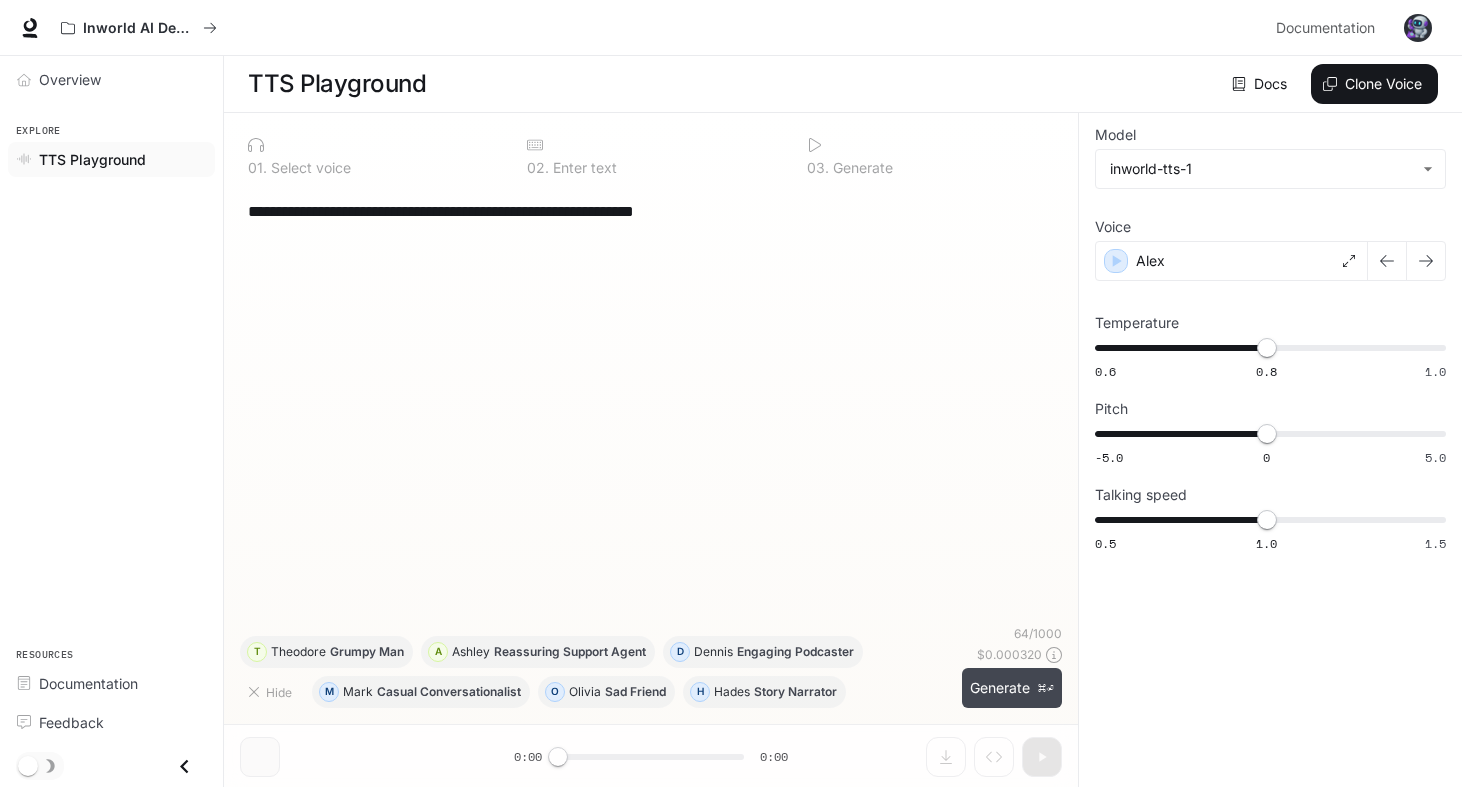 click on "Generate ⌘⏎" at bounding box center (1012, 688) 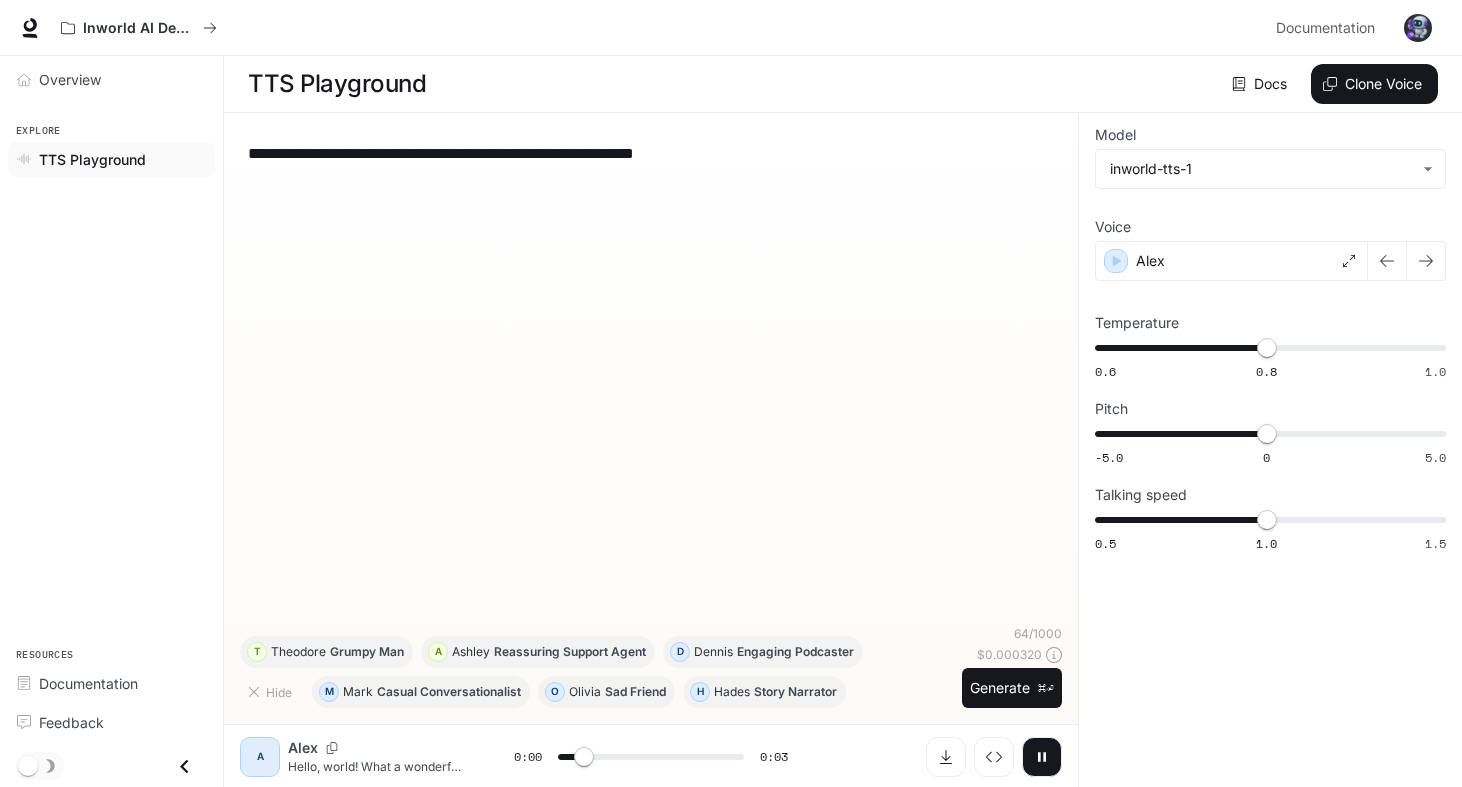 scroll, scrollTop: 1, scrollLeft: 0, axis: vertical 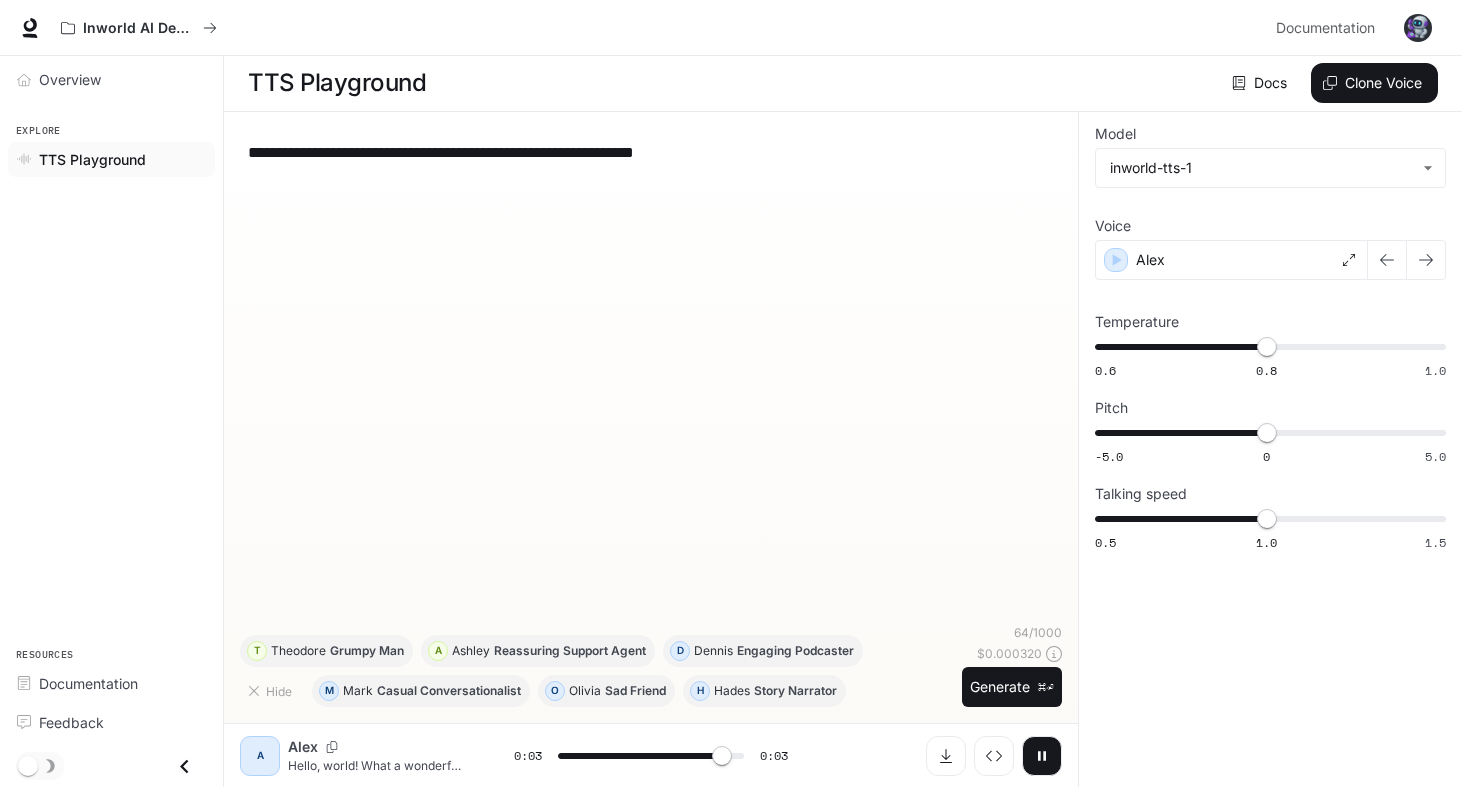 click on "Alex" at bounding box center (303, 747) 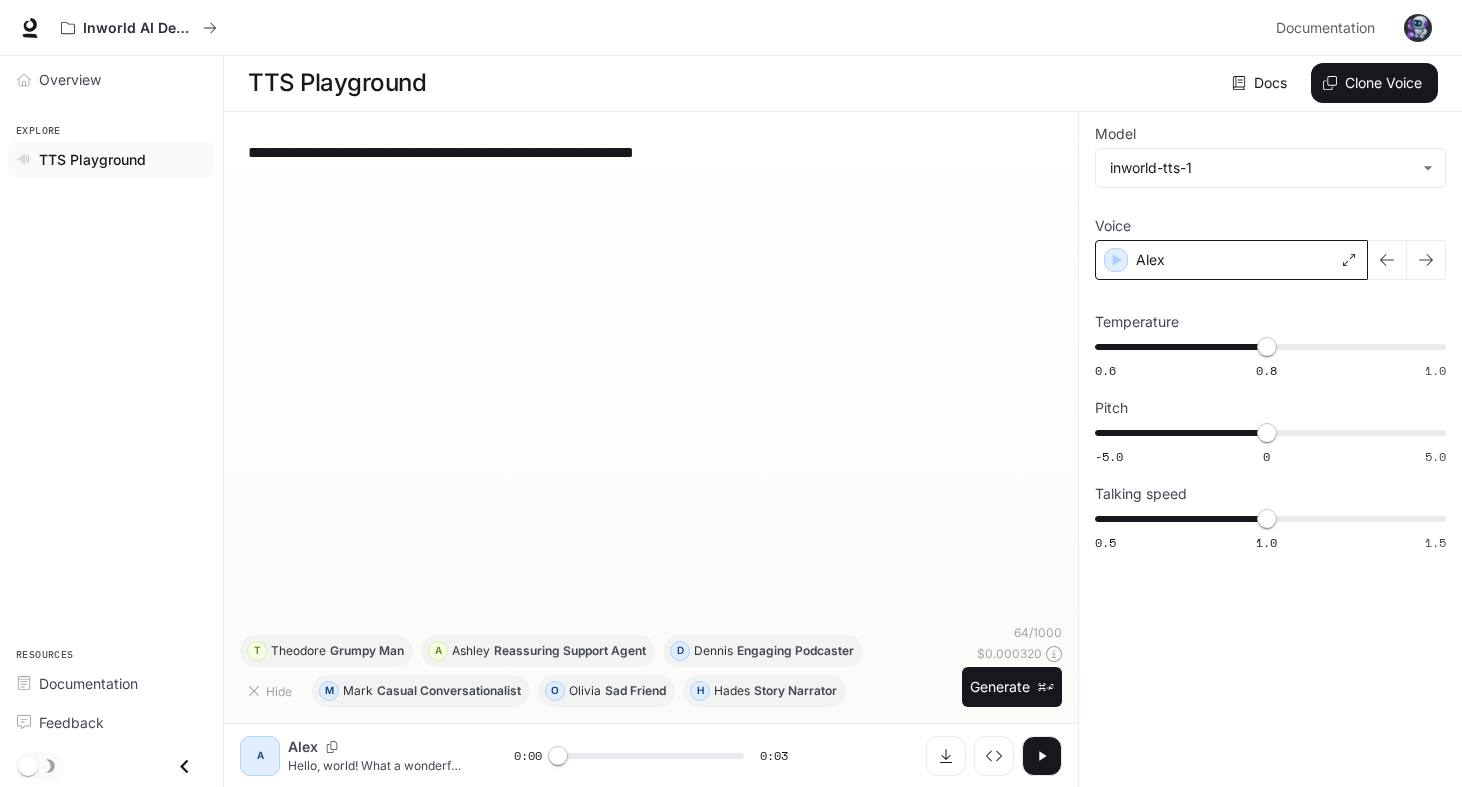 click on "Alex" at bounding box center [1231, 260] 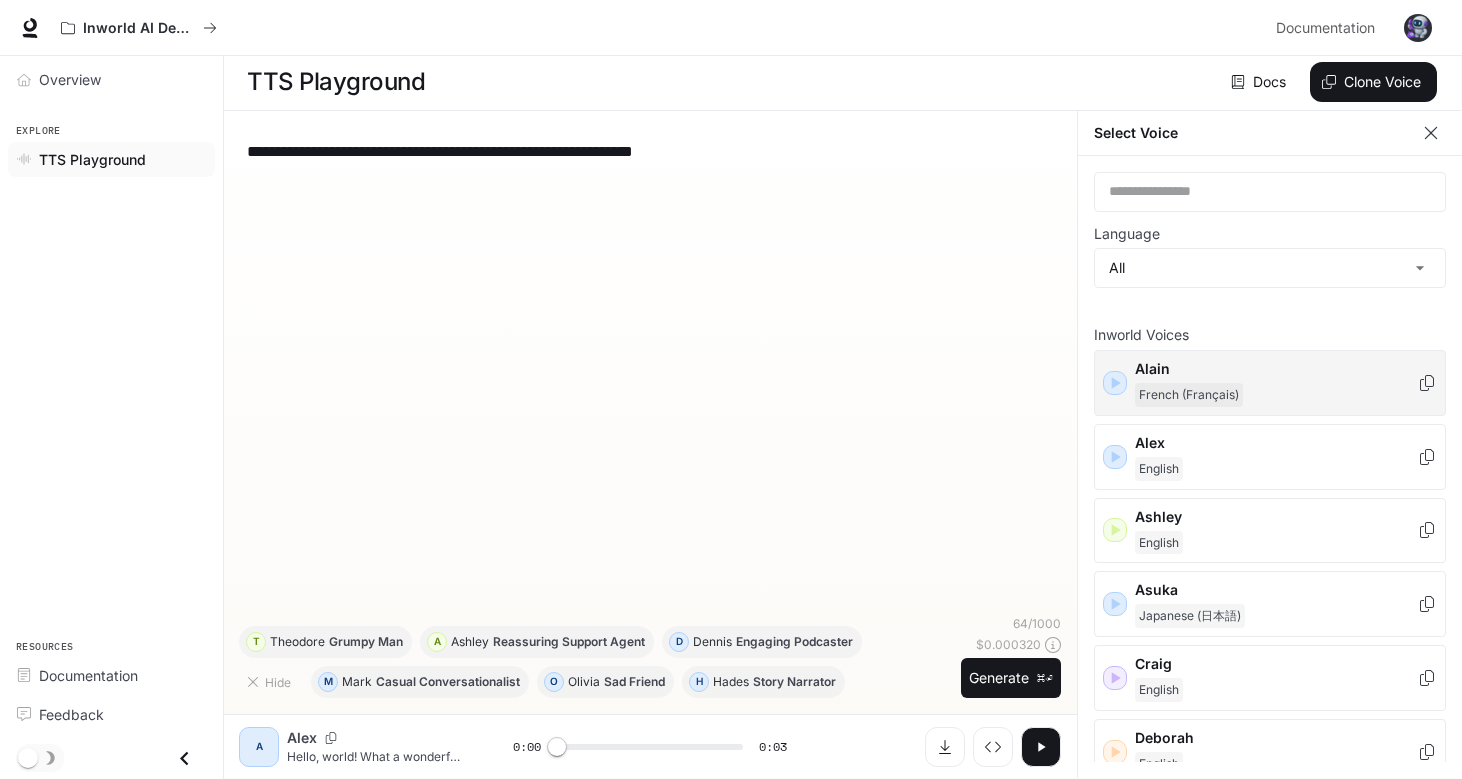 scroll, scrollTop: 0, scrollLeft: 1, axis: horizontal 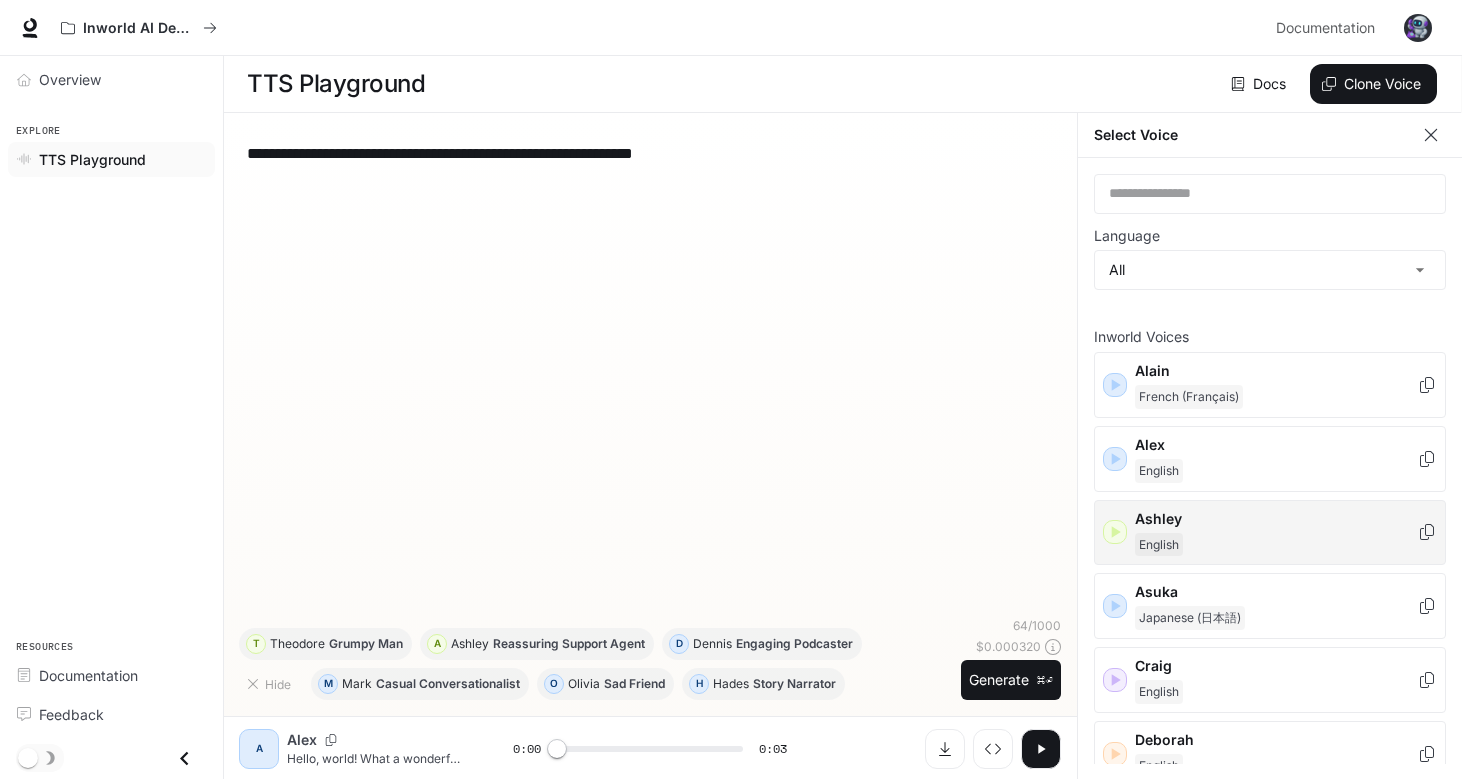 click on "Ashley" at bounding box center (1276, 519) 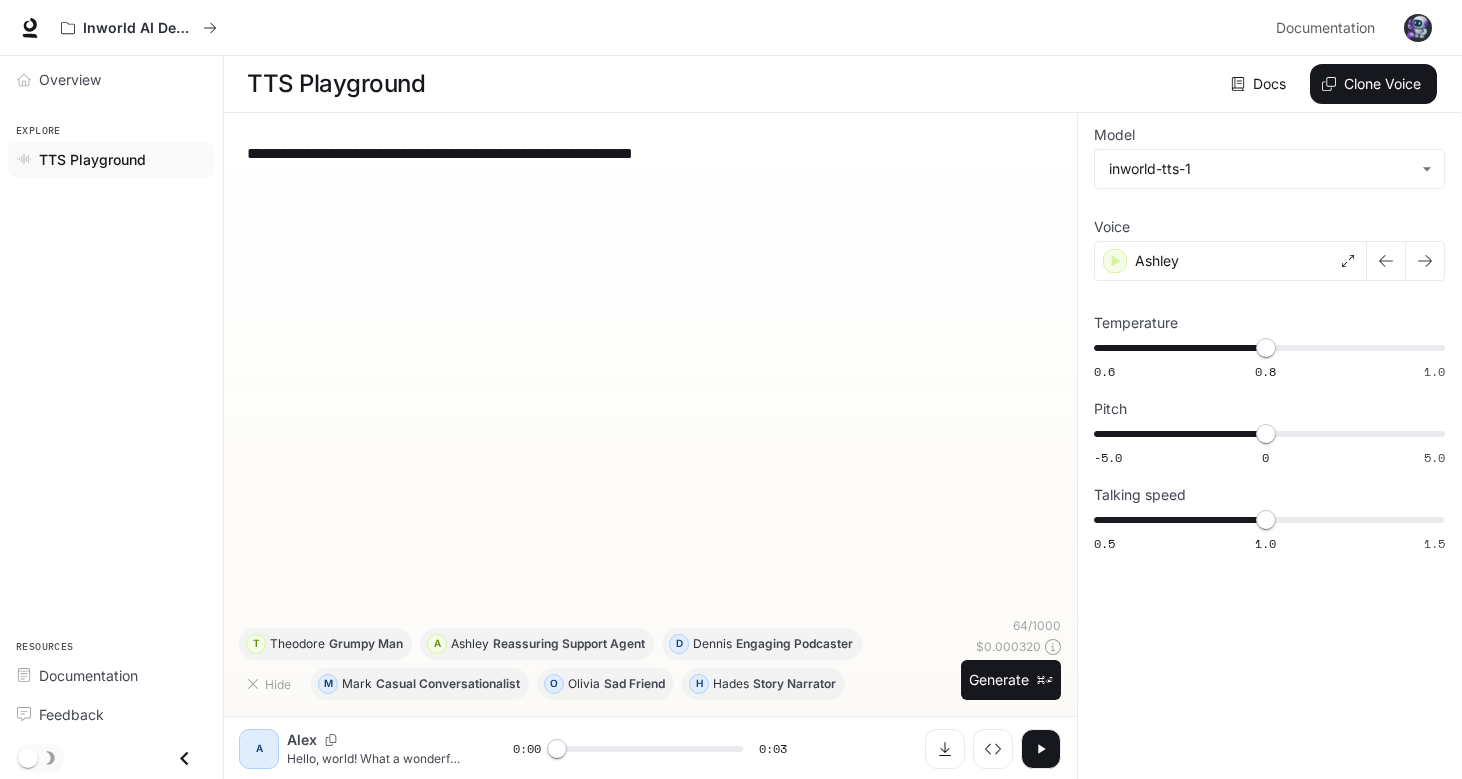 scroll, scrollTop: 0, scrollLeft: 0, axis: both 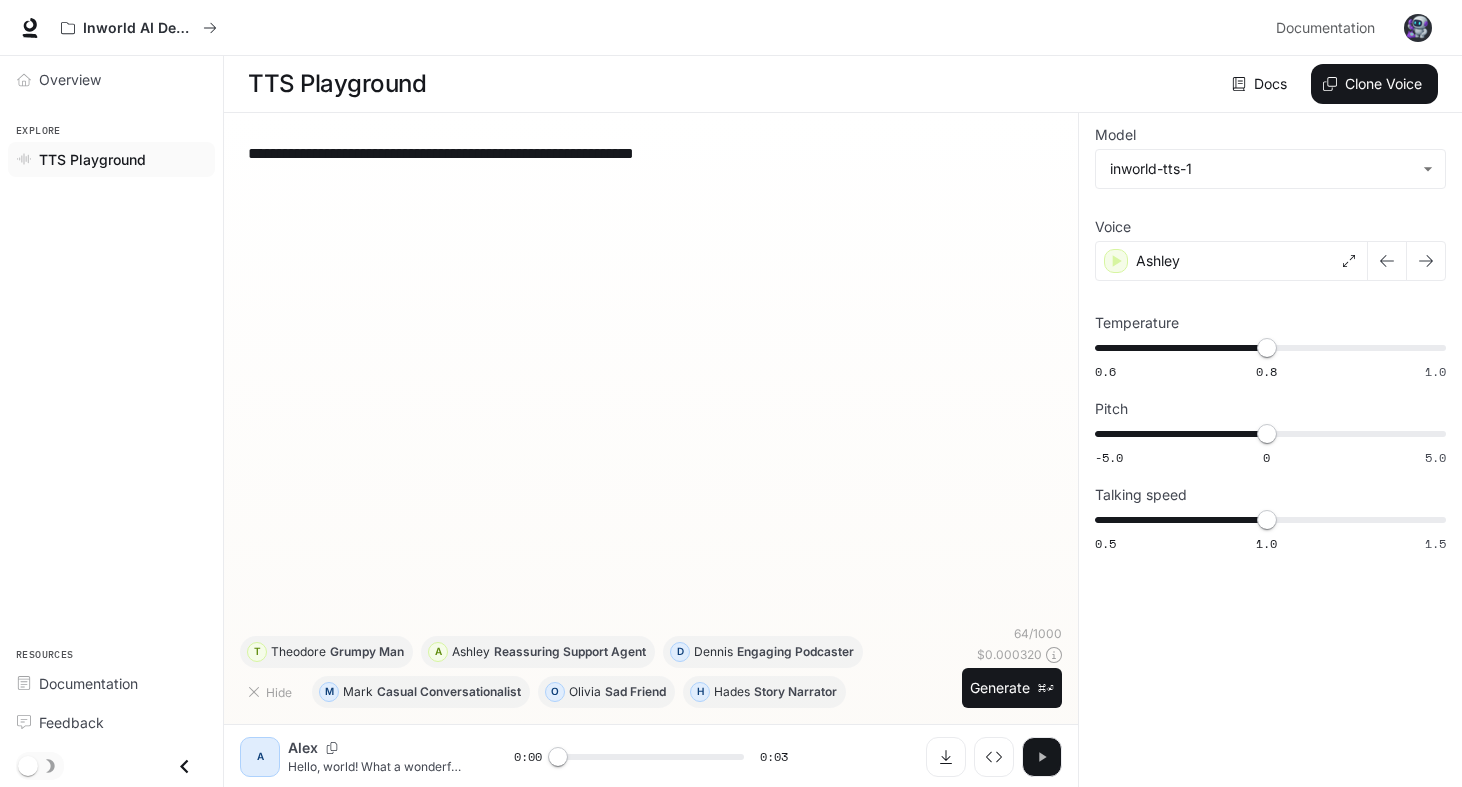 click at bounding box center (1042, 757) 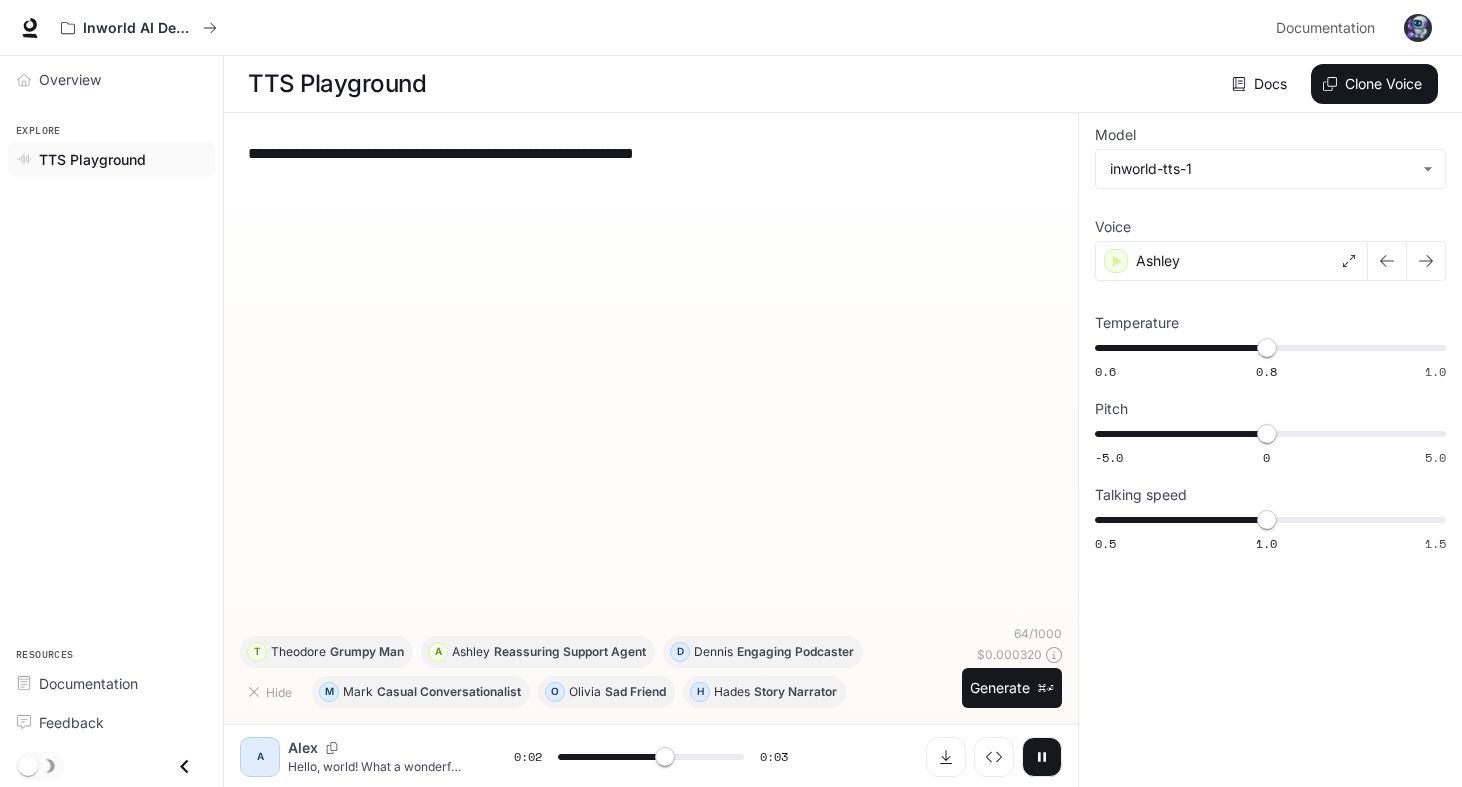 click on "**********" at bounding box center [651, 153] 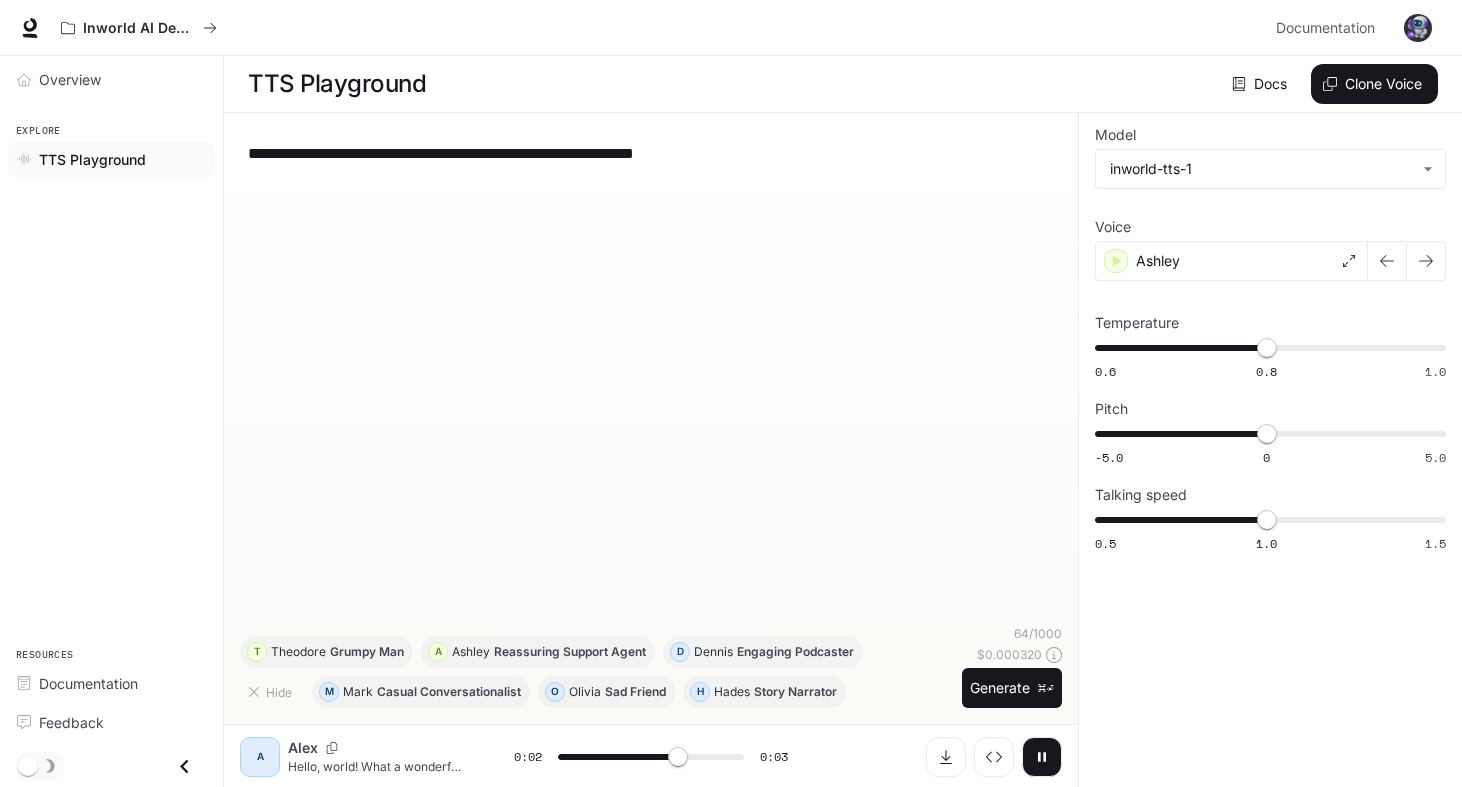 click on "**********" at bounding box center (651, 153) 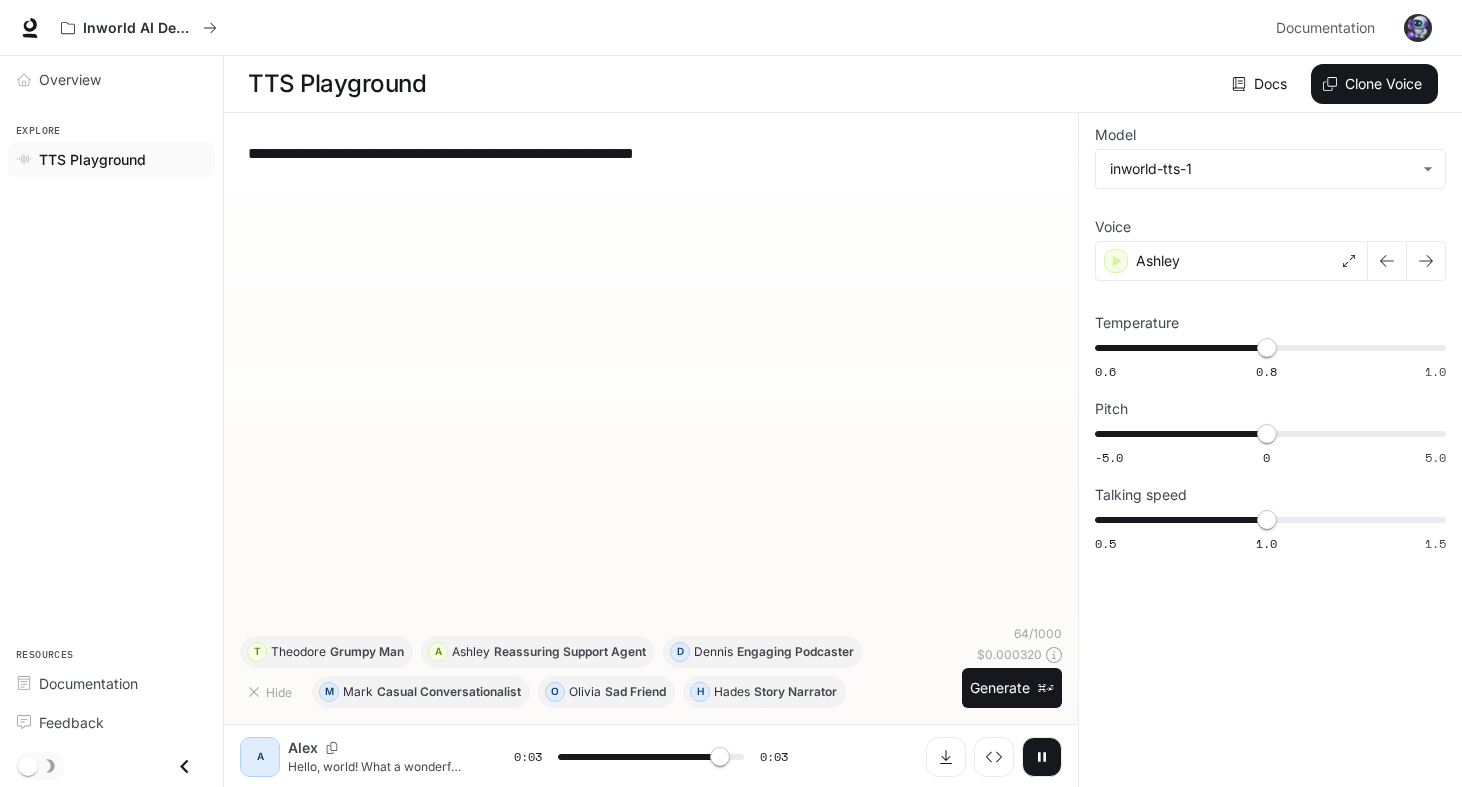 type on "***" 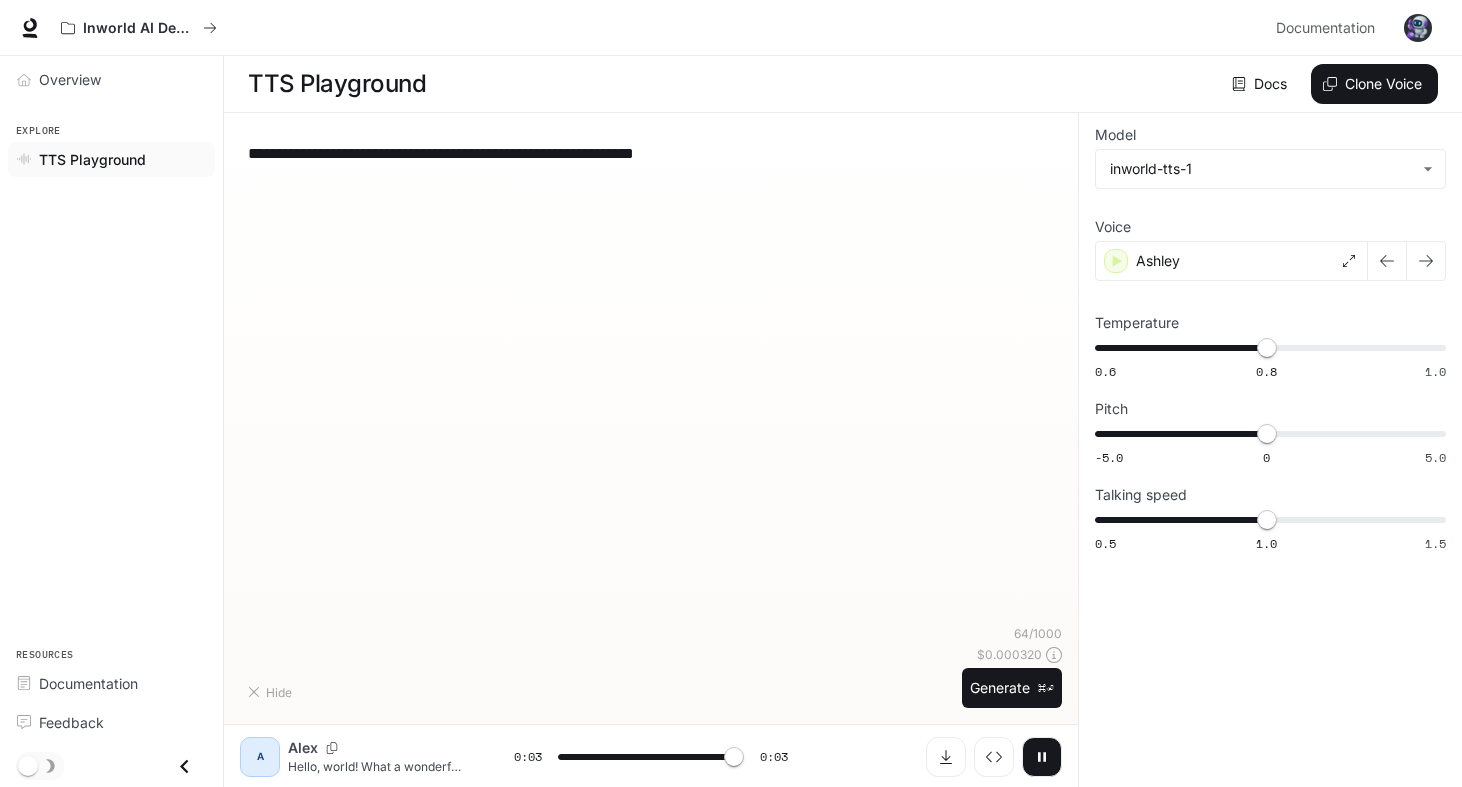 type on "**********" 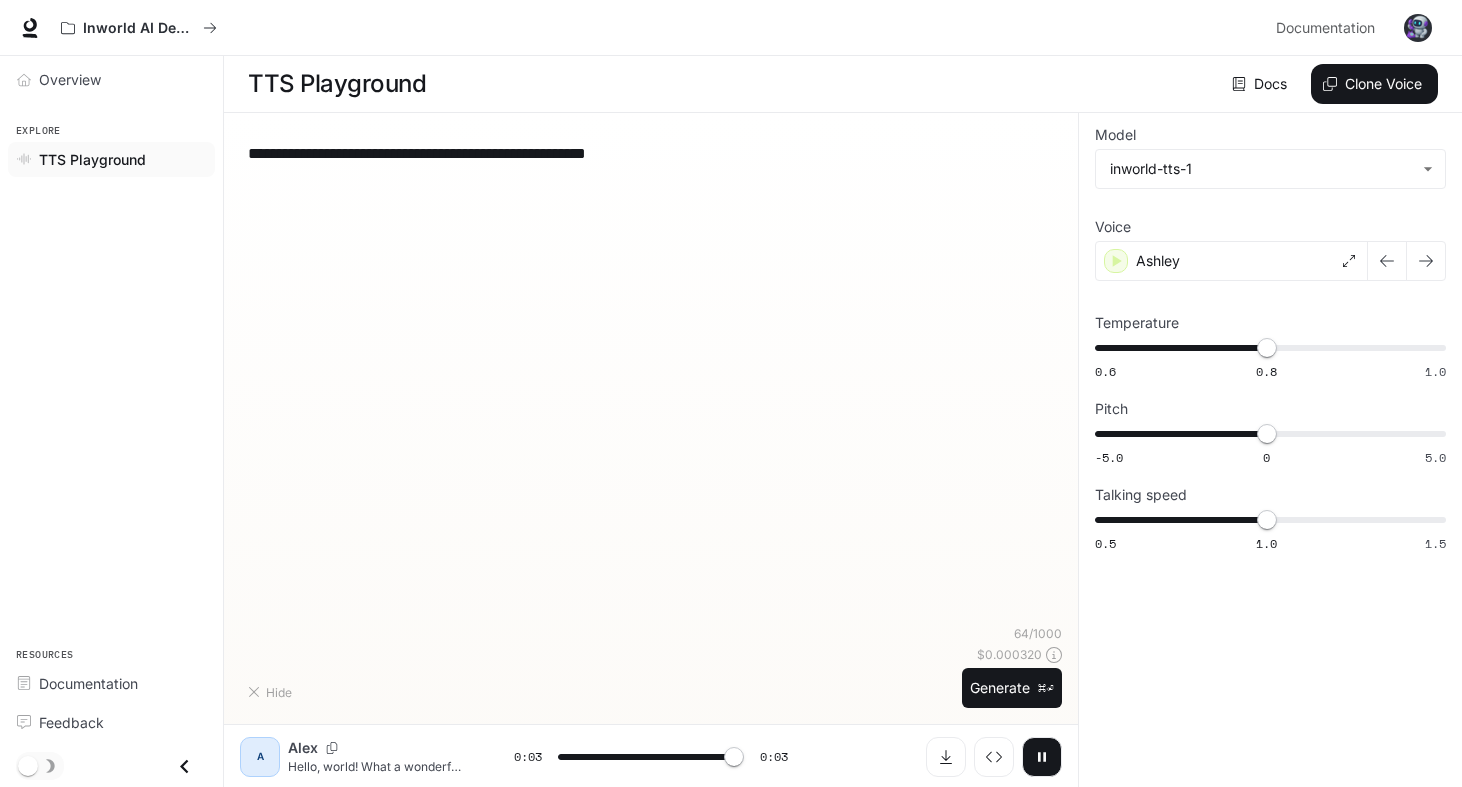 type on "*" 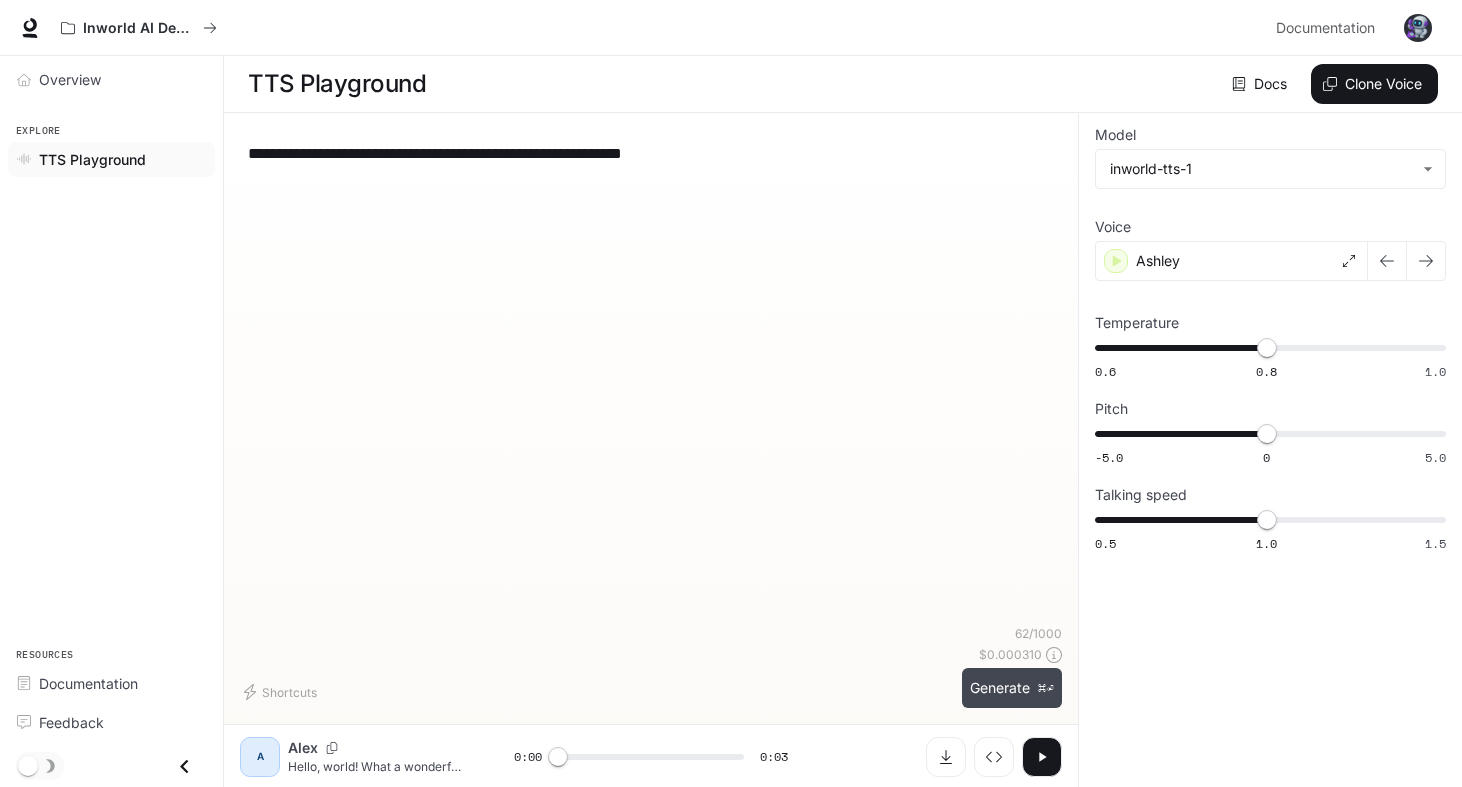type on "**********" 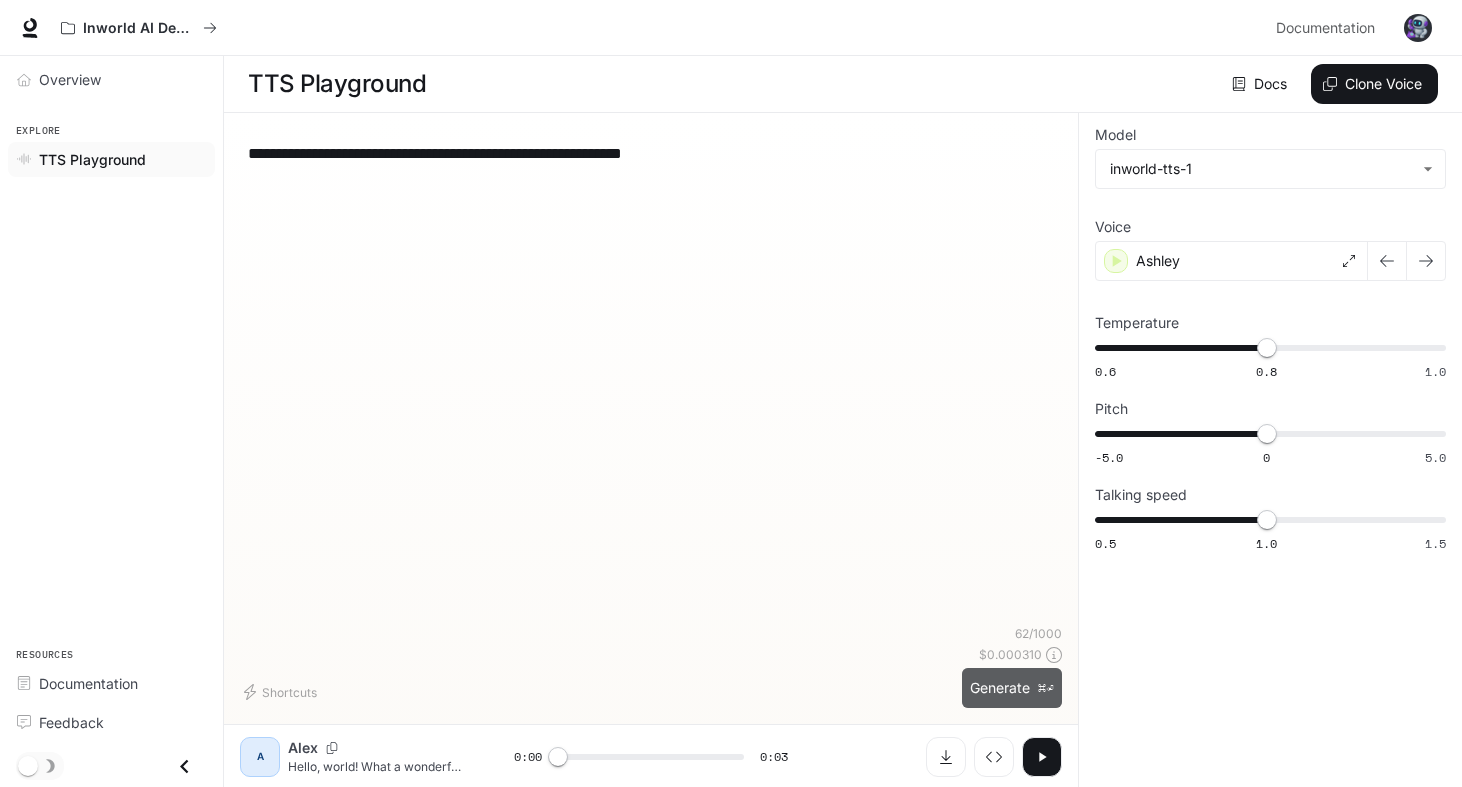 click on "Generate ⌘⏎" at bounding box center (1012, 688) 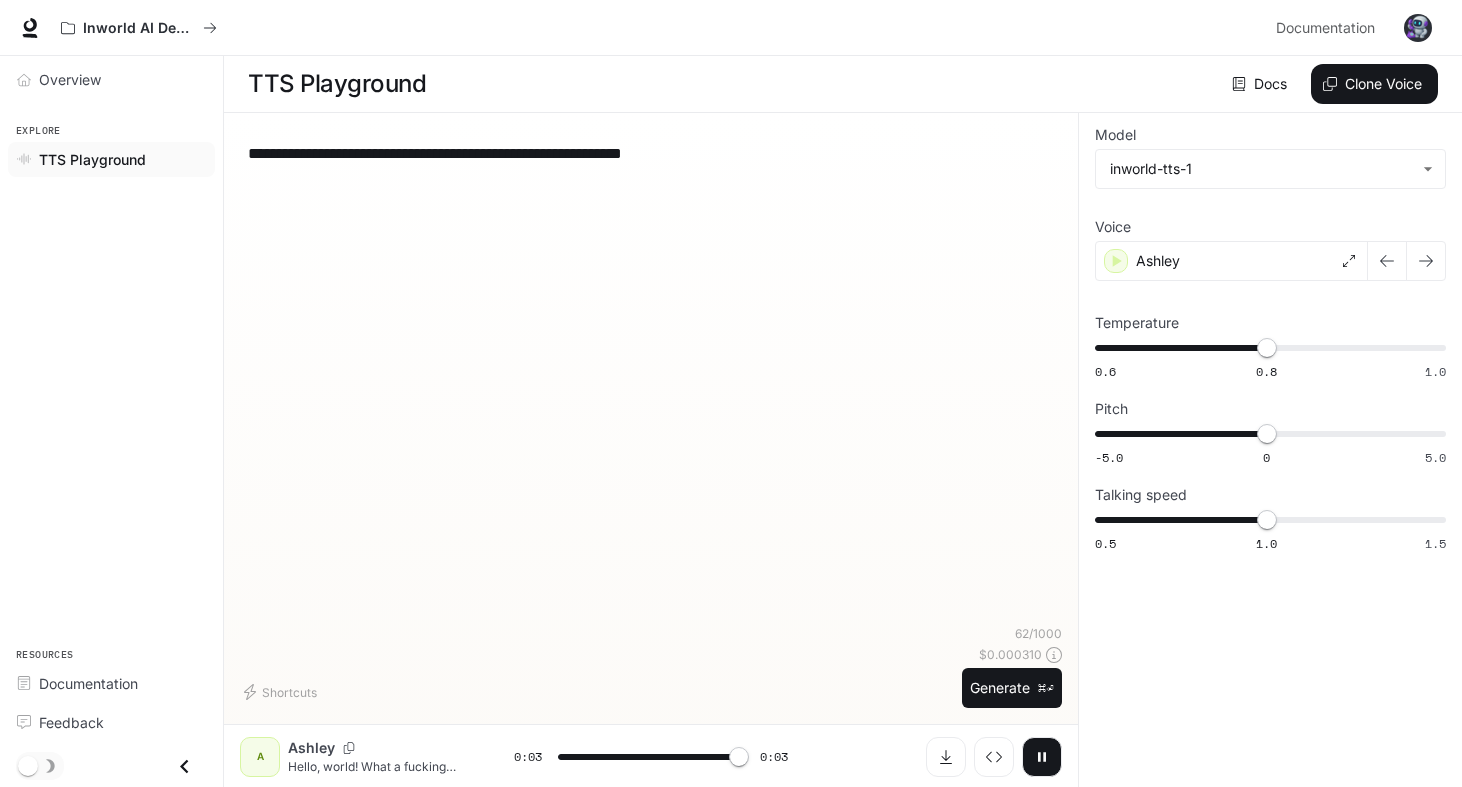 type on "*" 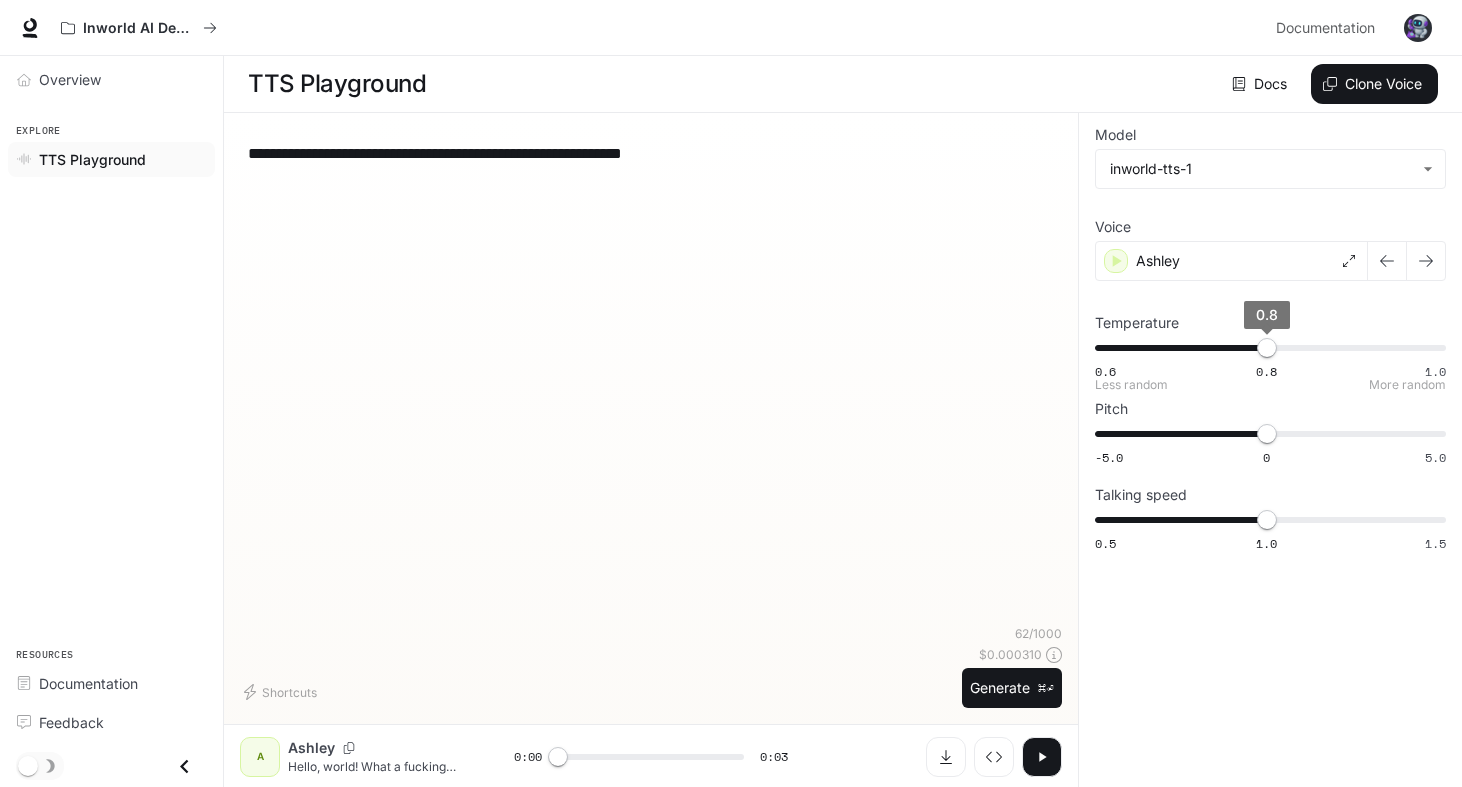 type on "***" 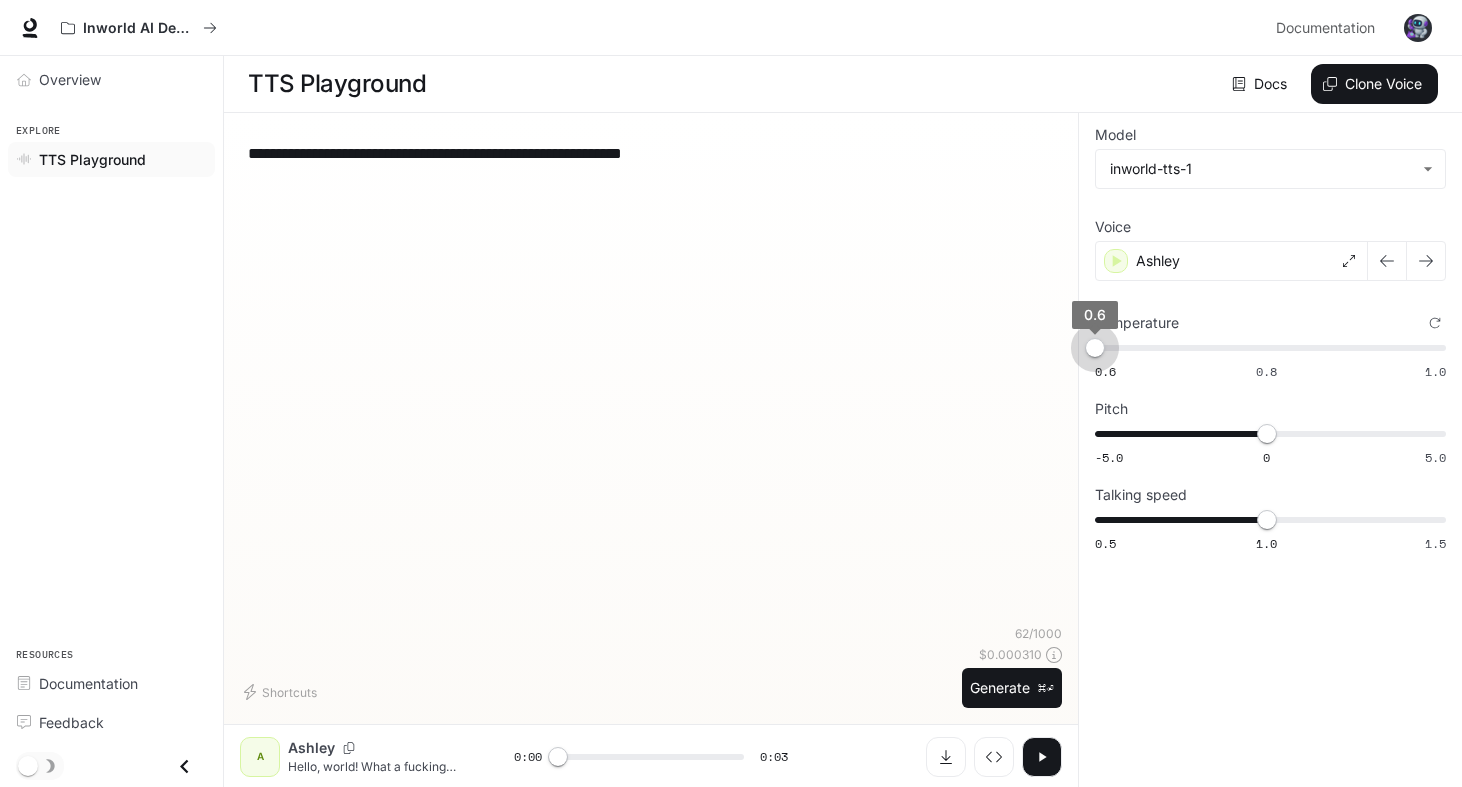 drag, startPoint x: 1137, startPoint y: 368, endPoint x: 981, endPoint y: 370, distance: 156.01282 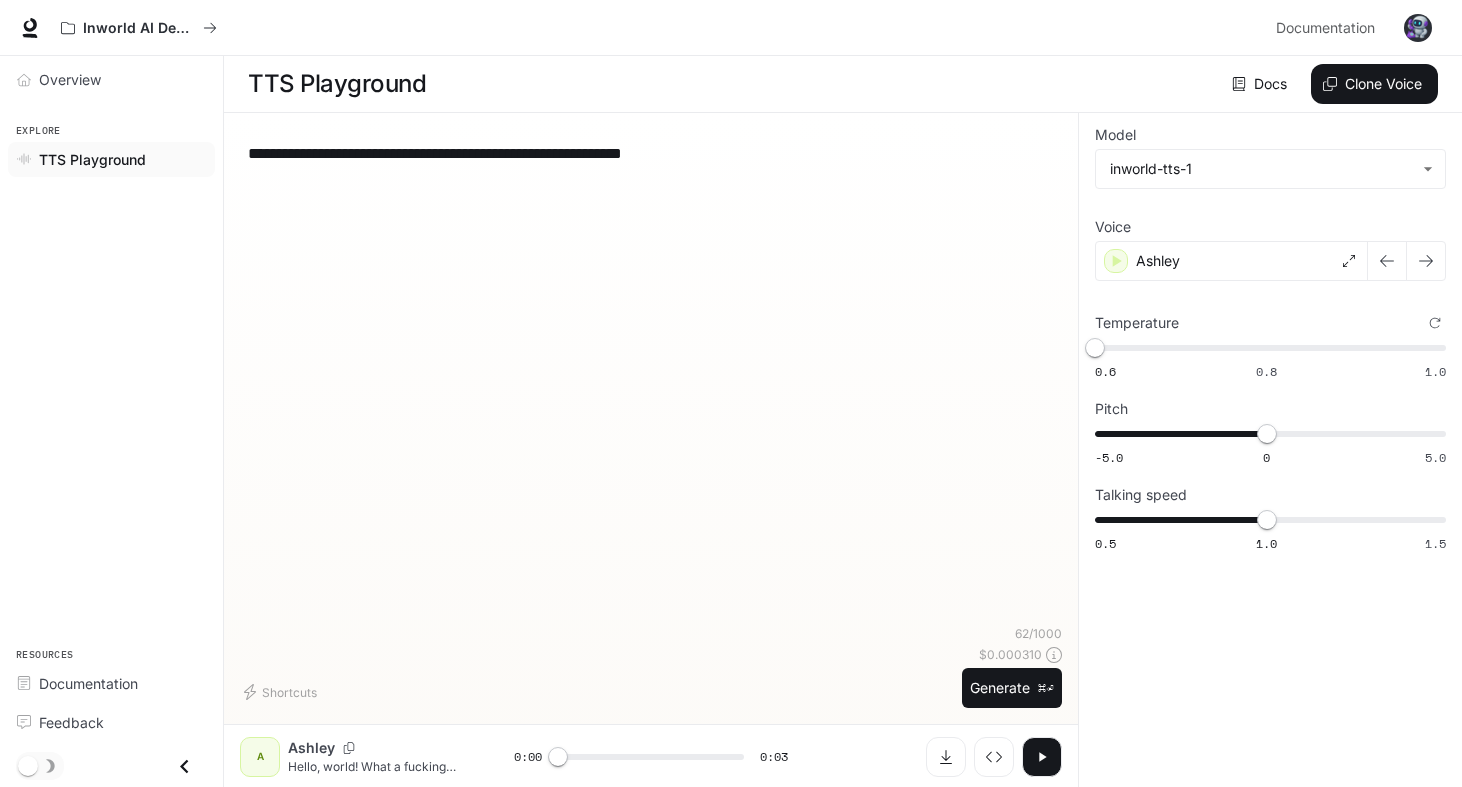 click 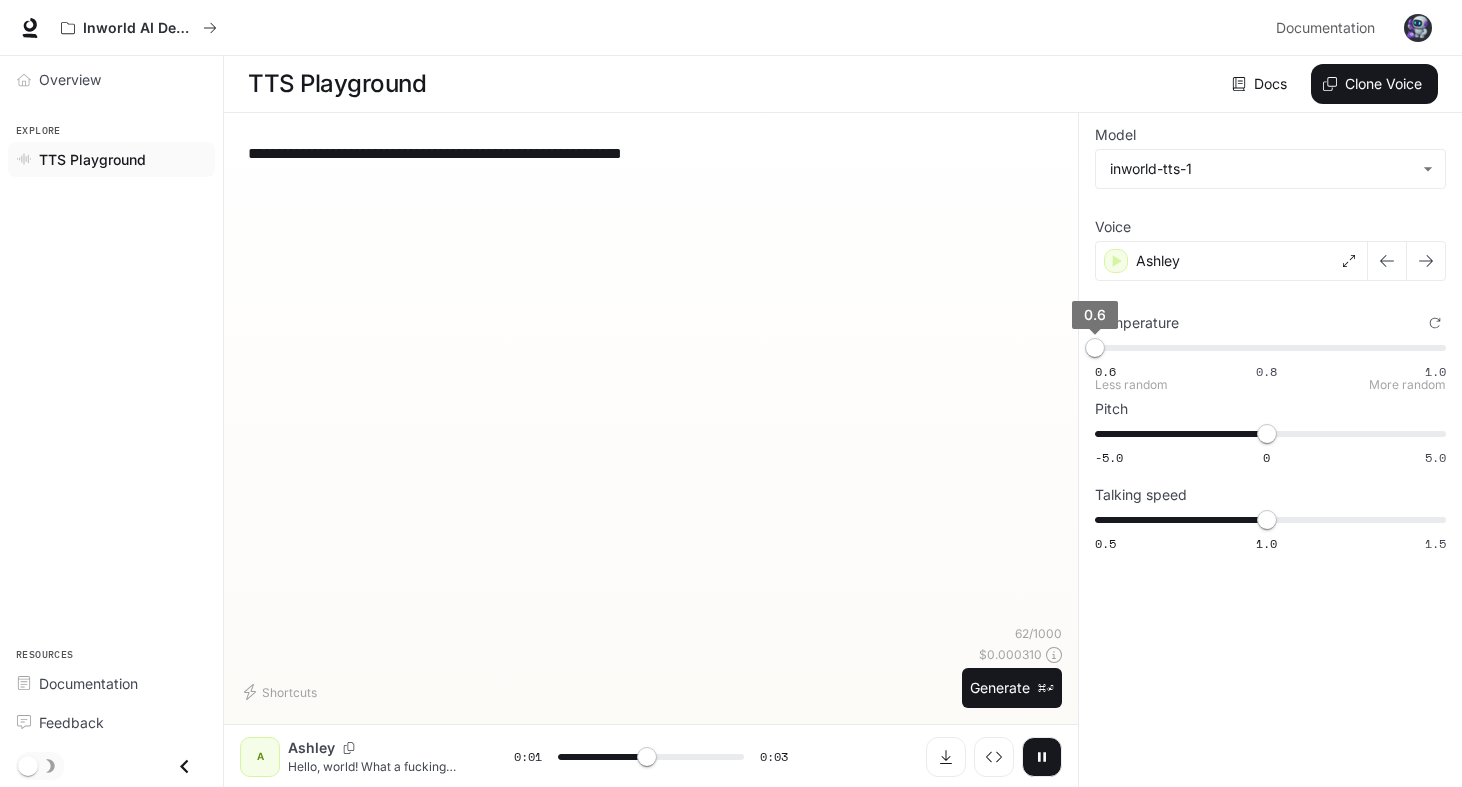 type on "***" 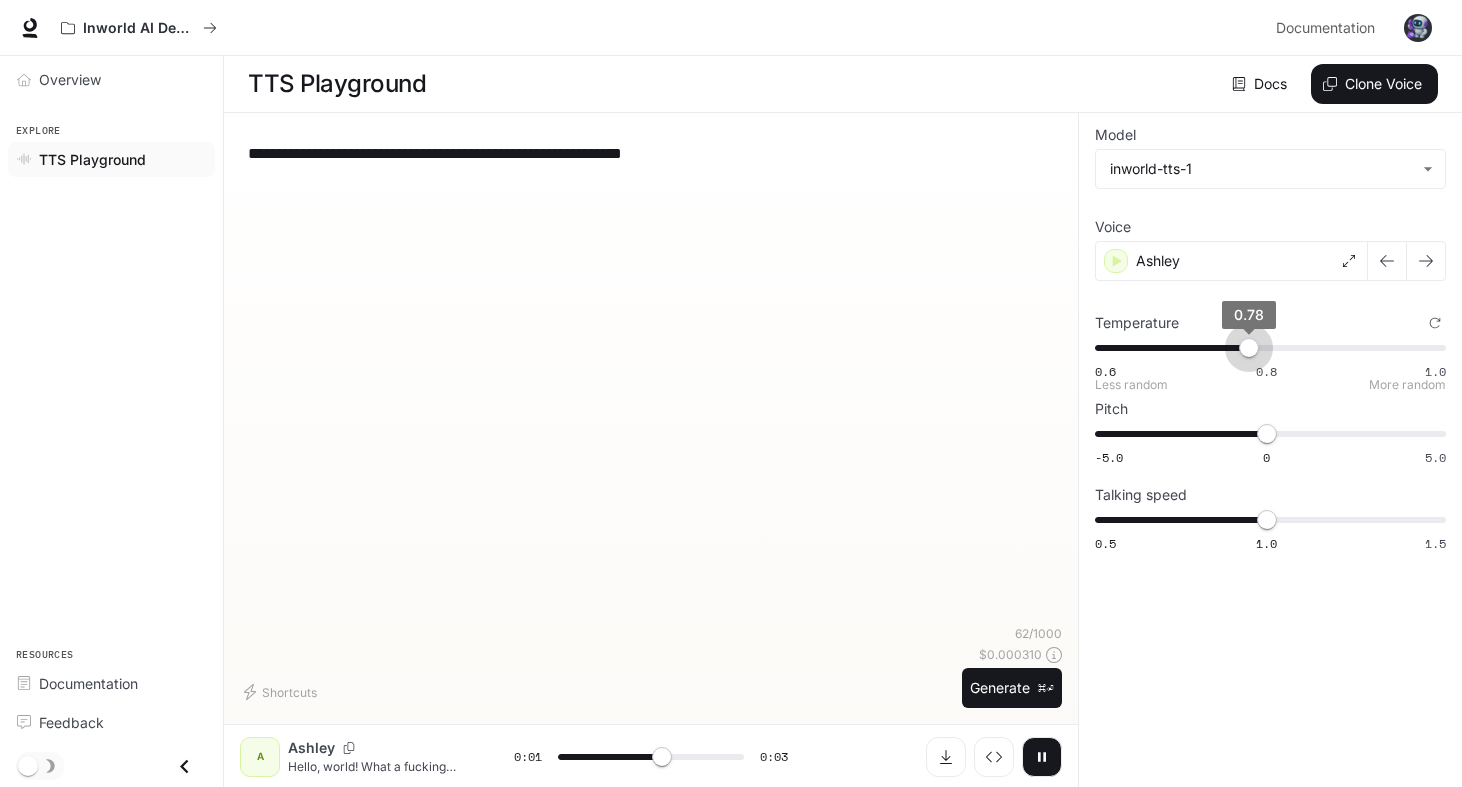 type on "***" 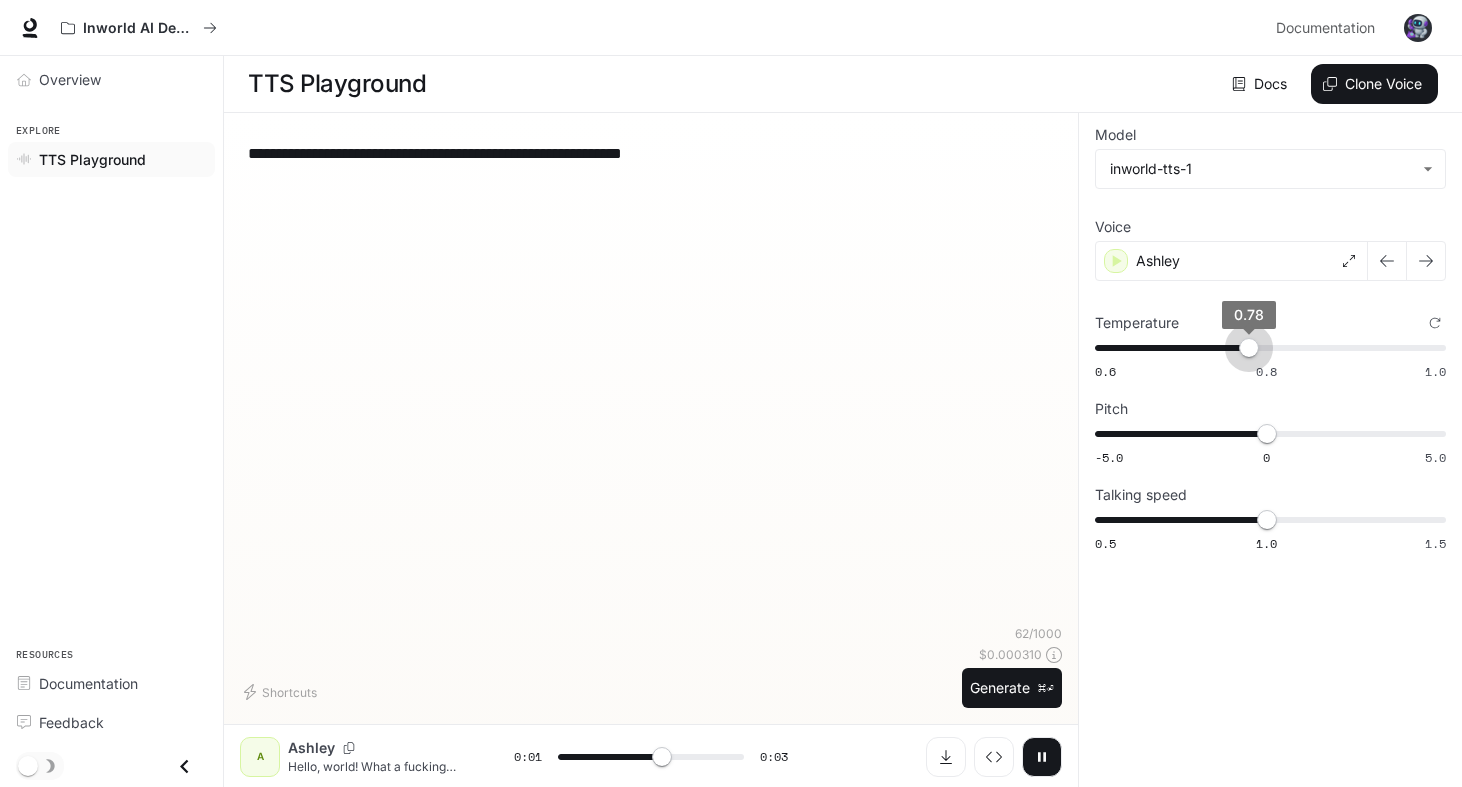 drag, startPoint x: 1102, startPoint y: 356, endPoint x: 1479, endPoint y: 353, distance: 377.01193 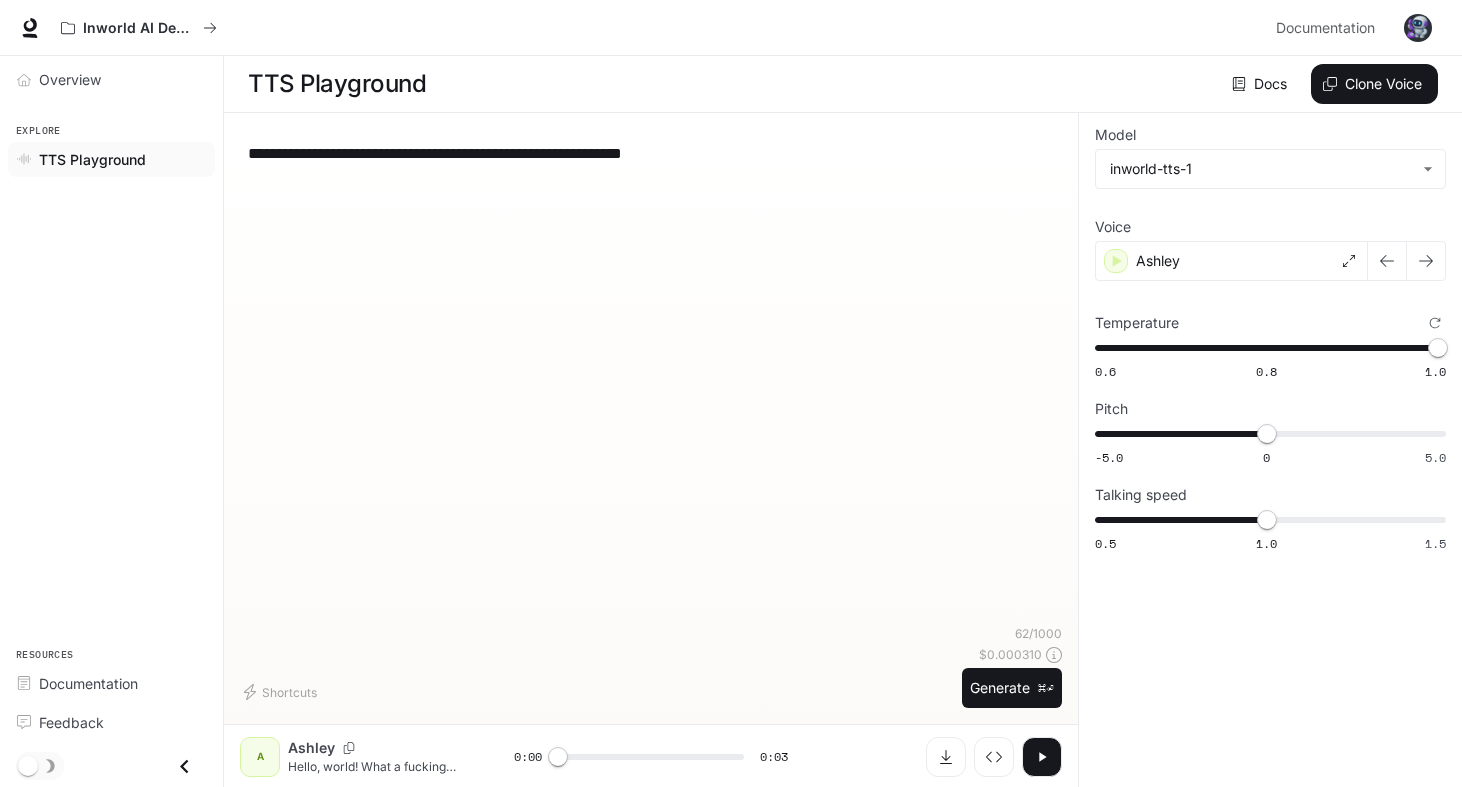 click at bounding box center [1042, 757] 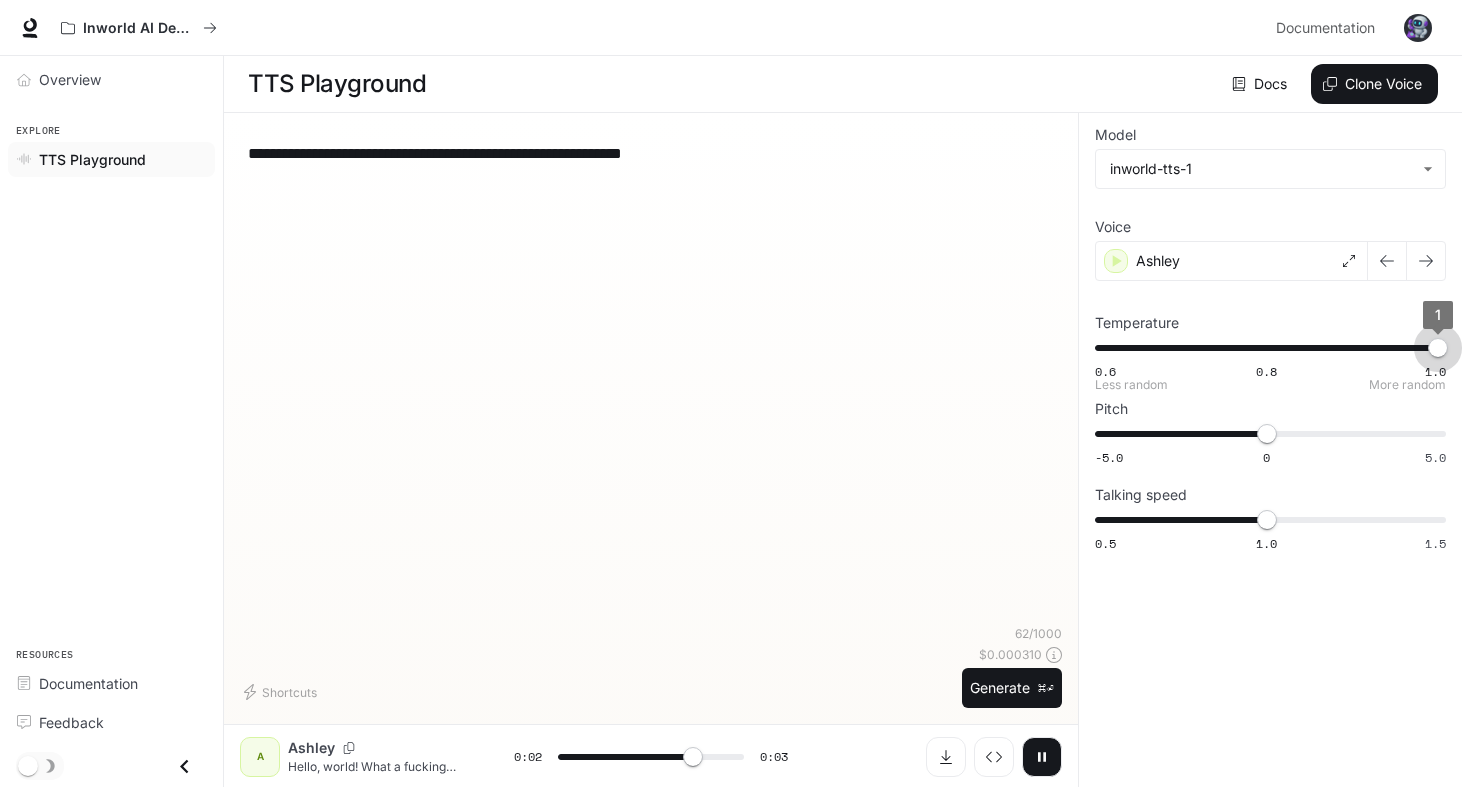 type on "***" 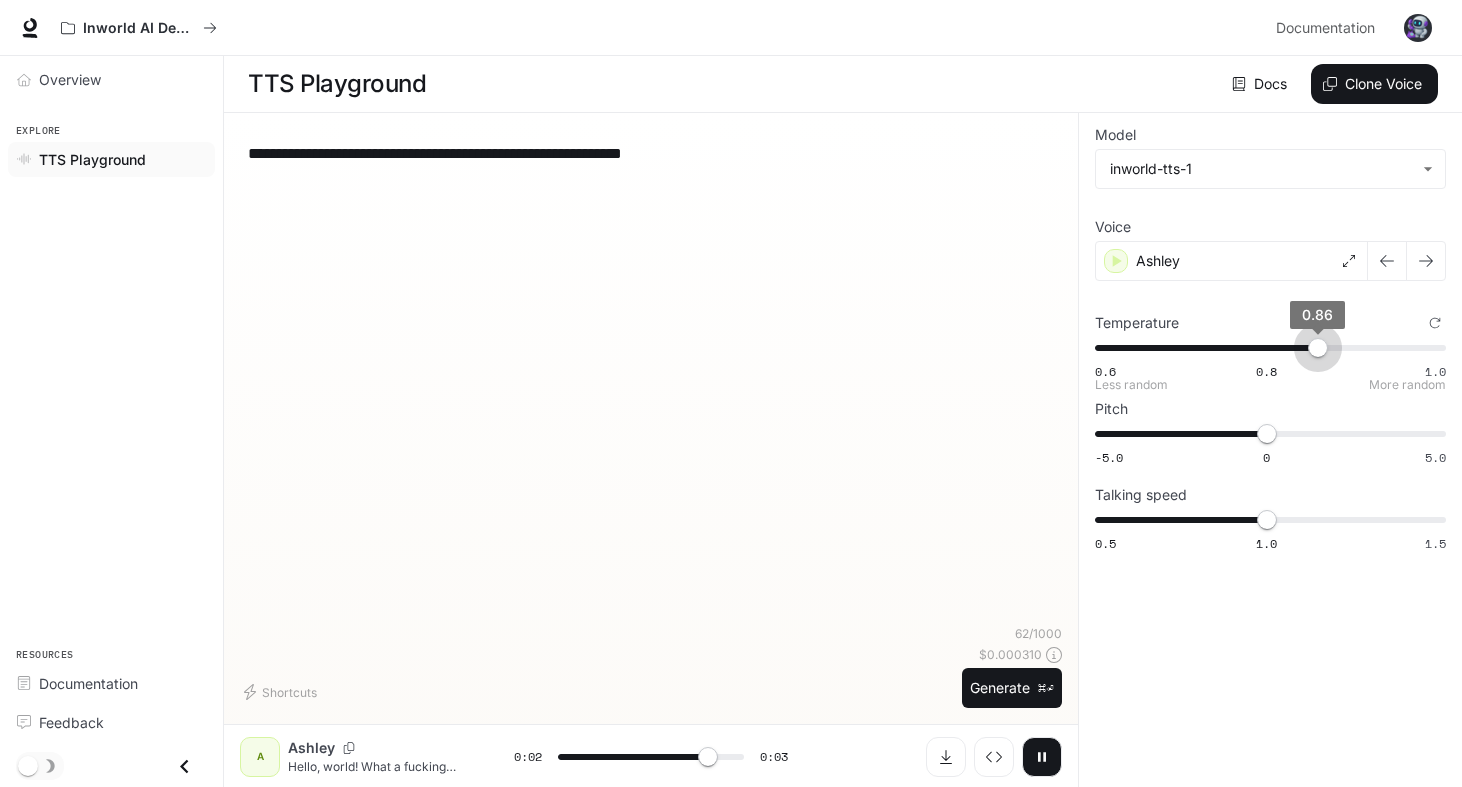 type on "***" 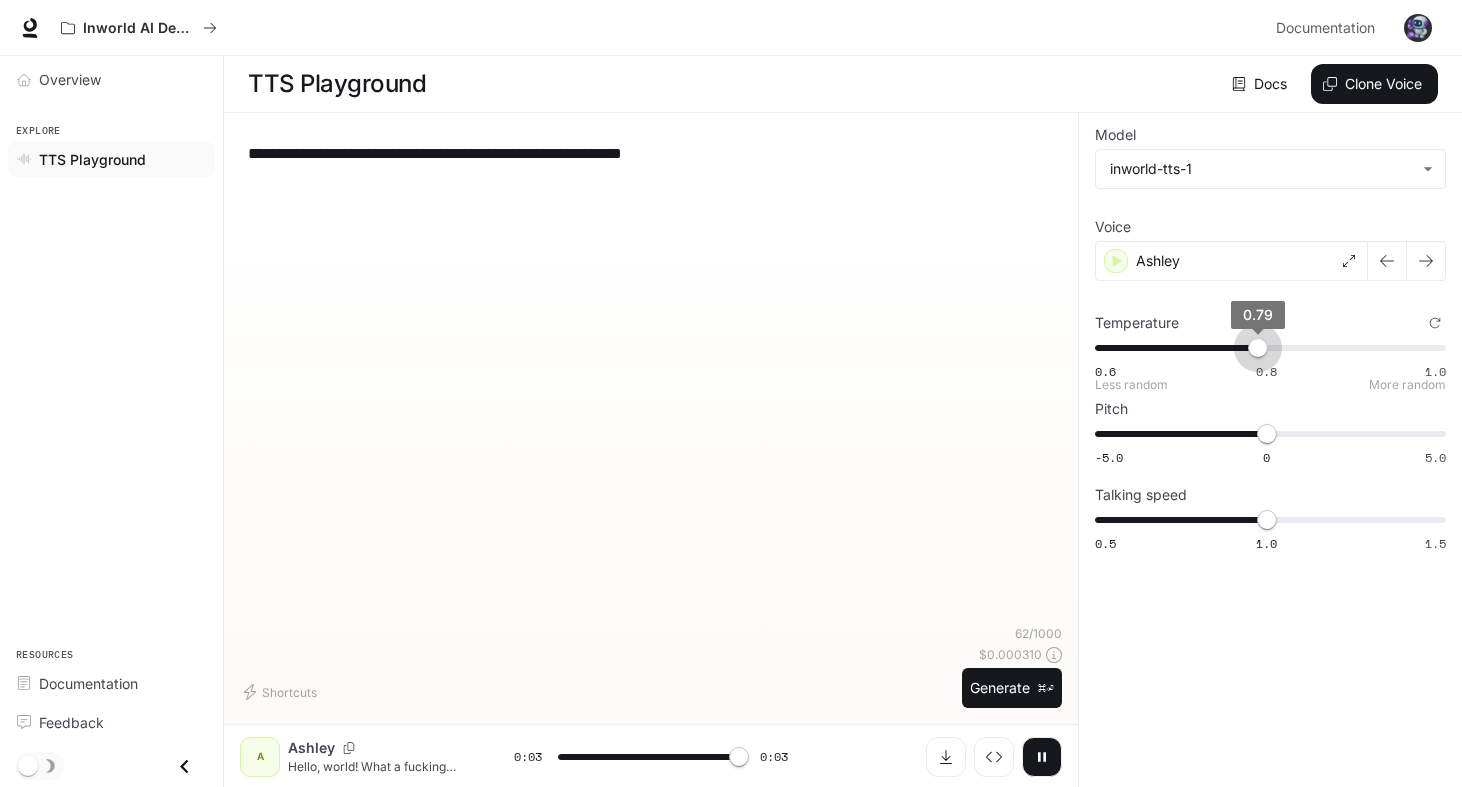 type on "*" 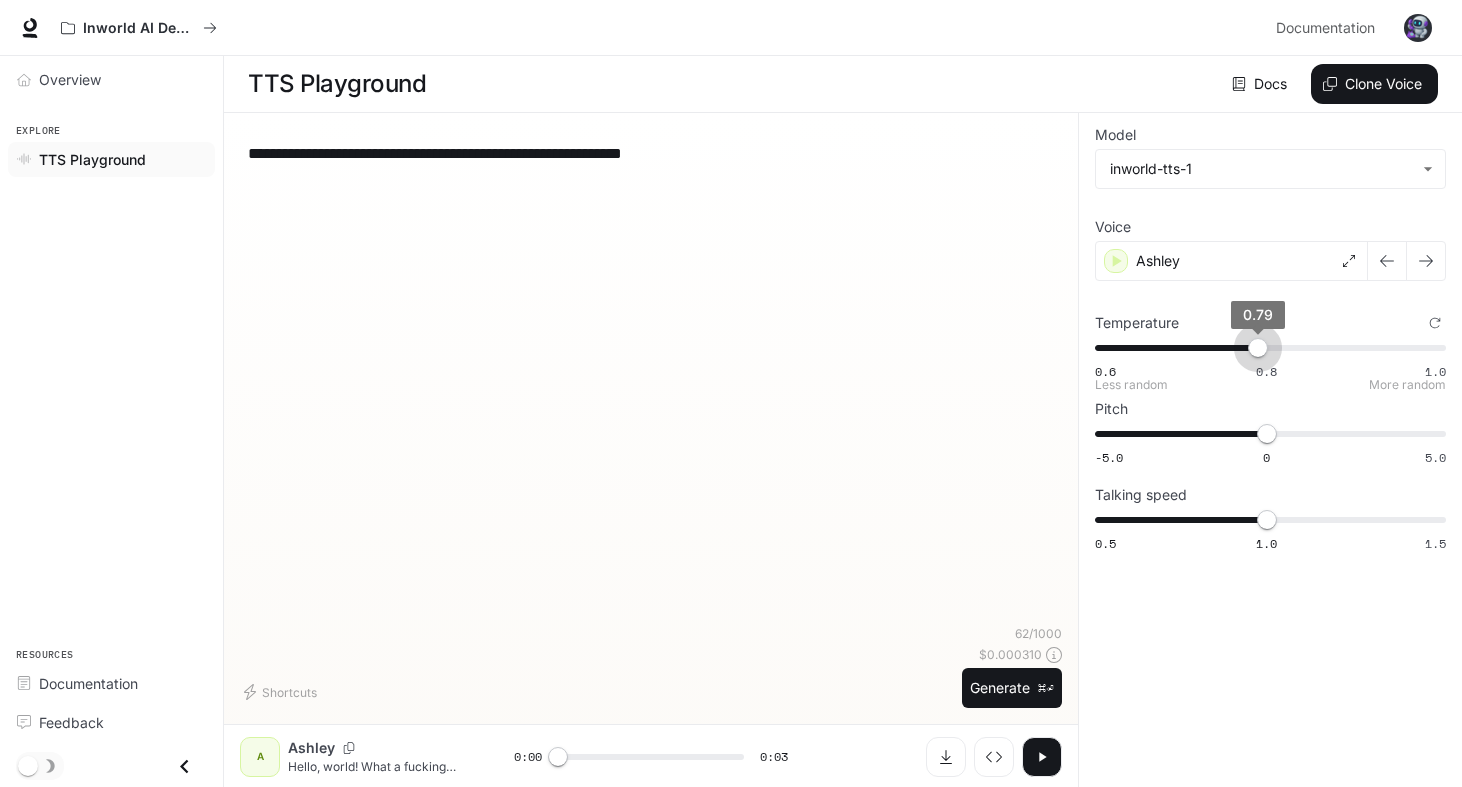 drag, startPoint x: 1441, startPoint y: 351, endPoint x: 1258, endPoint y: 355, distance: 183.04372 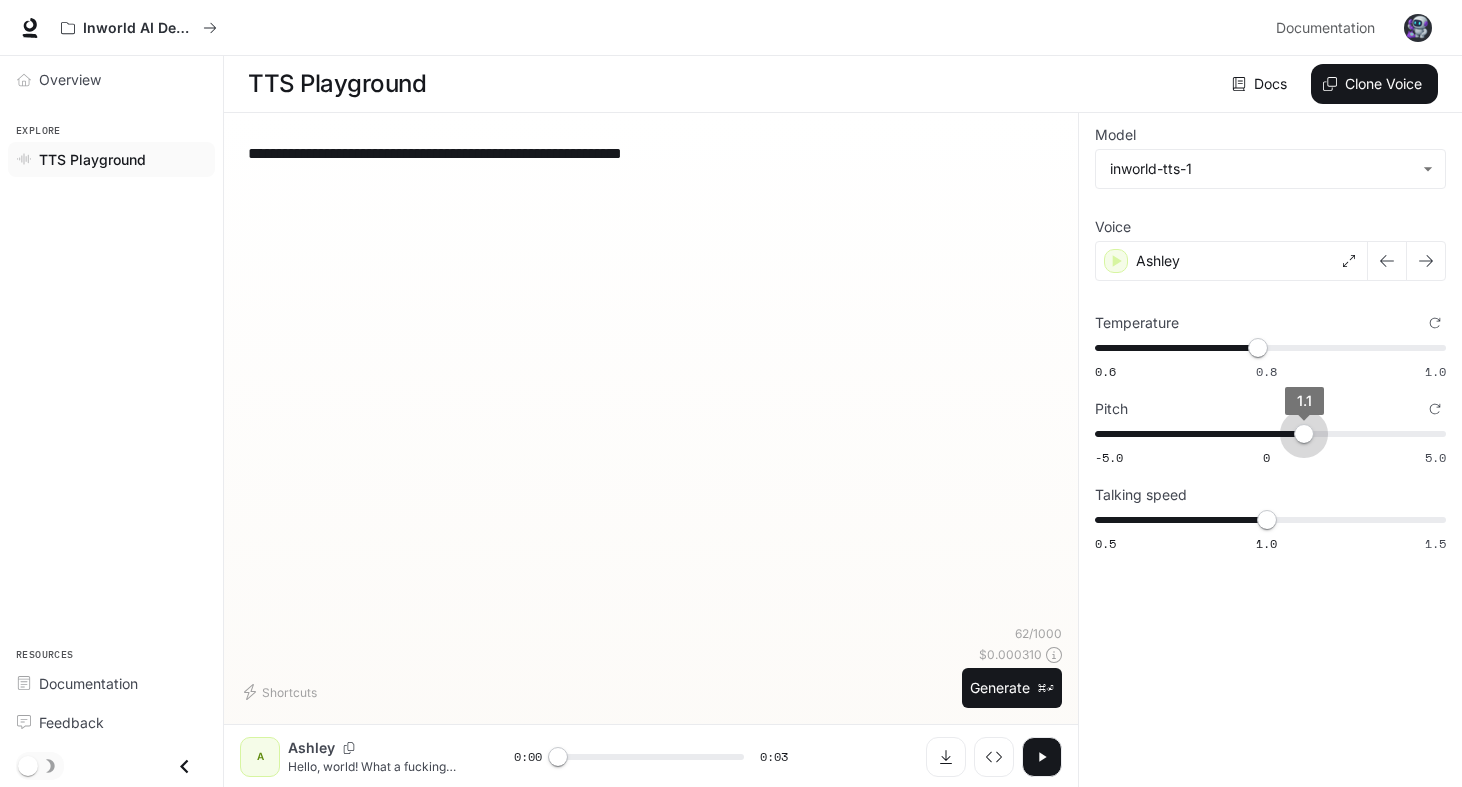 type on "*" 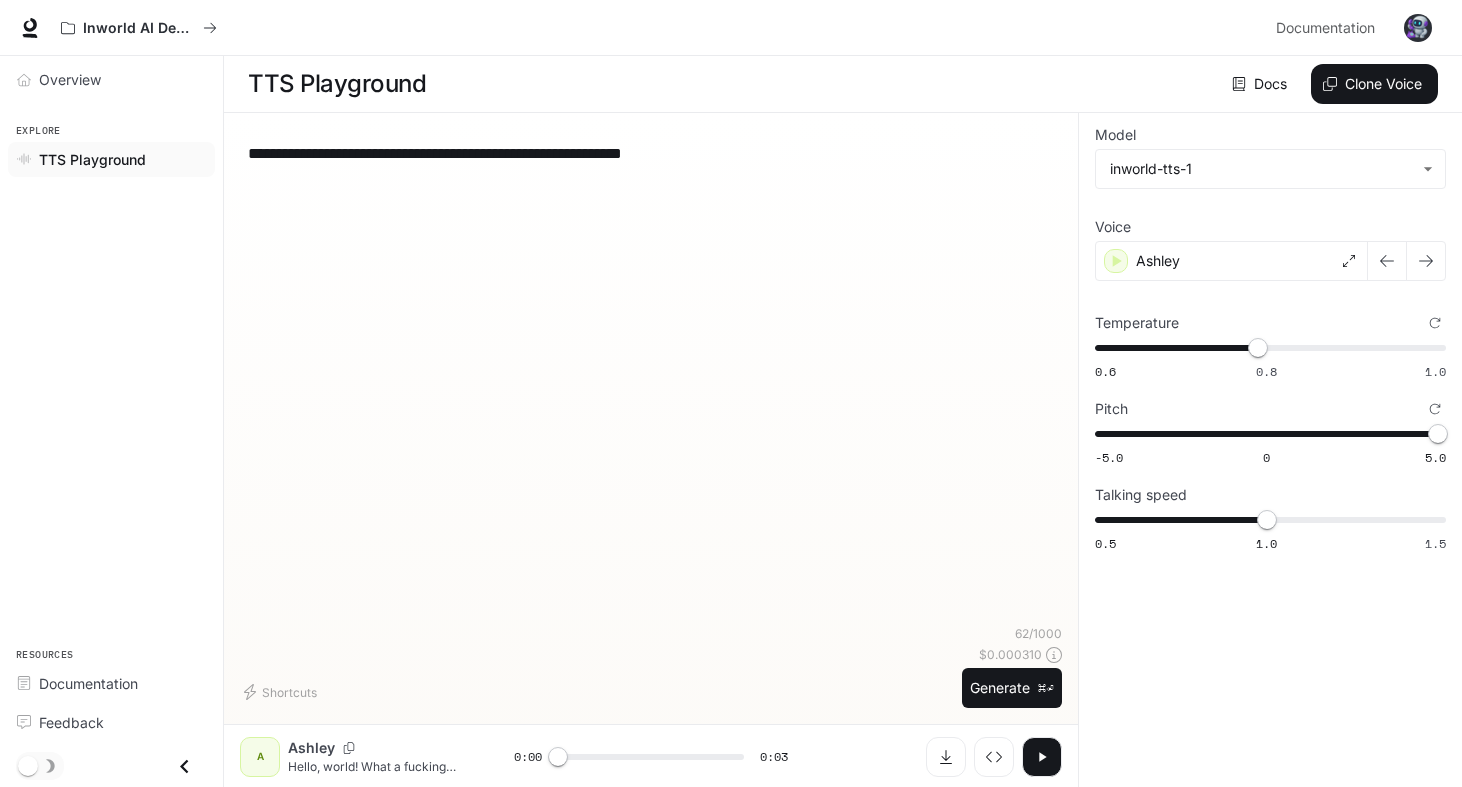 click at bounding box center [1042, 757] 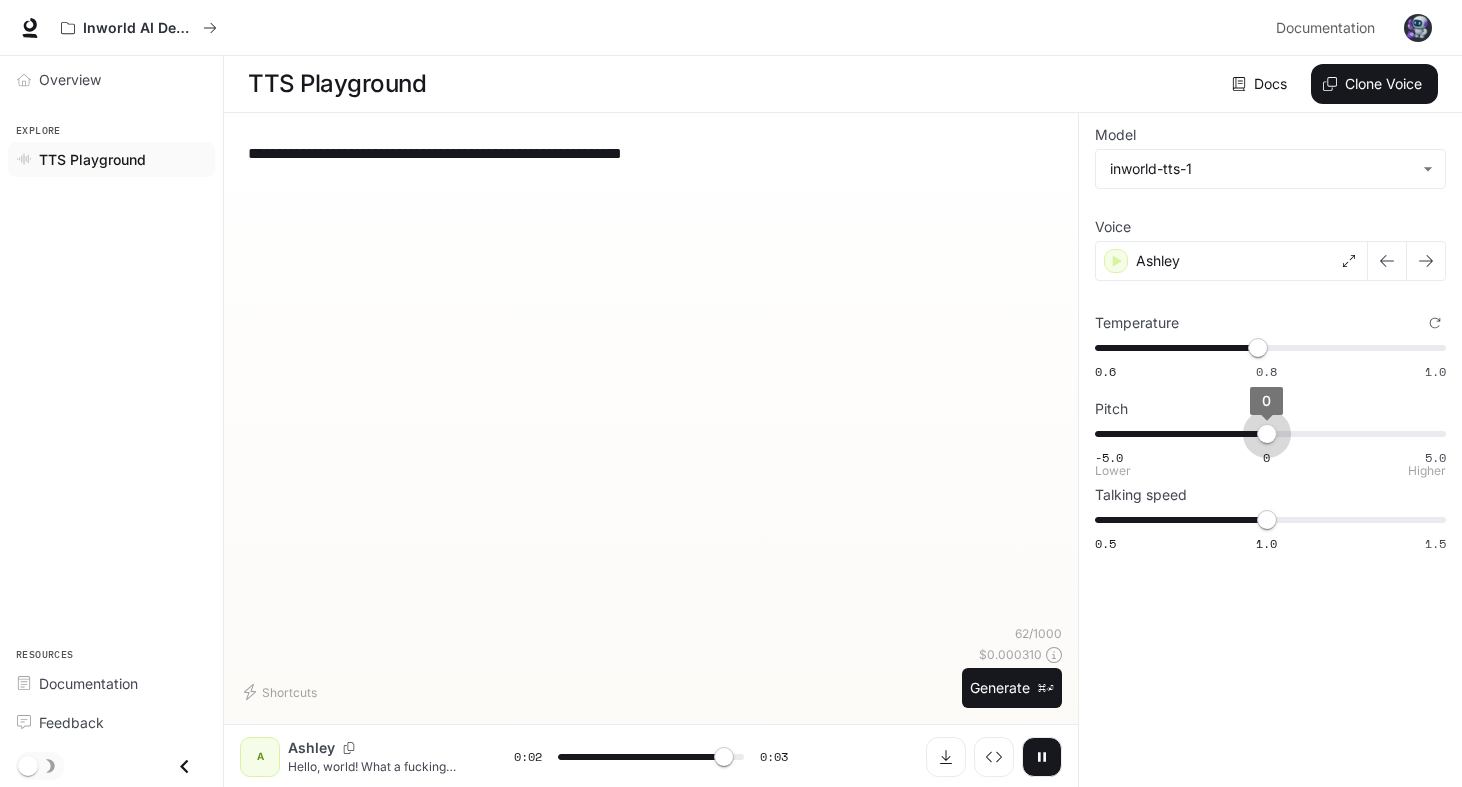 type on "***" 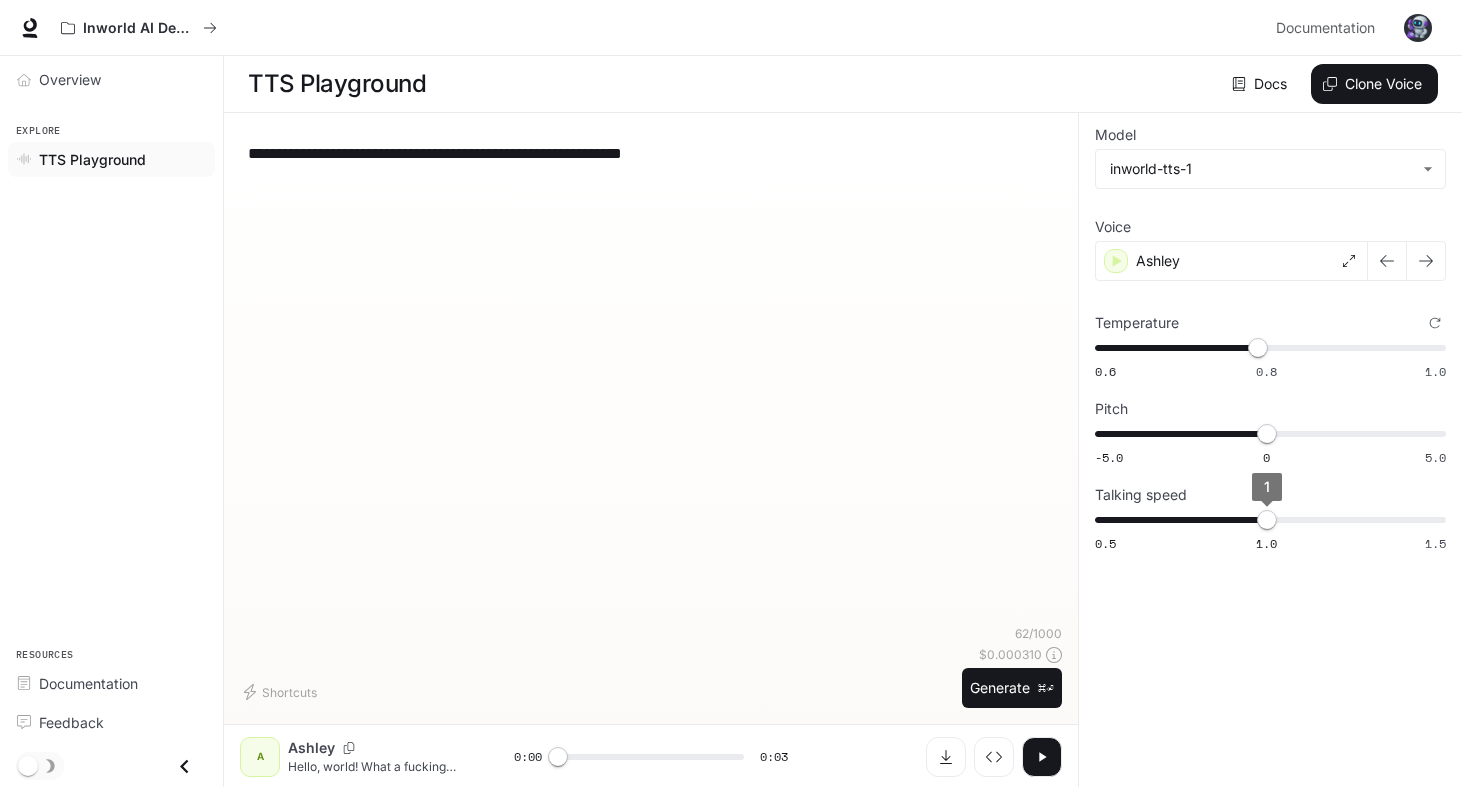 type on "***" 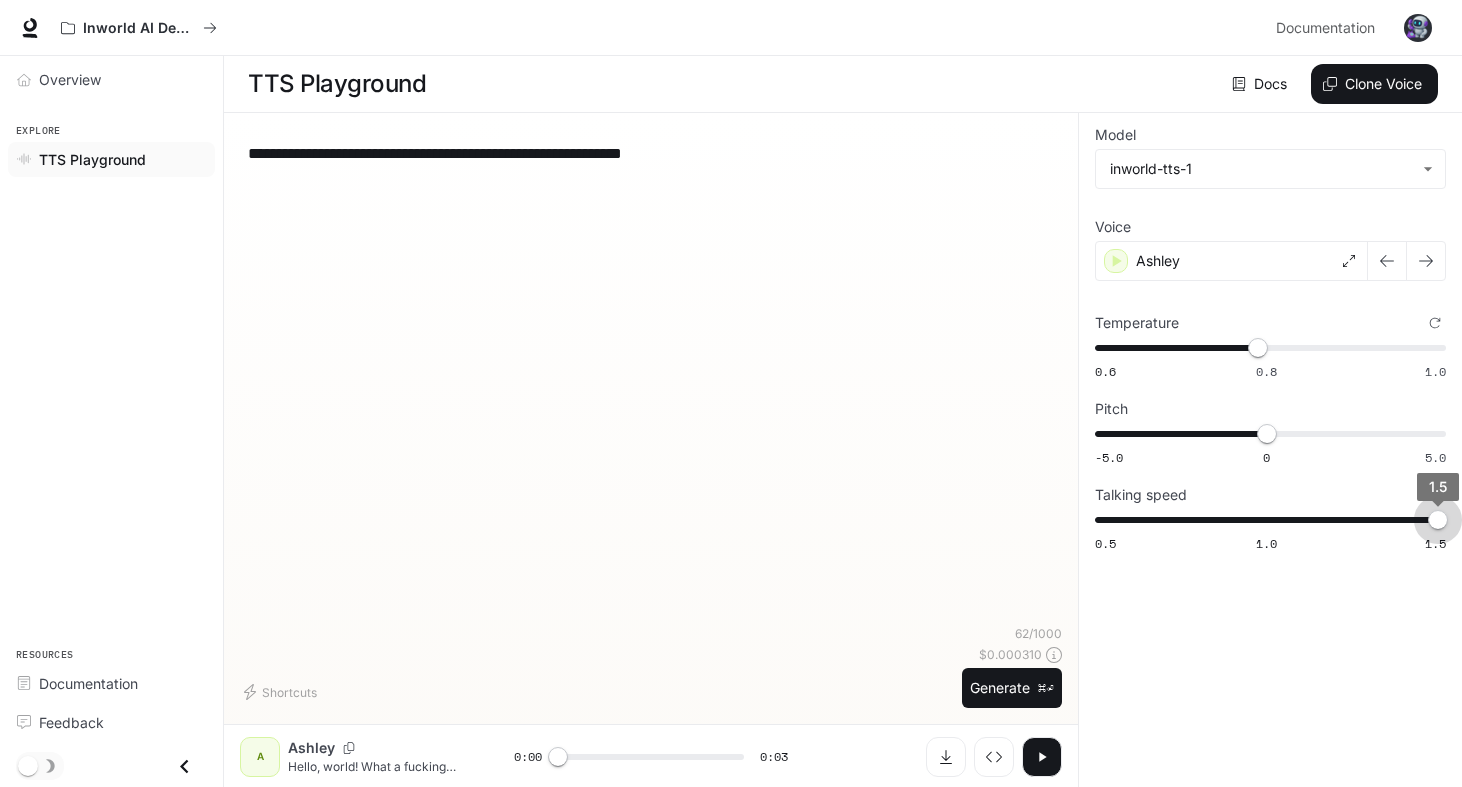 drag, startPoint x: 1272, startPoint y: 519, endPoint x: 1572, endPoint y: 499, distance: 300.66592 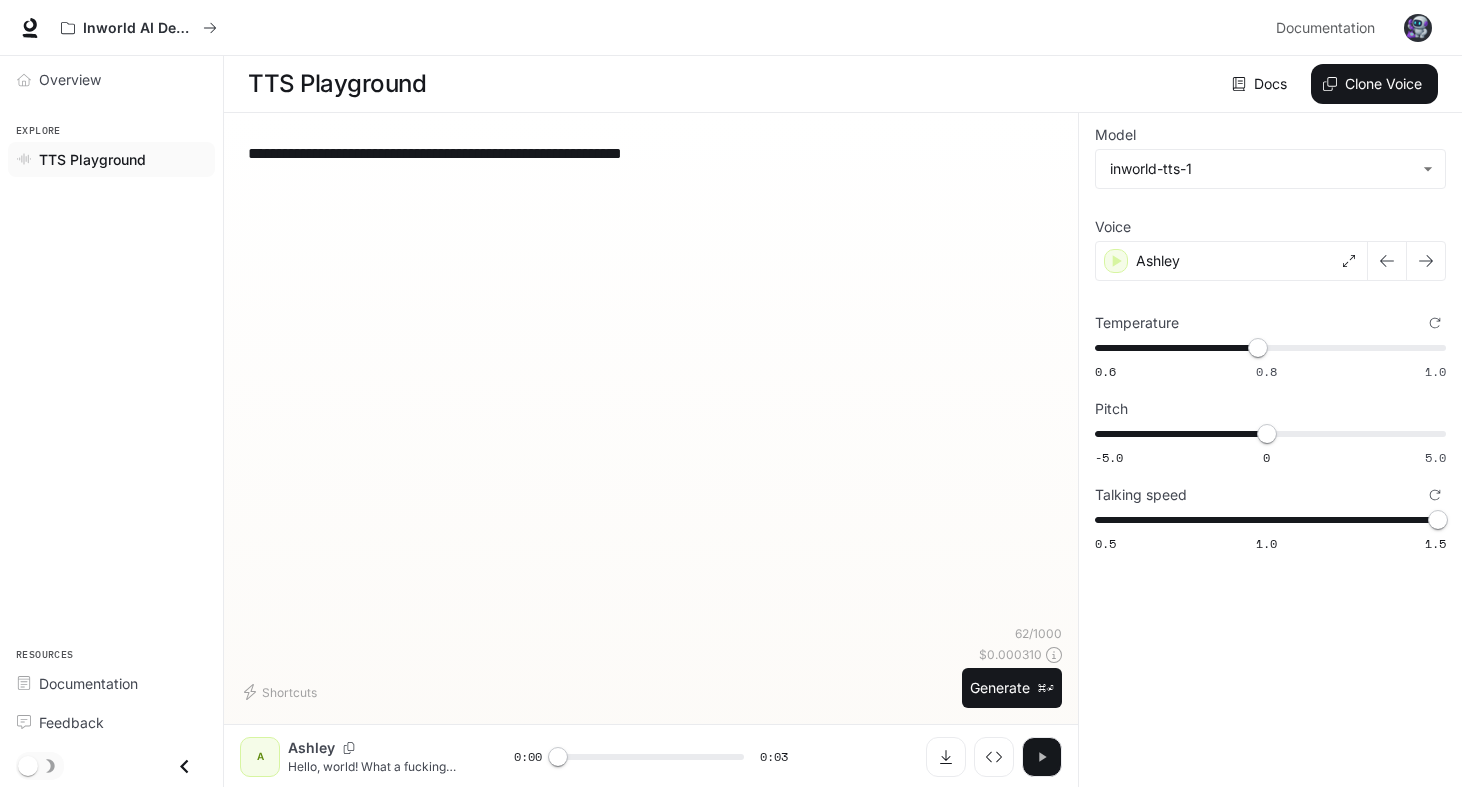 click at bounding box center (1042, 757) 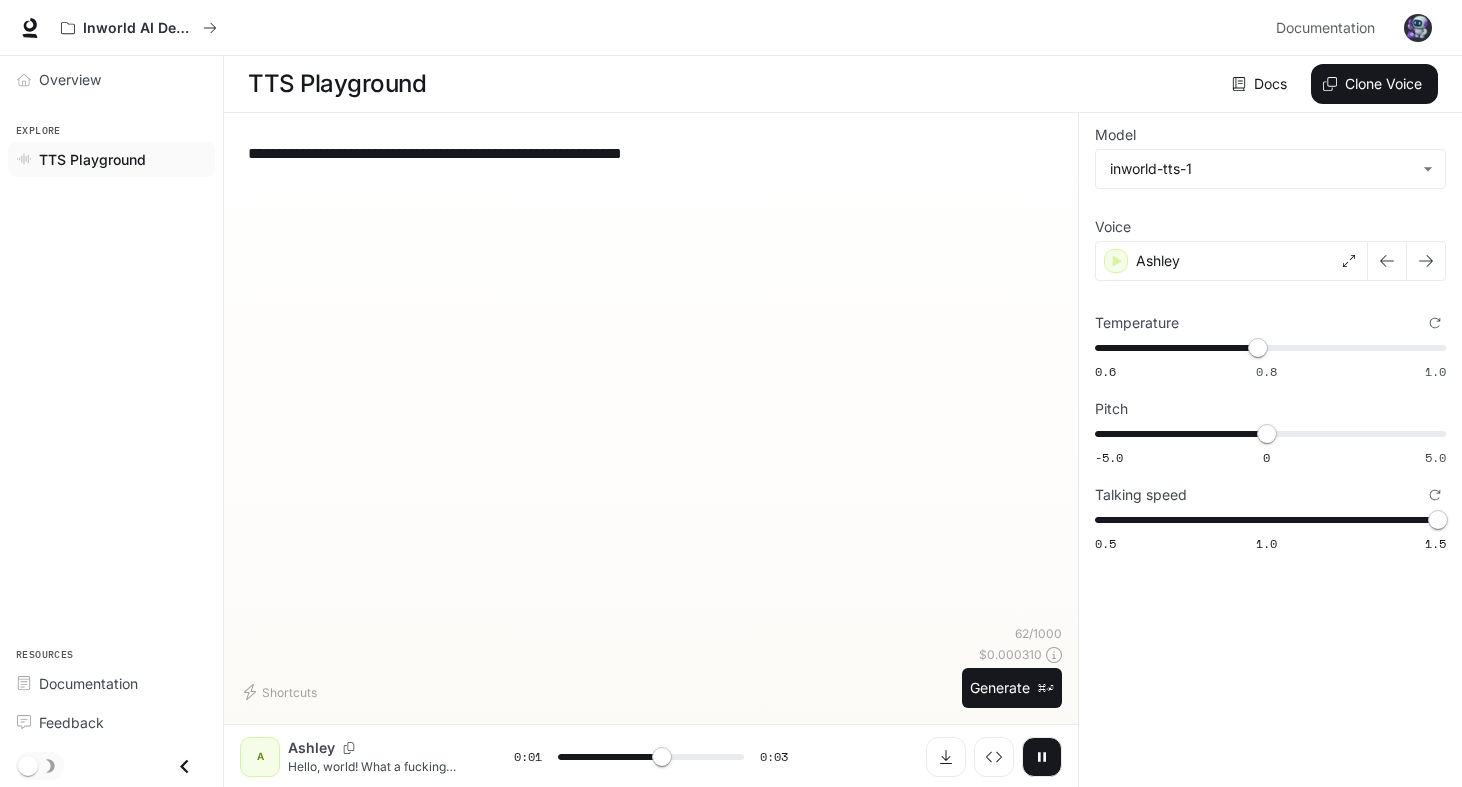 click 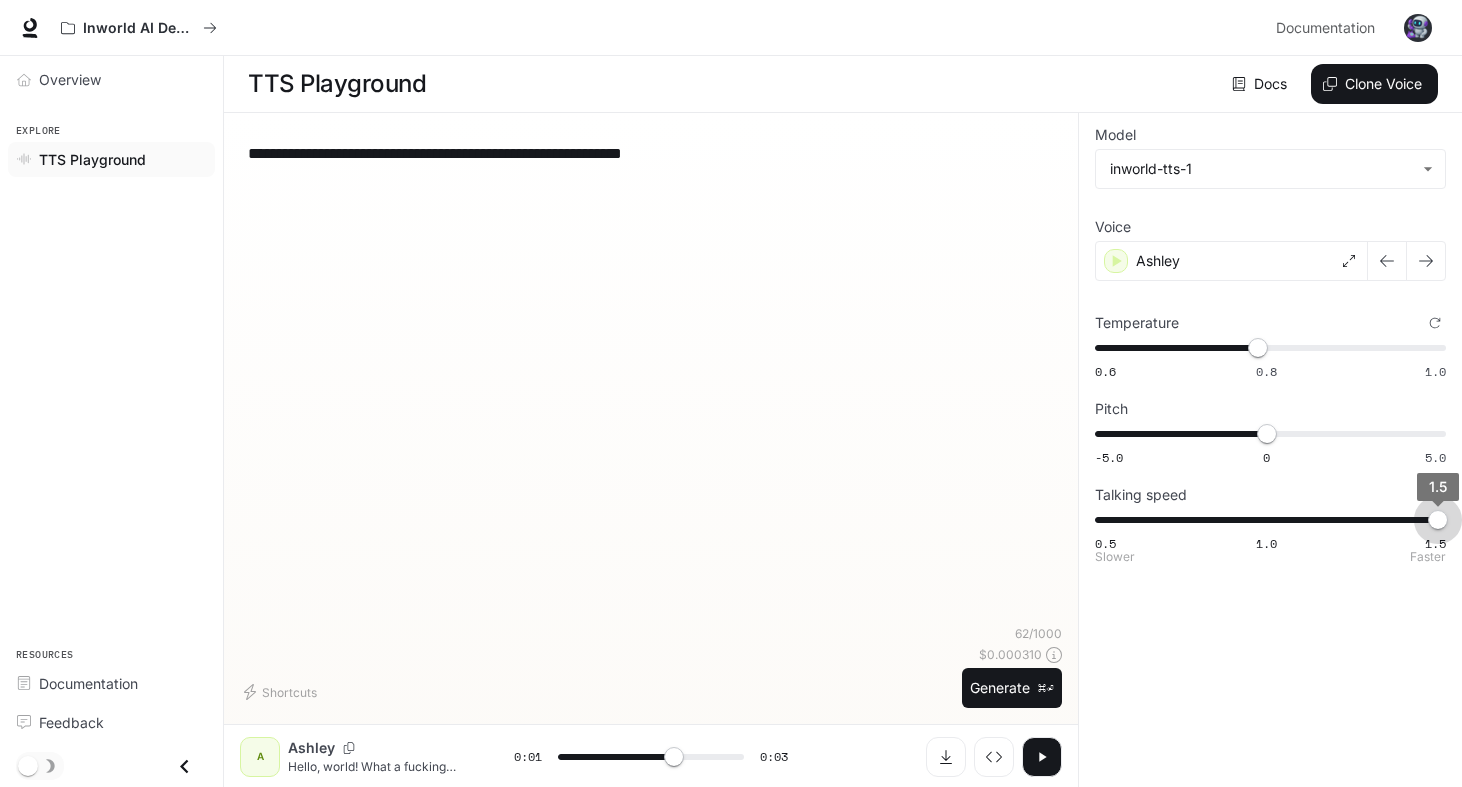 type on "*" 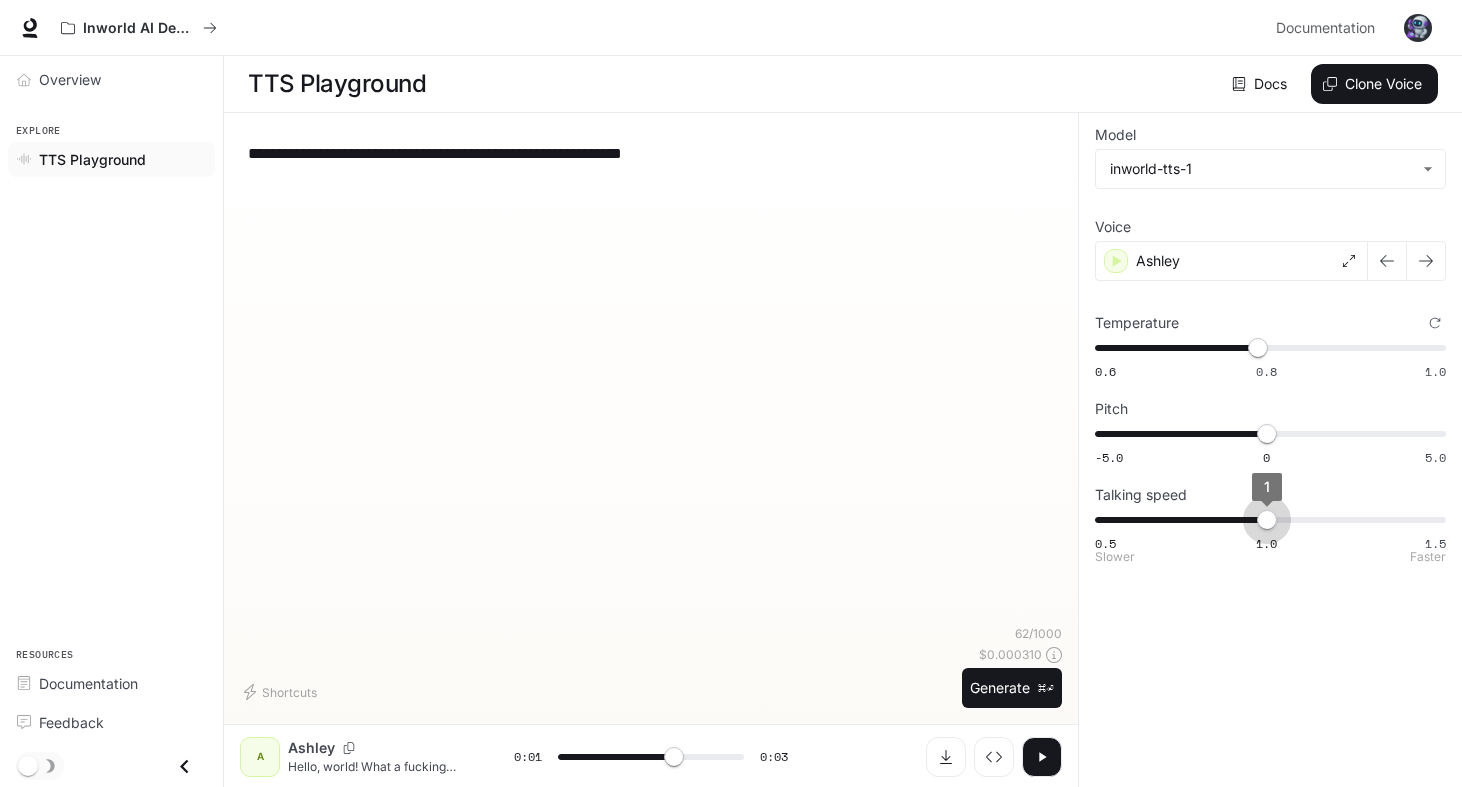 drag, startPoint x: 1435, startPoint y: 509, endPoint x: 1257, endPoint y: 518, distance: 178.22739 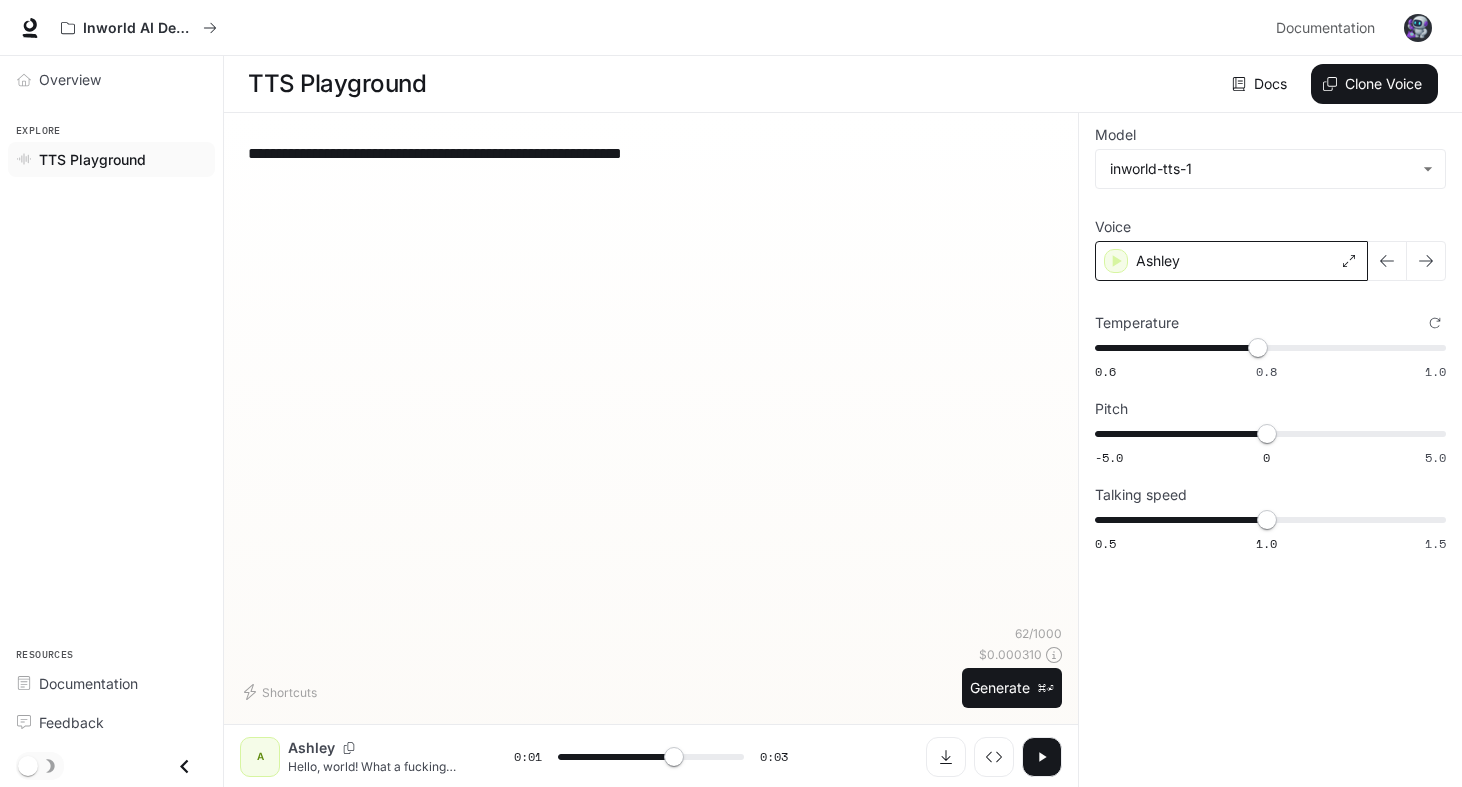 click on "Ashley" at bounding box center (1231, 261) 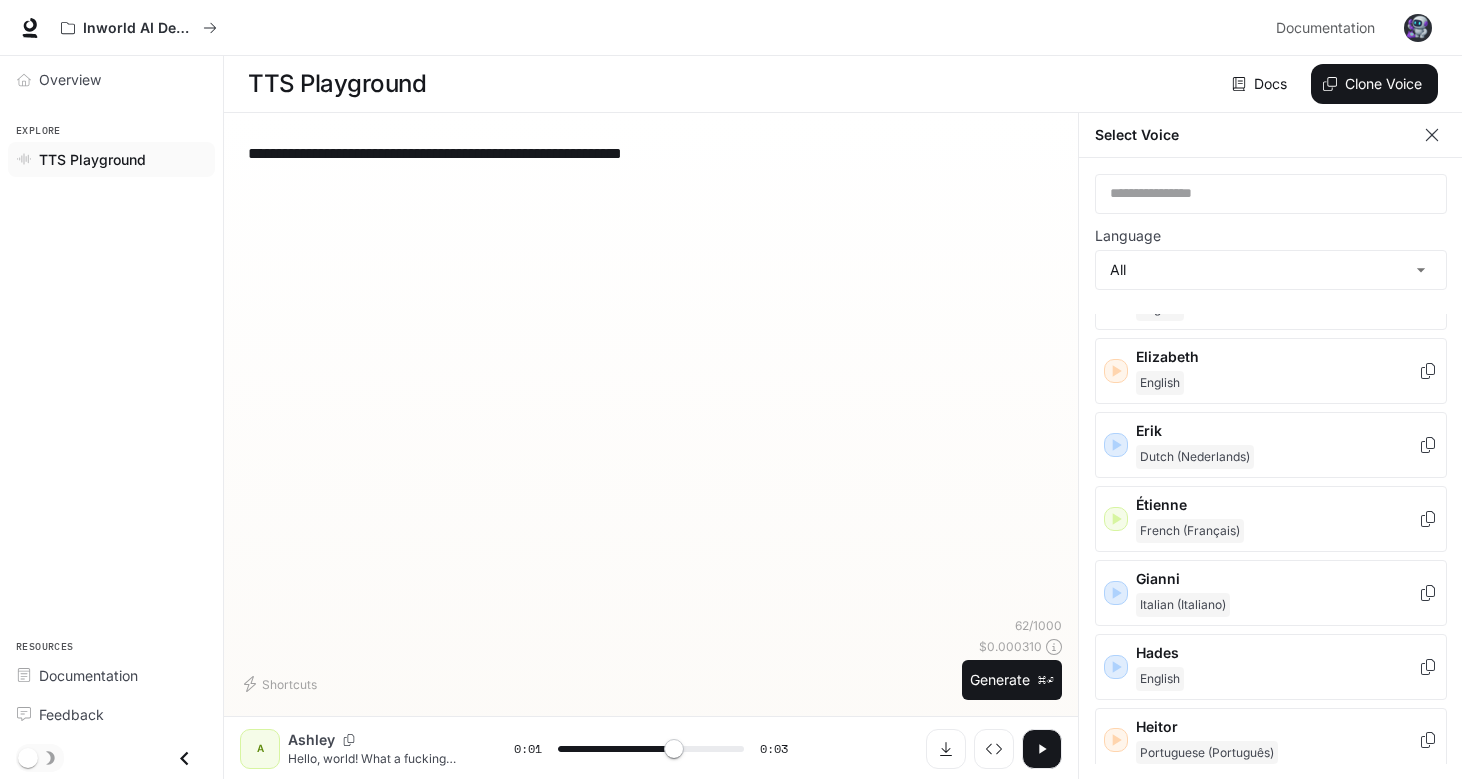 scroll, scrollTop: 750, scrollLeft: 0, axis: vertical 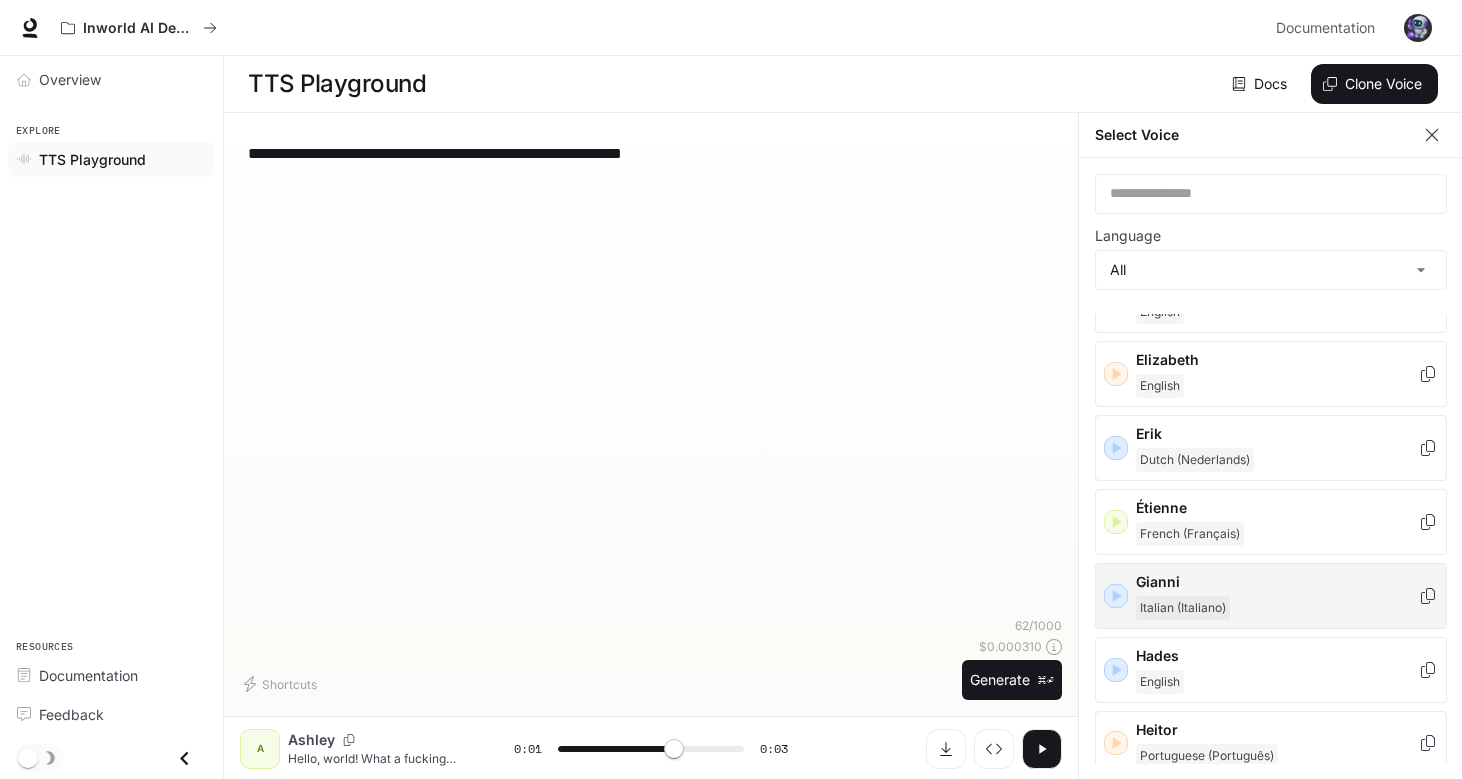 drag, startPoint x: 1230, startPoint y: 382, endPoint x: 1159, endPoint y: 578, distance: 208.46342 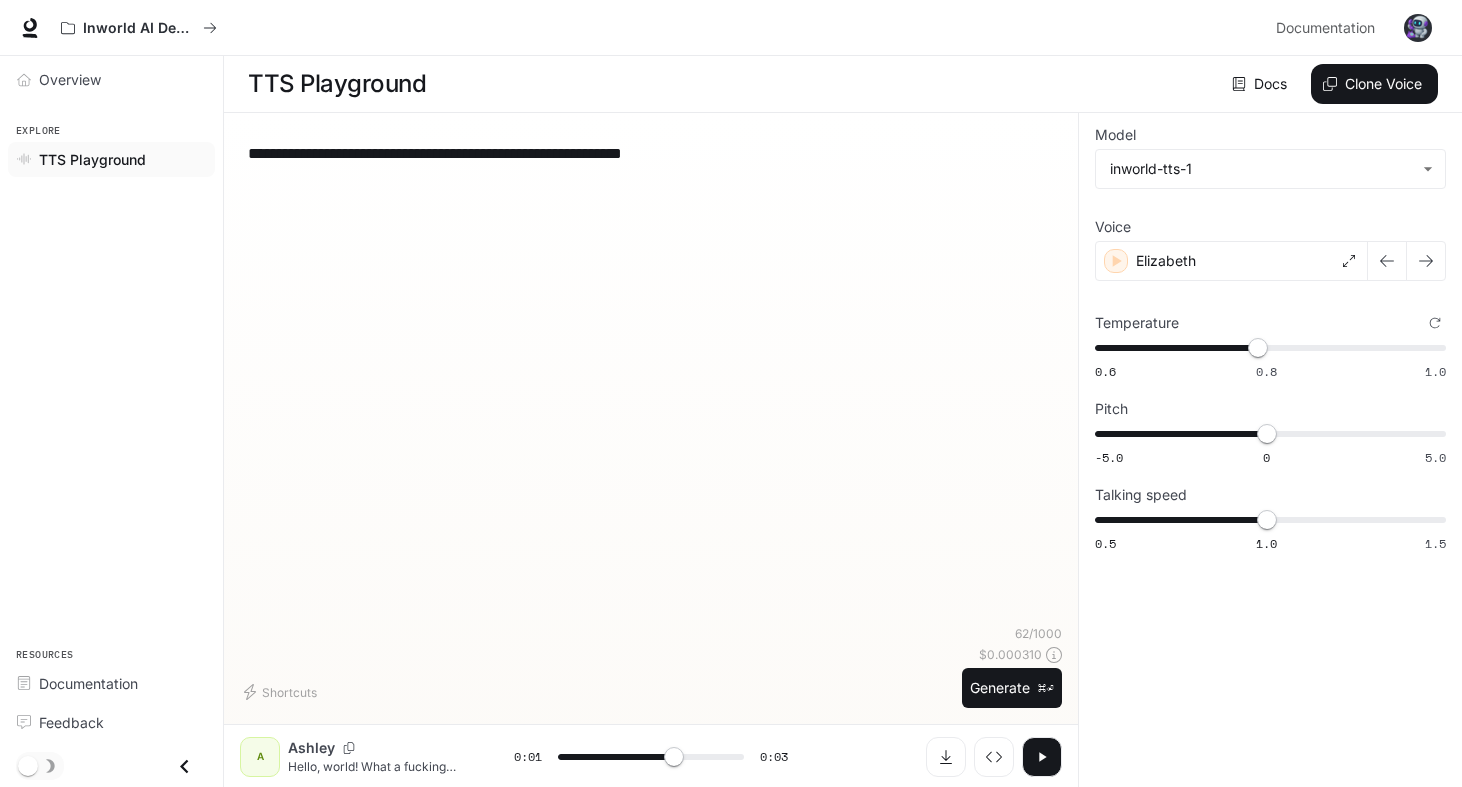 click at bounding box center [1042, 757] 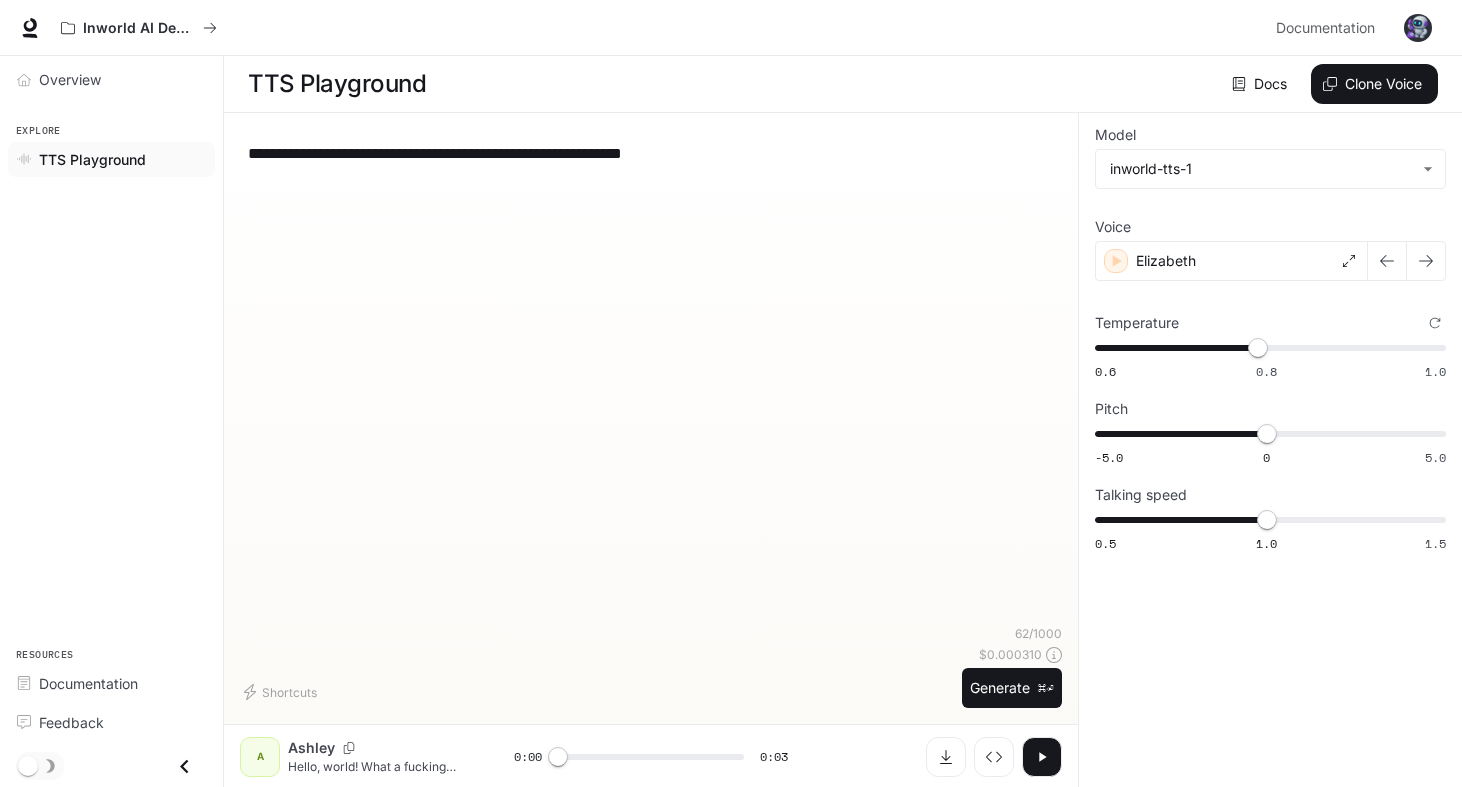 click 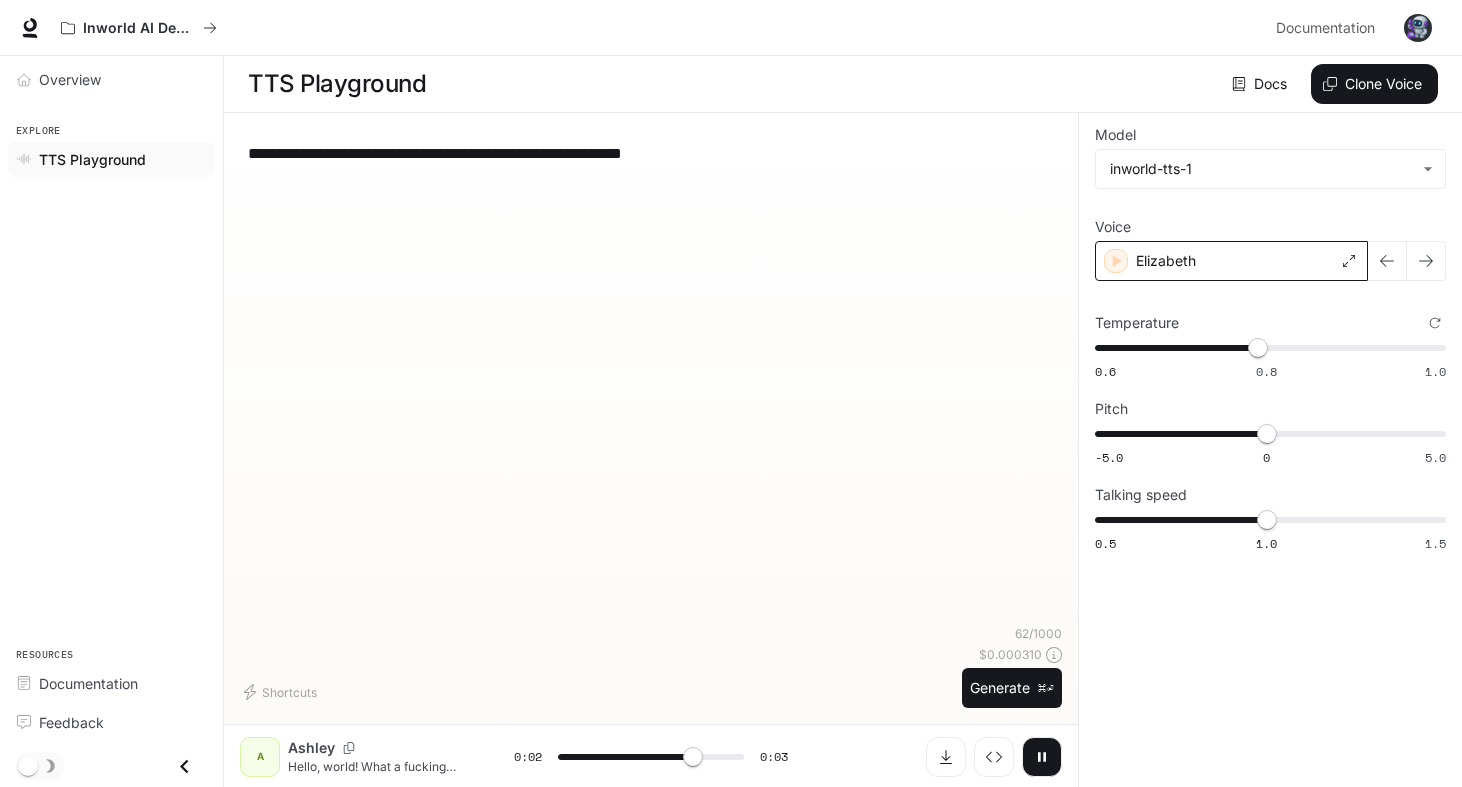 click on "Elizabeth" at bounding box center [1231, 261] 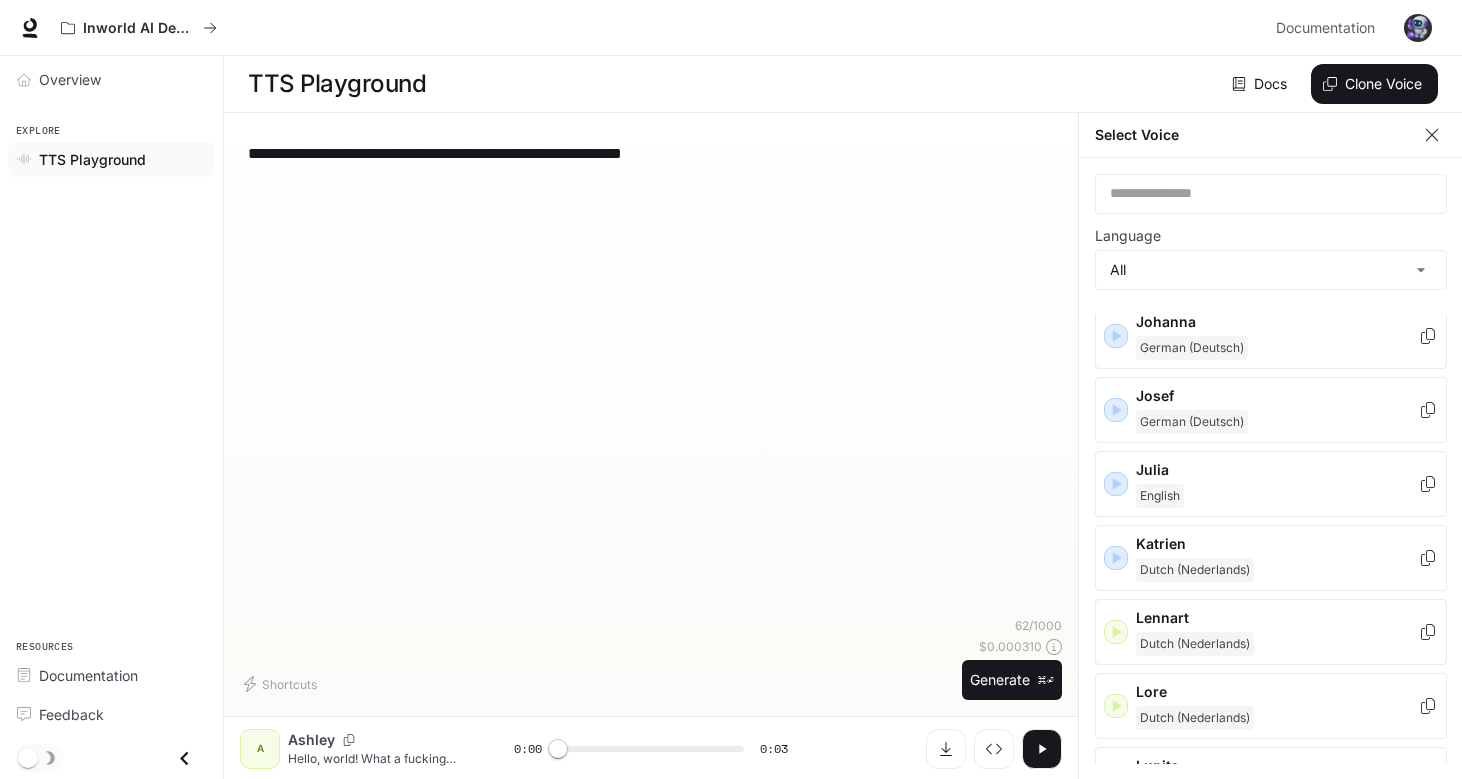 scroll, scrollTop: 1461, scrollLeft: 0, axis: vertical 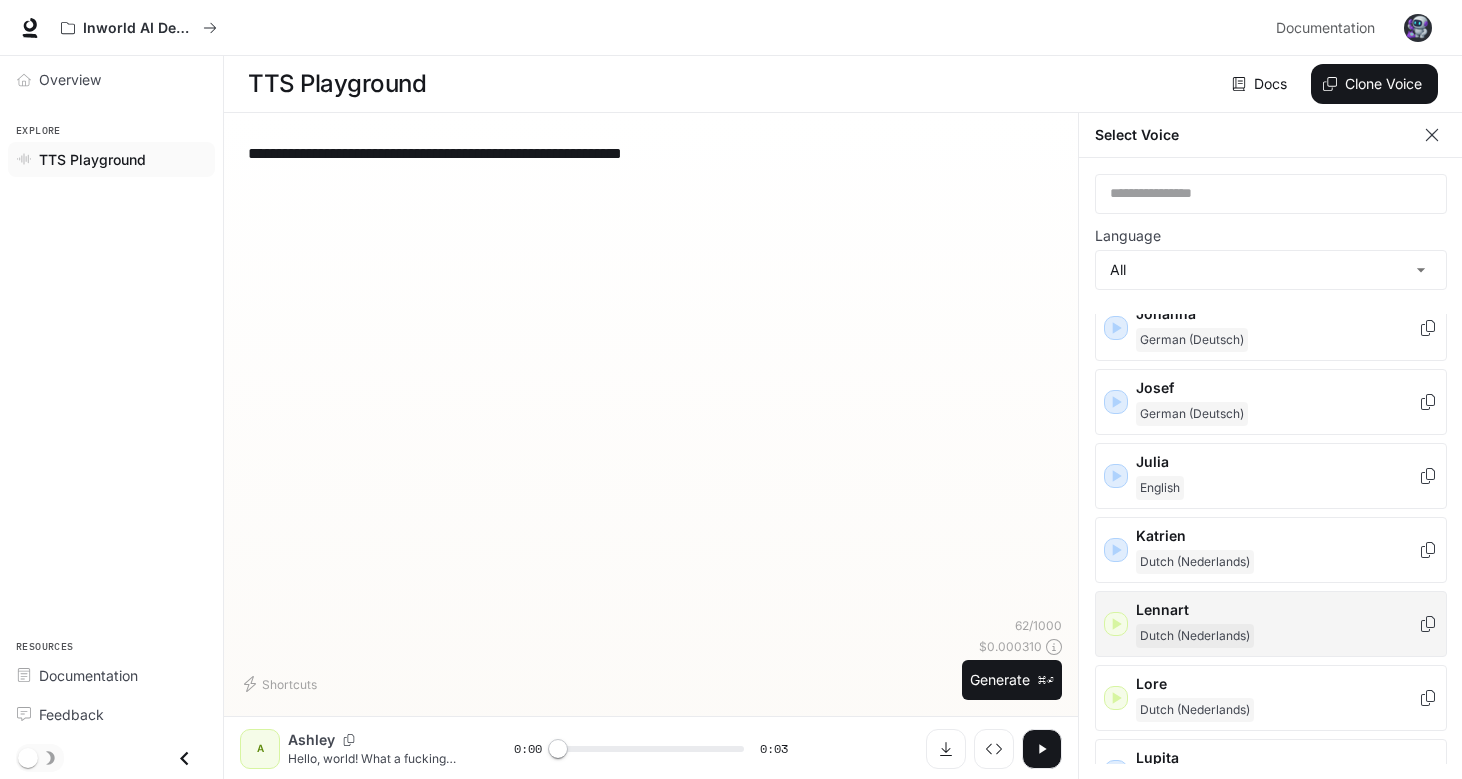 click on "Lennart" at bounding box center [1277, 610] 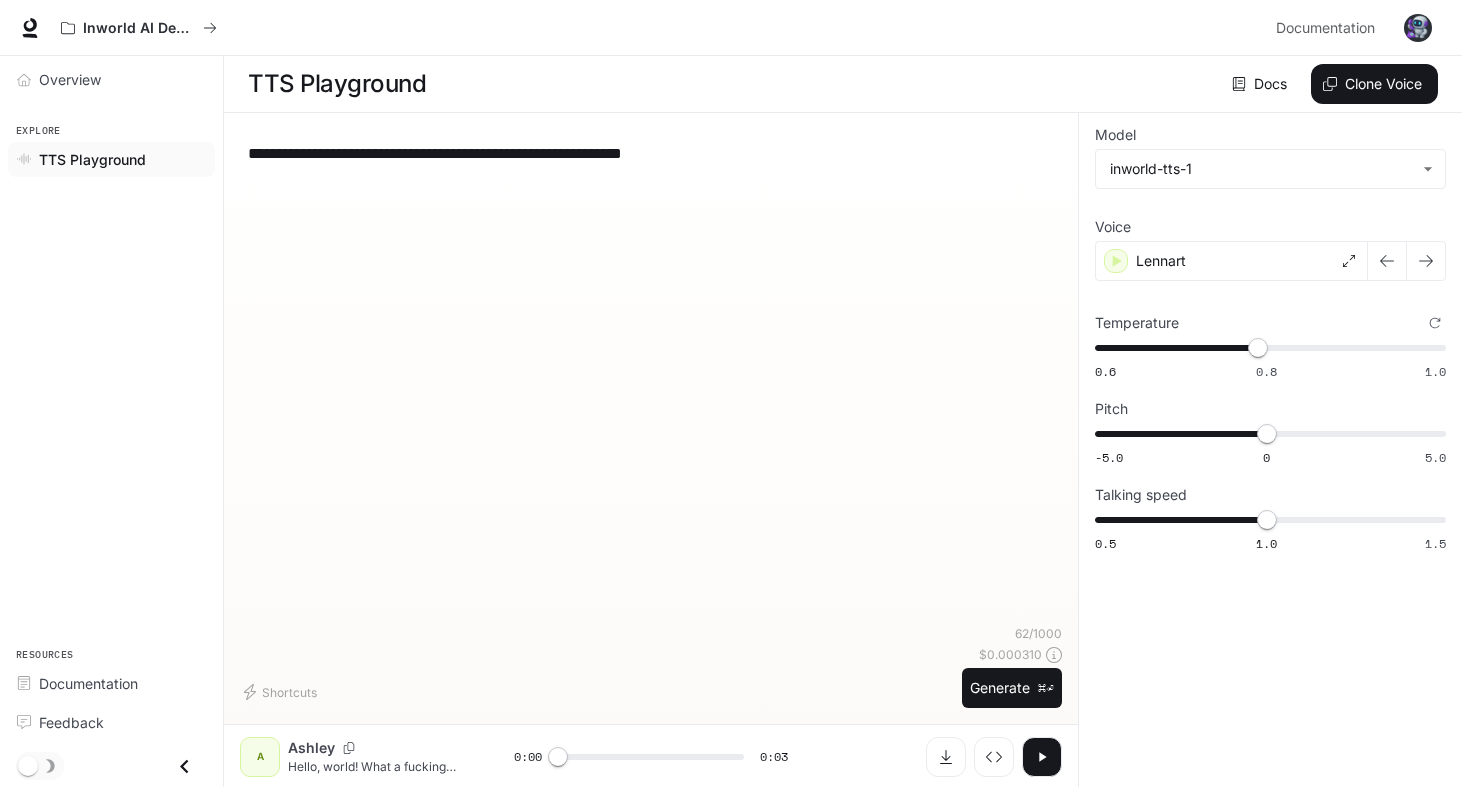click 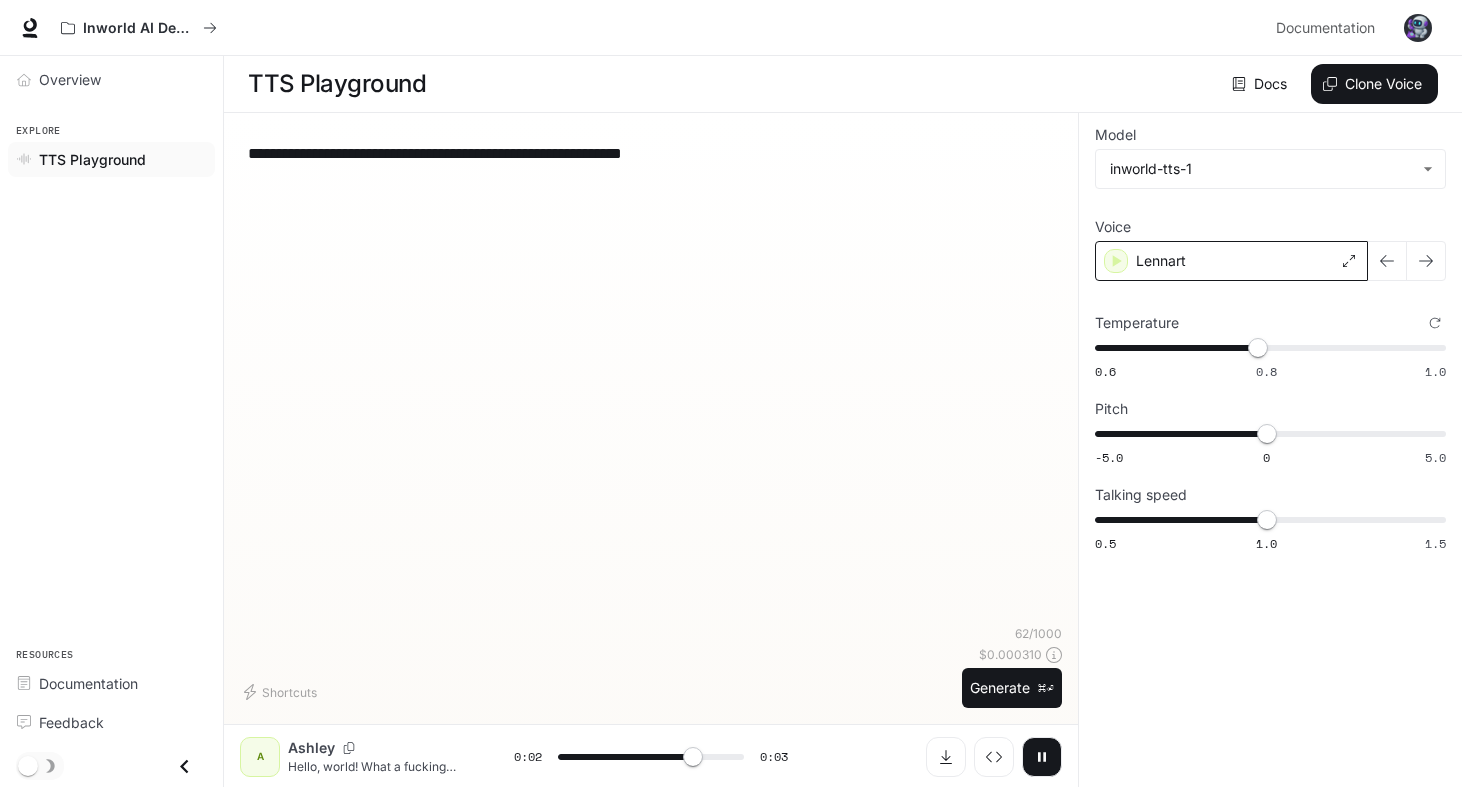 click on "Lennart" at bounding box center (1231, 261) 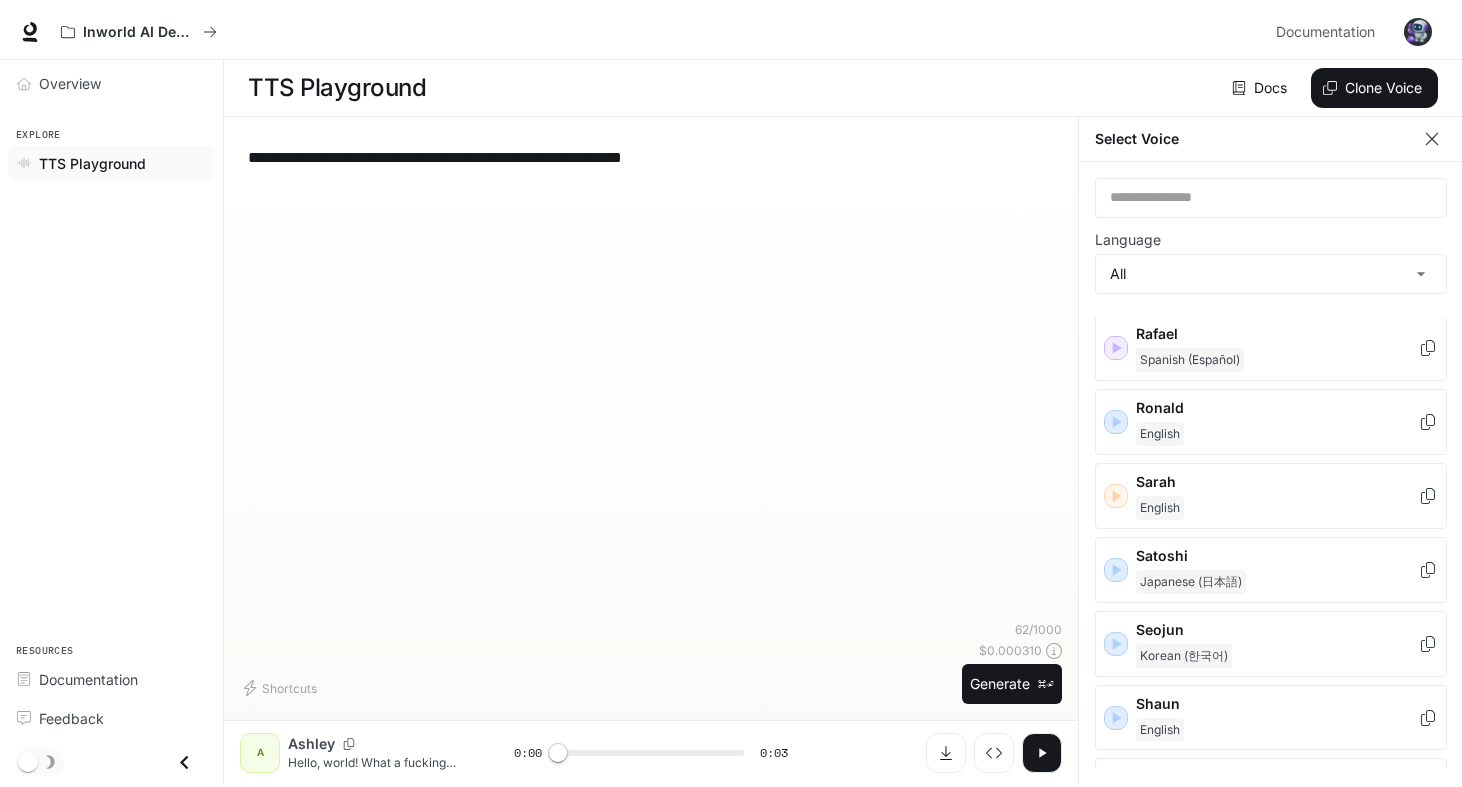 scroll, scrollTop: 3213, scrollLeft: 0, axis: vertical 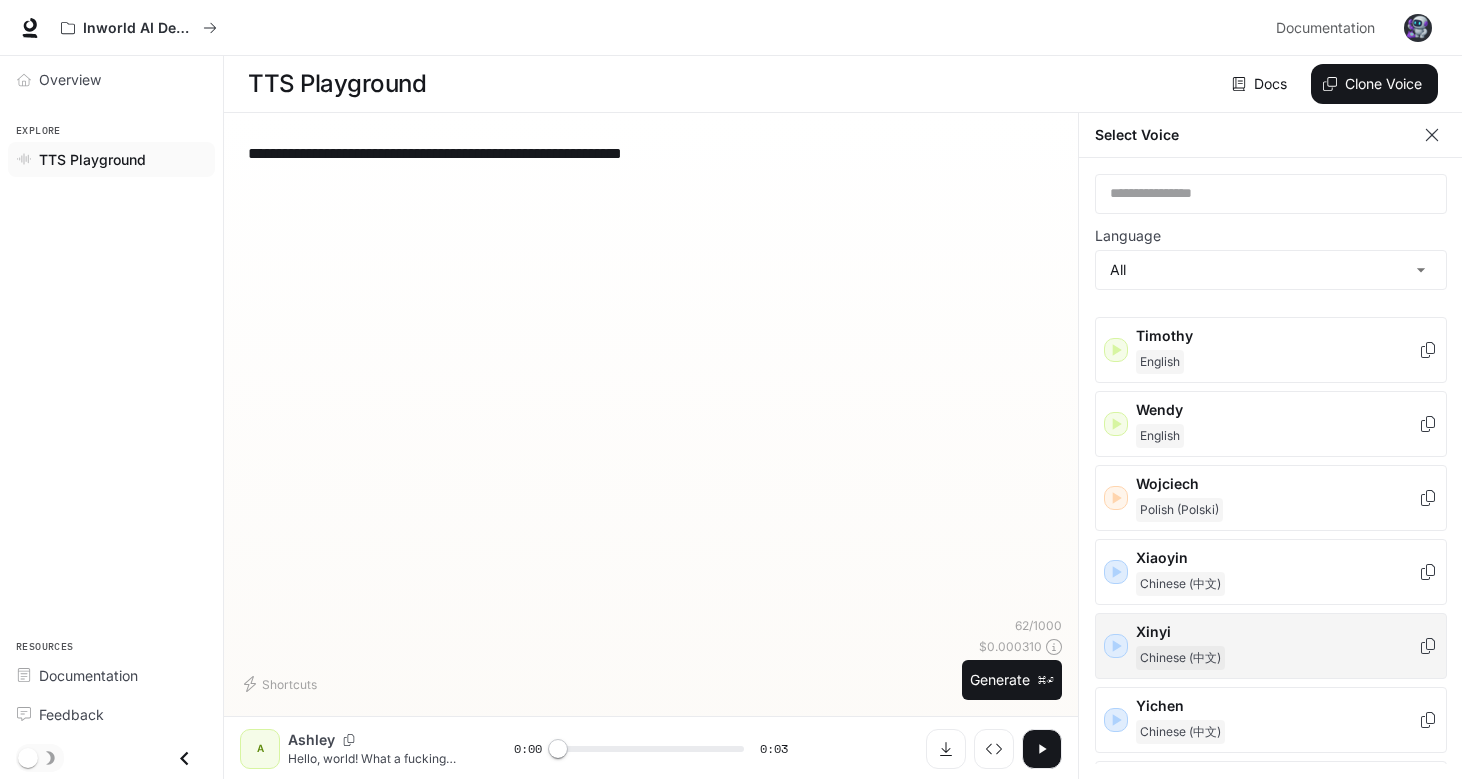 click on "Xinyi Chinese (中文)" at bounding box center [1277, 646] 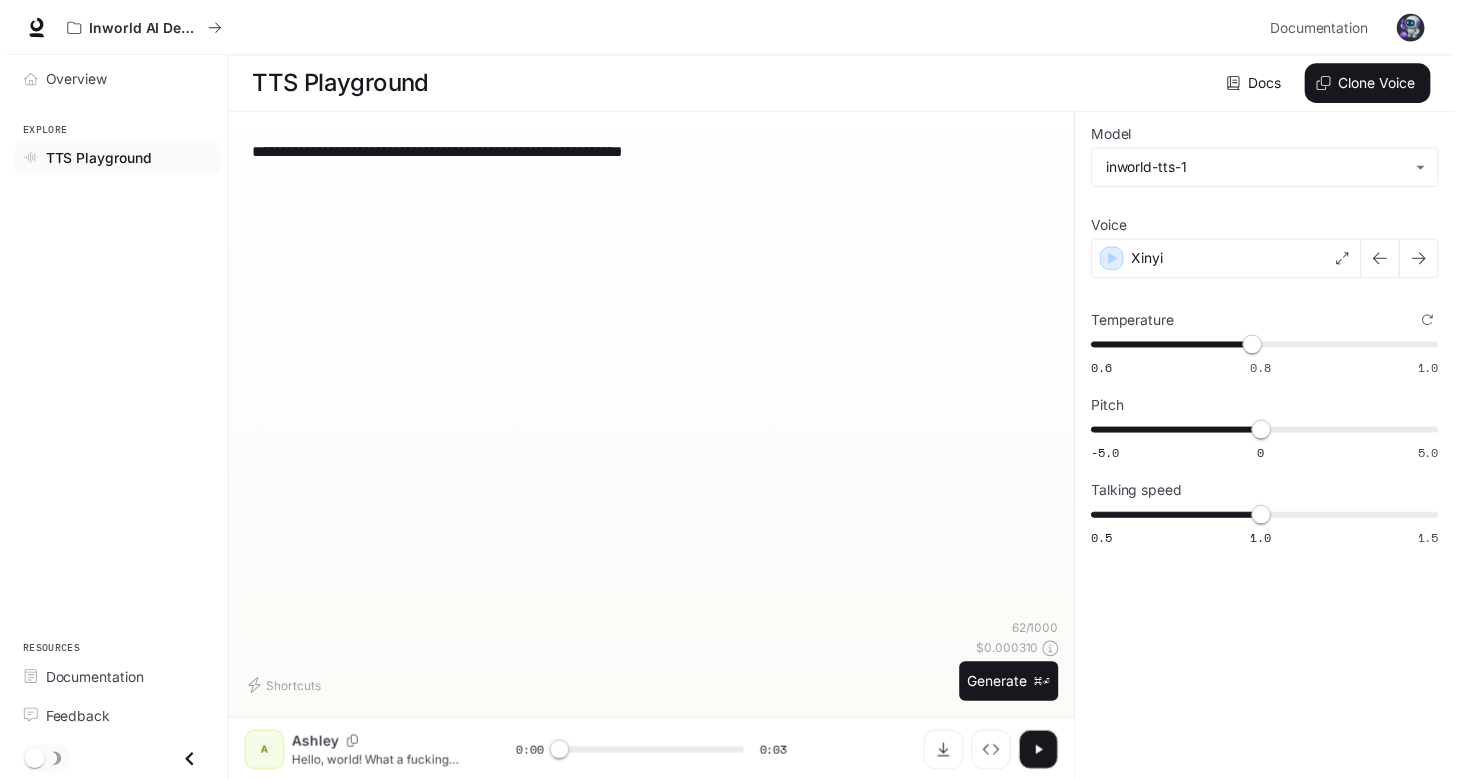 scroll, scrollTop: 1, scrollLeft: 0, axis: vertical 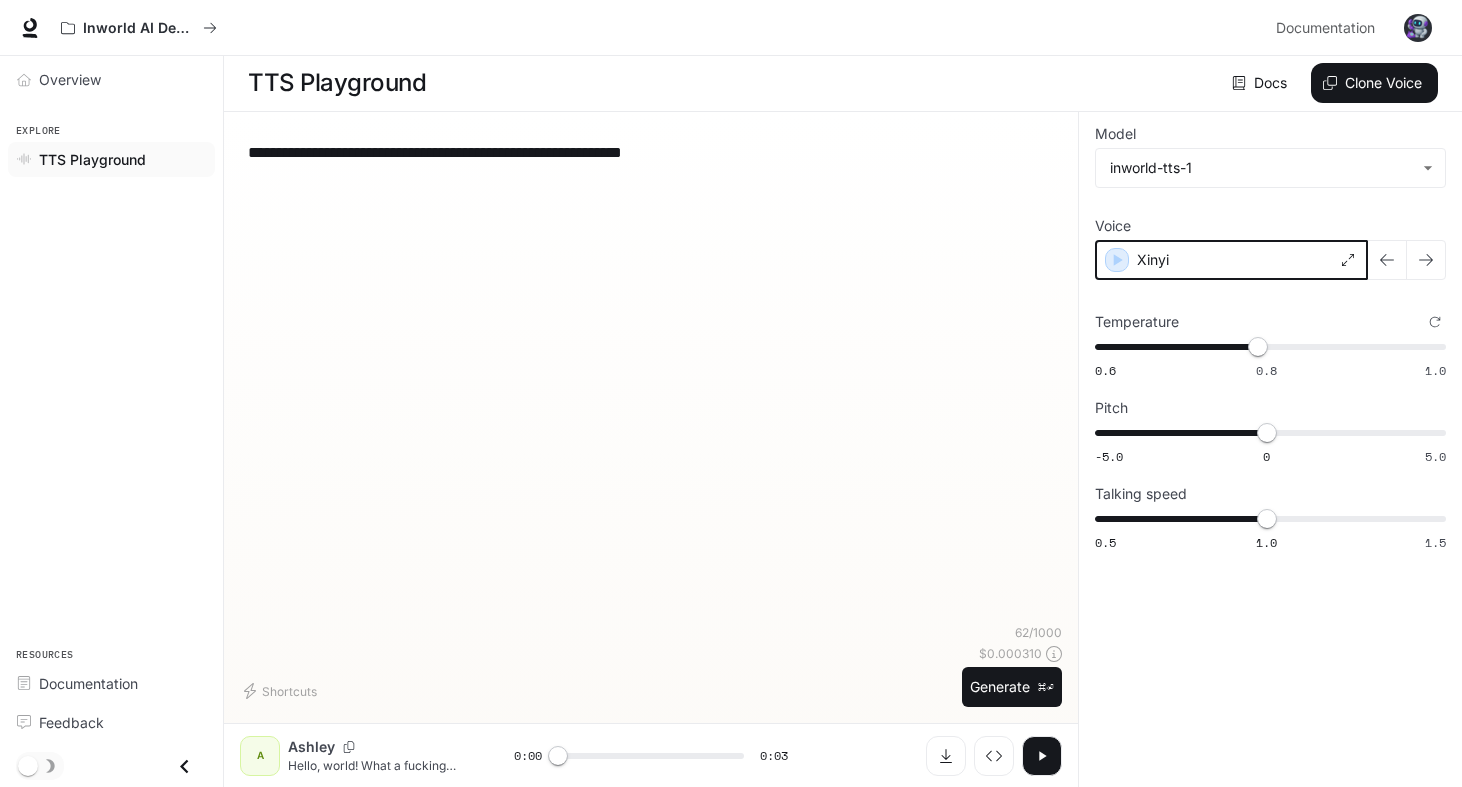 click 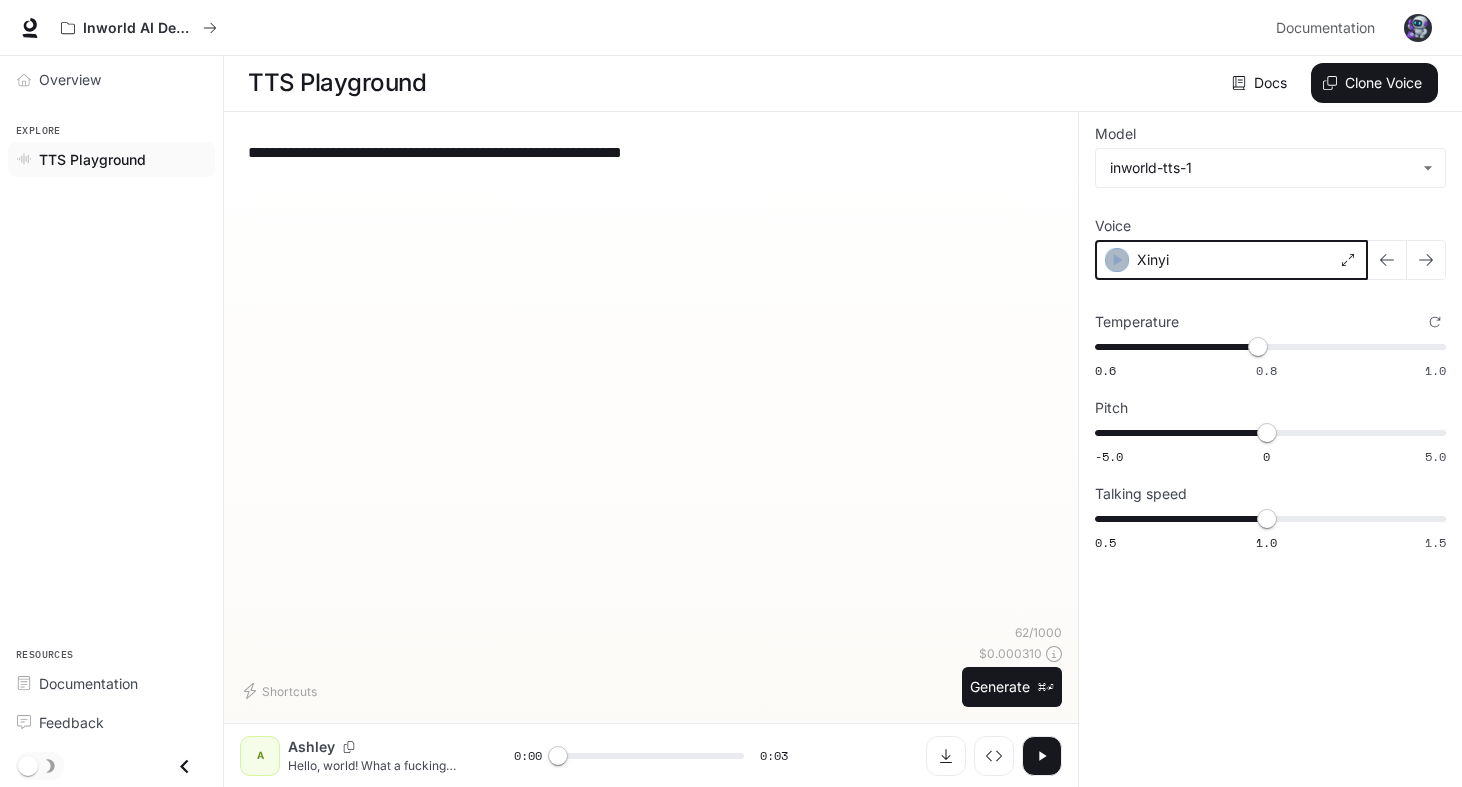 click 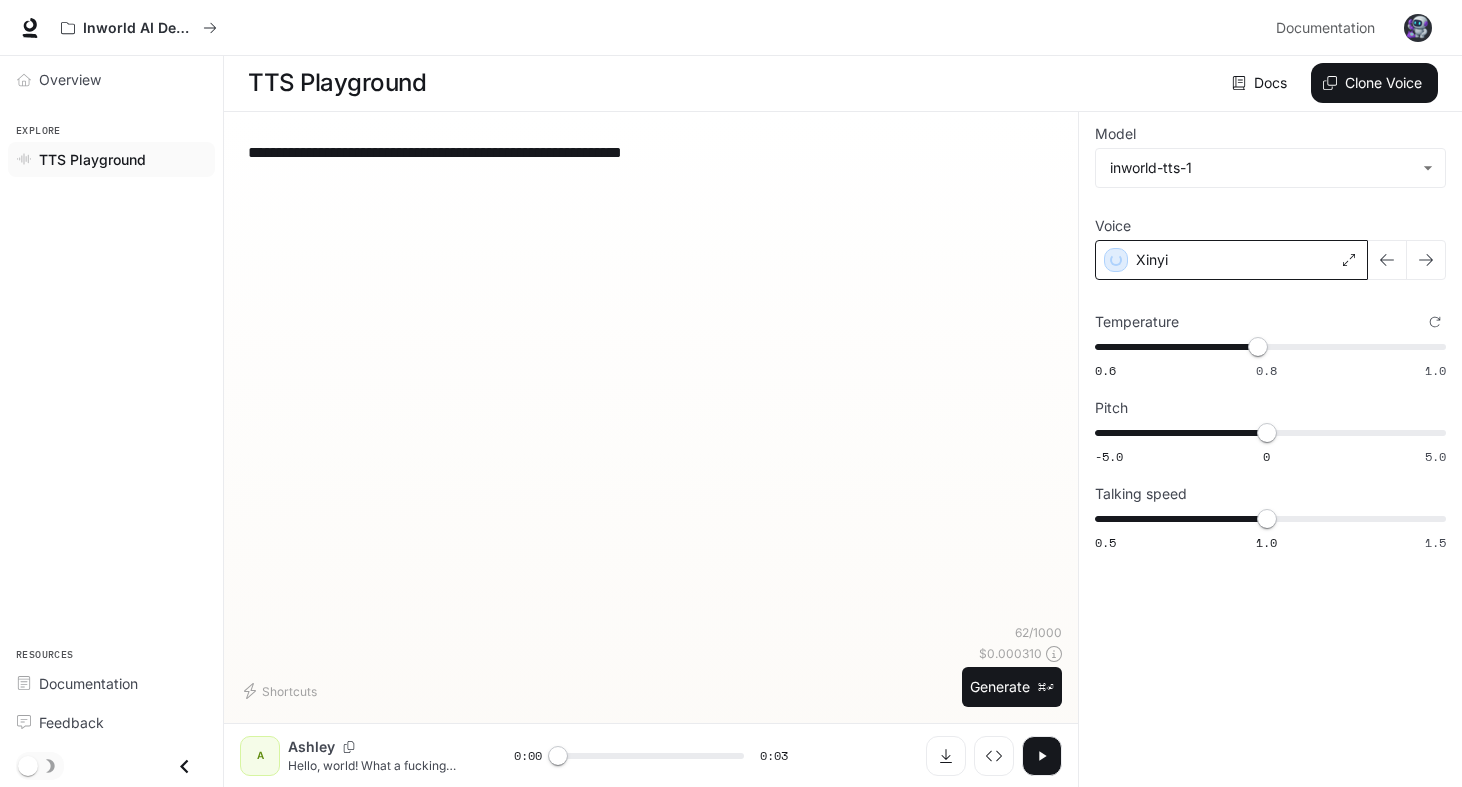 click 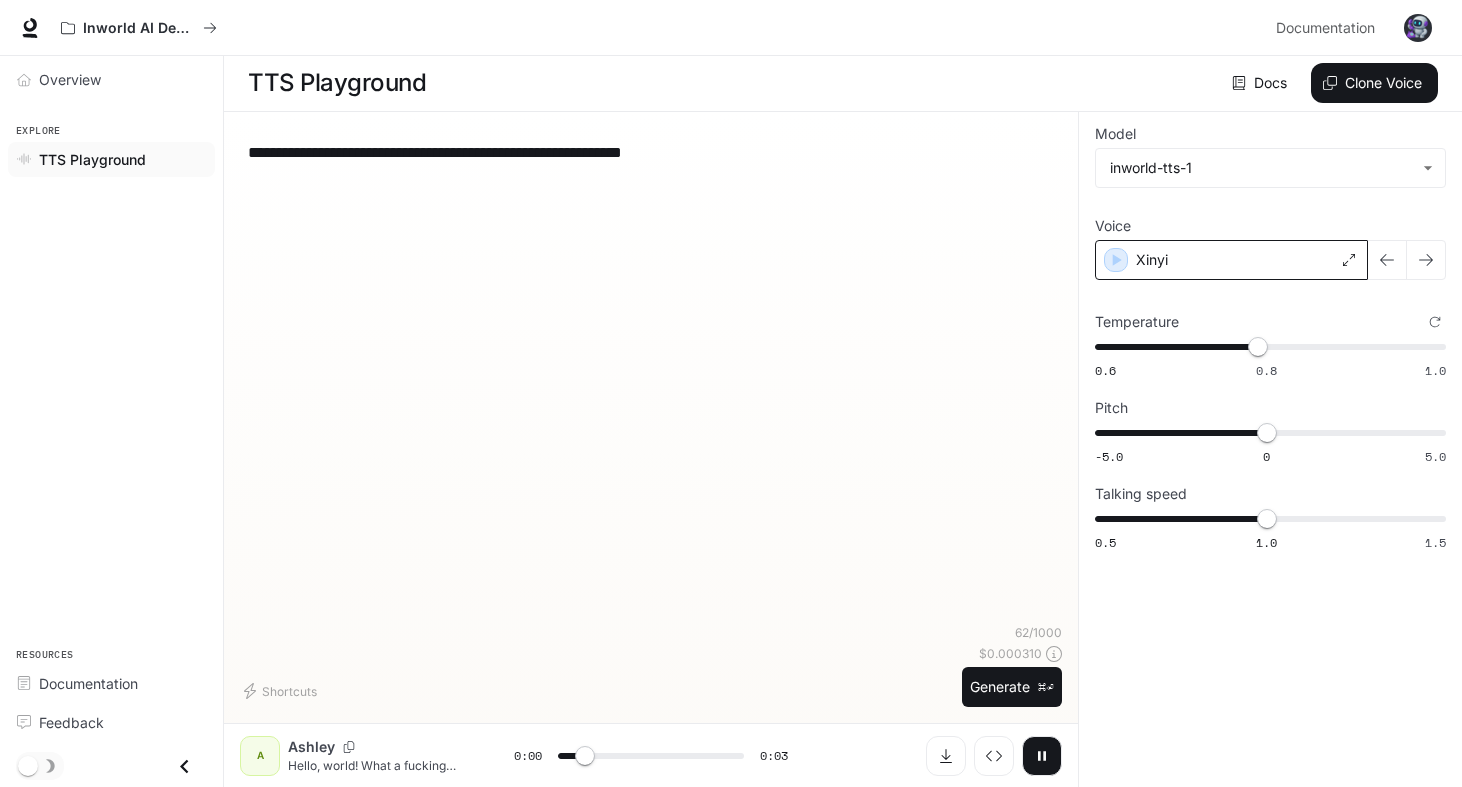 click 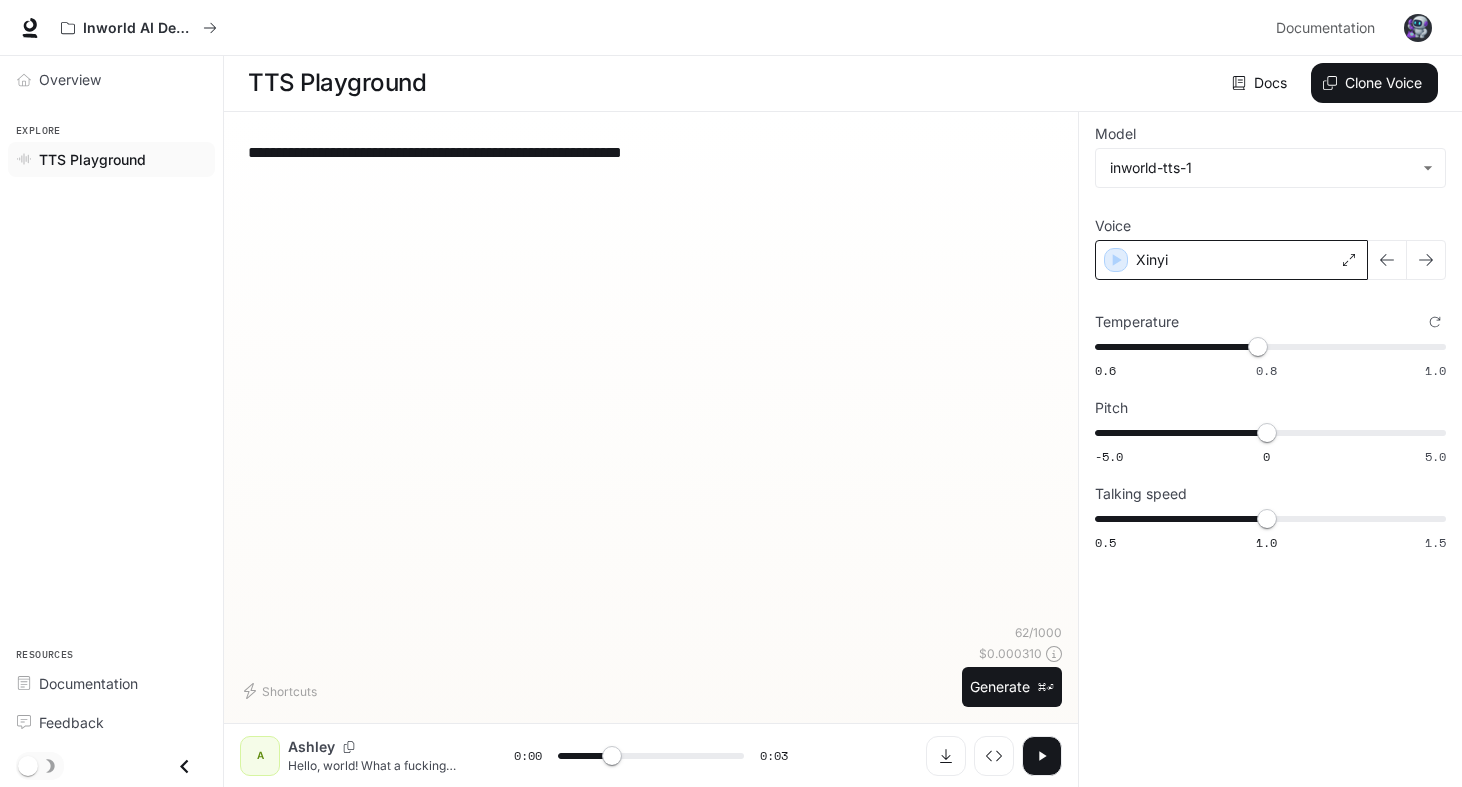 click on "Xinyi" at bounding box center (1231, 260) 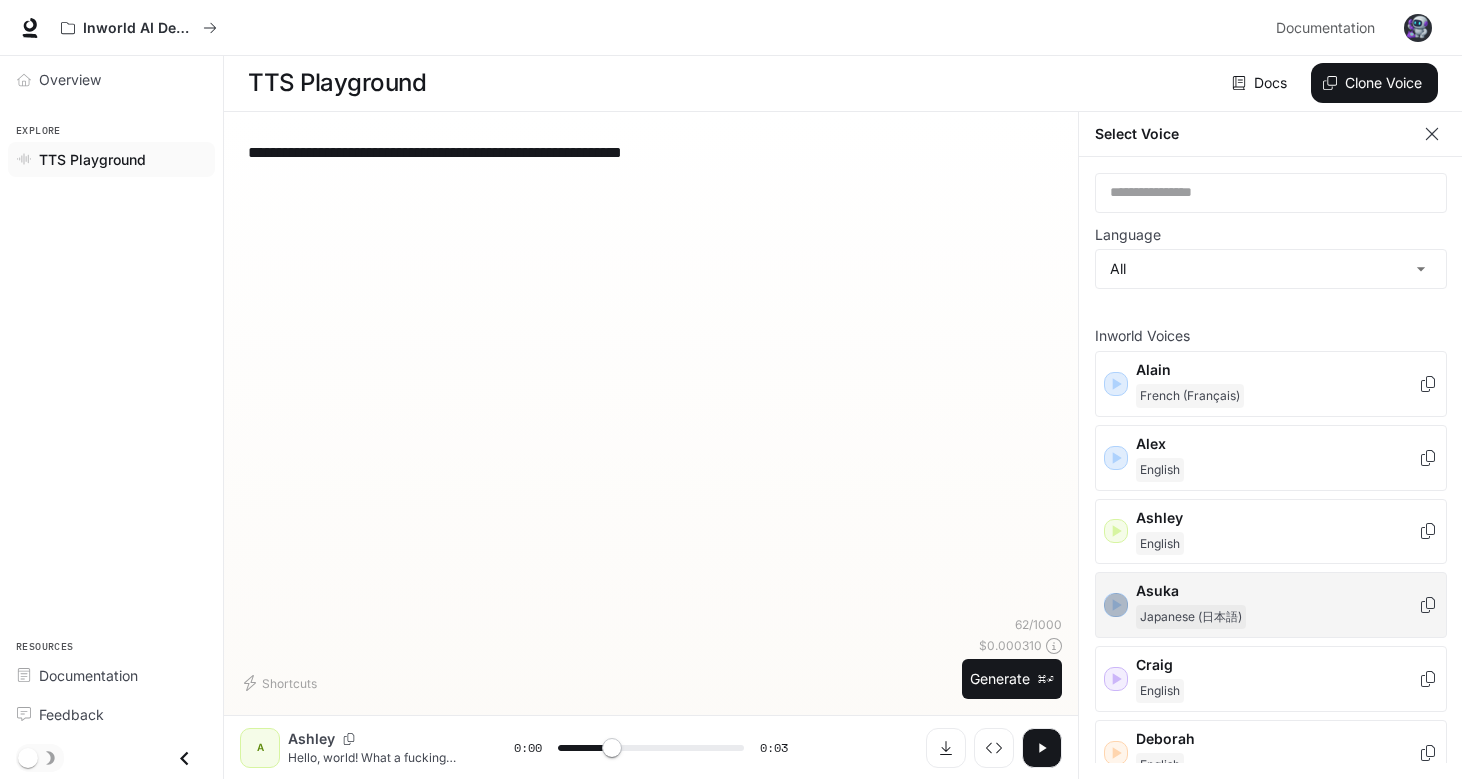 click 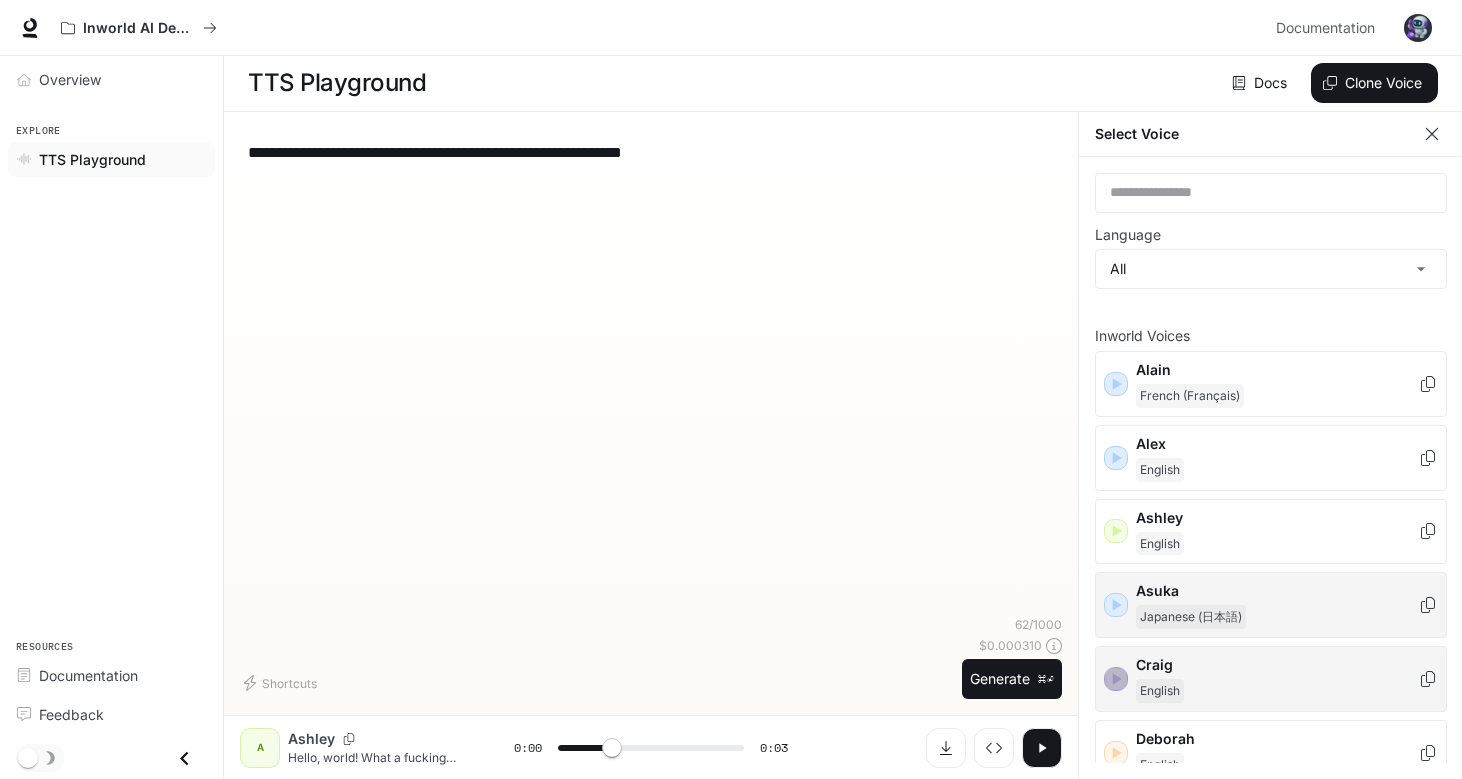 click 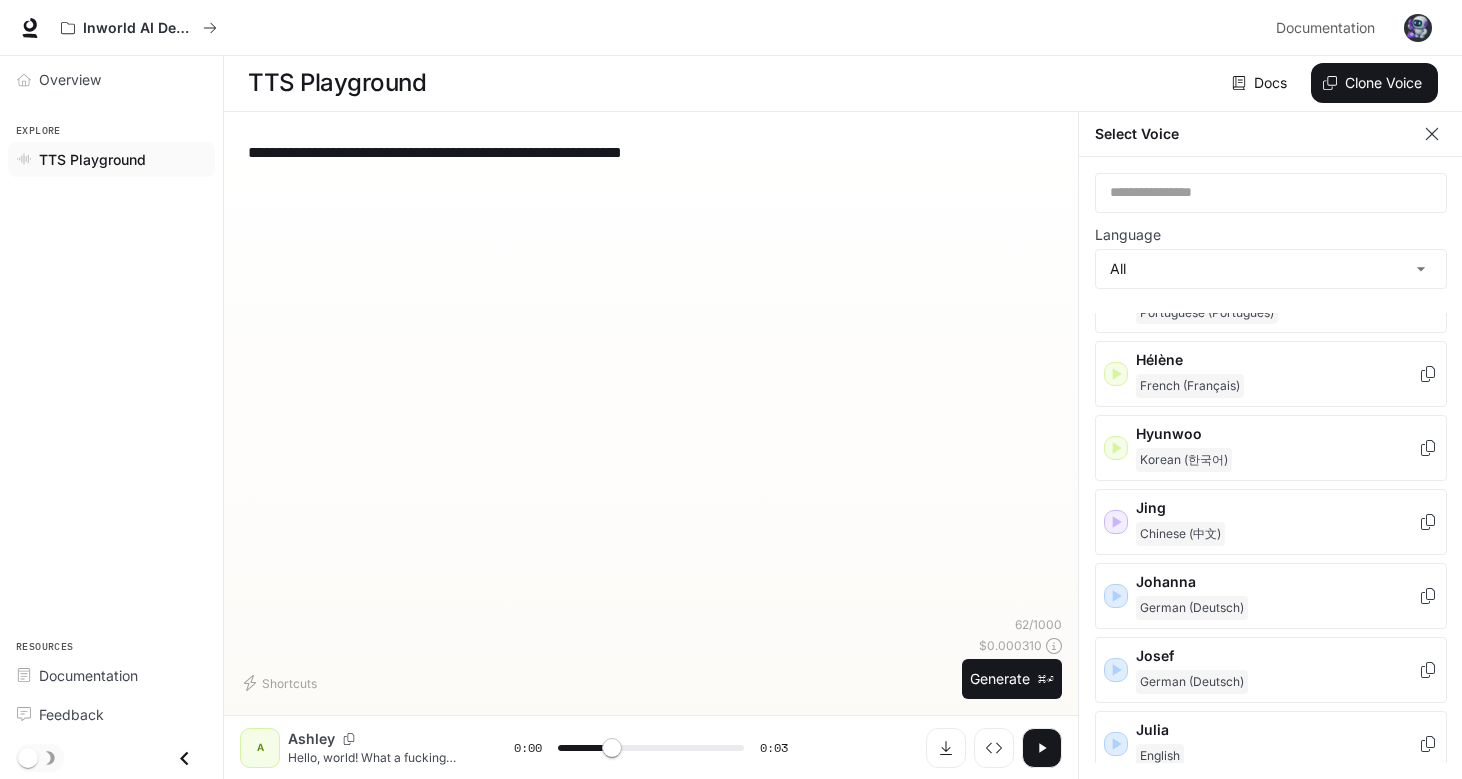 scroll, scrollTop: 1456, scrollLeft: 0, axis: vertical 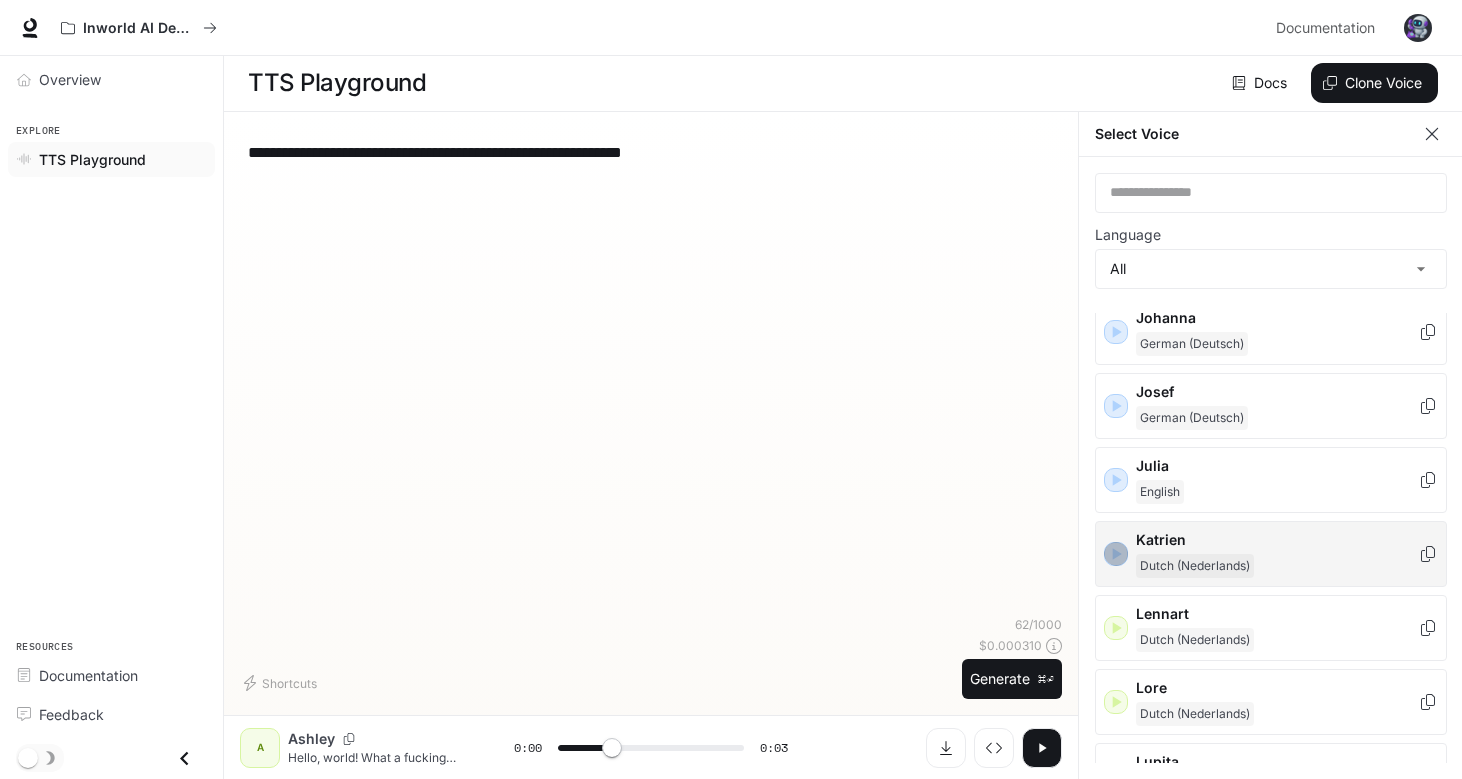 click 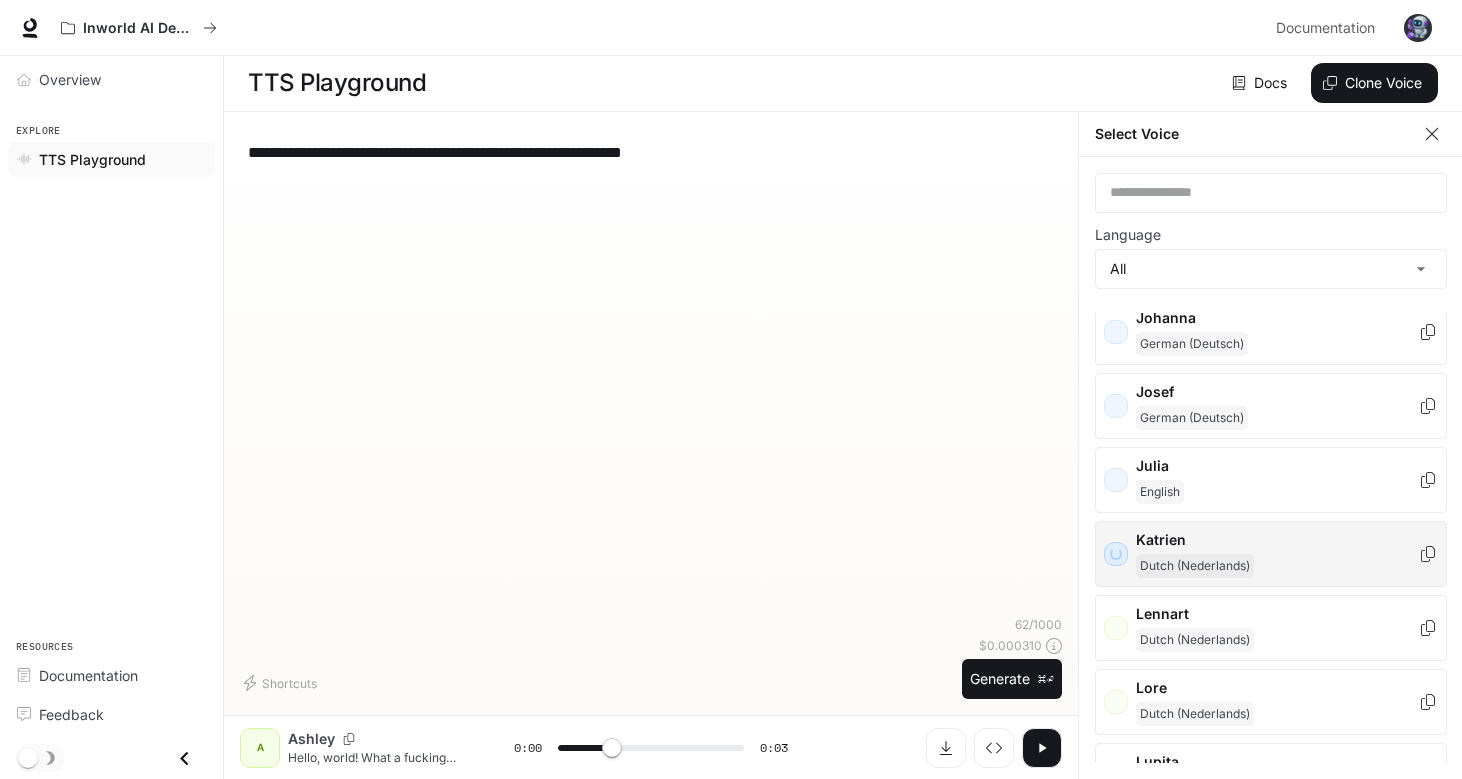 scroll, scrollTop: 1, scrollLeft: 1, axis: both 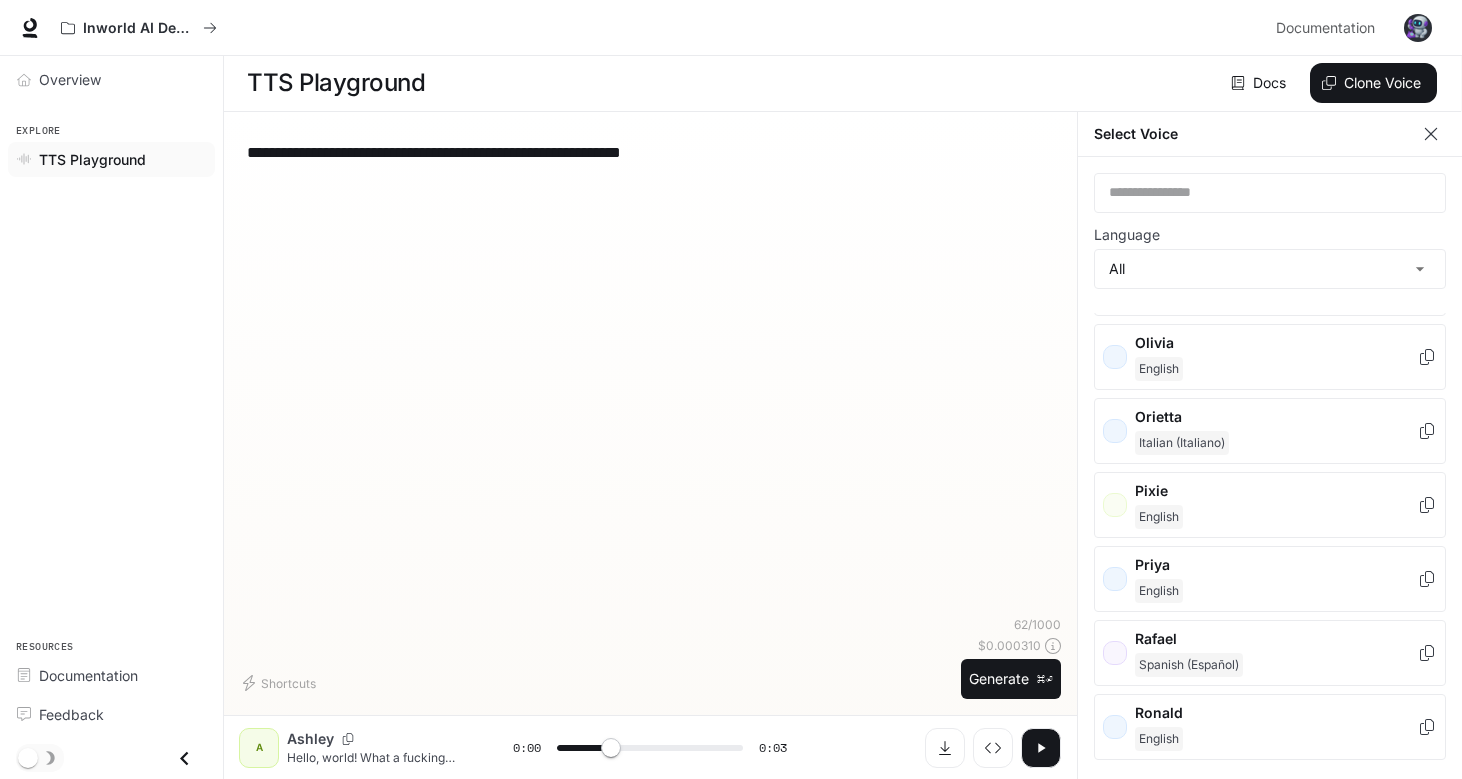 click on "Priya English" at bounding box center (1270, 579) 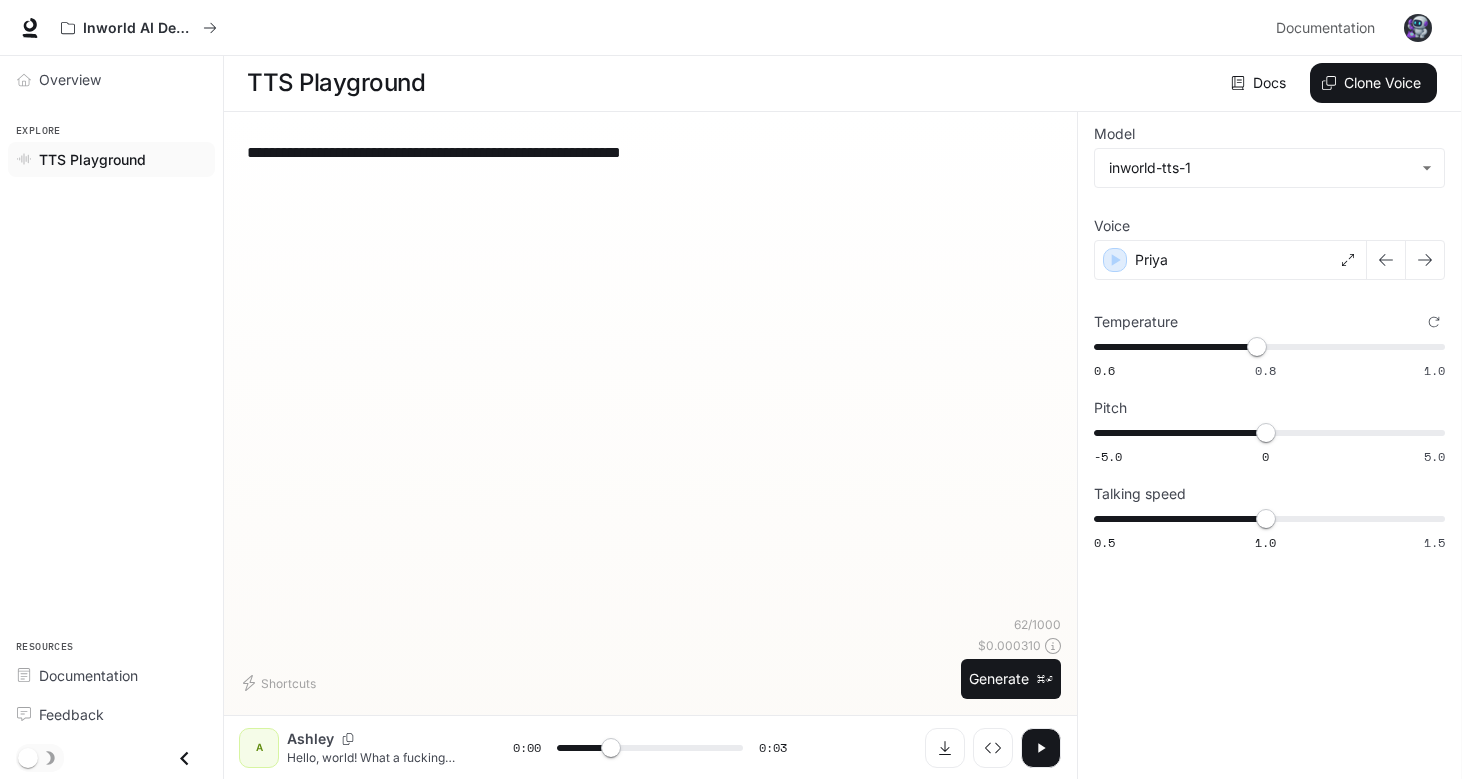 scroll, scrollTop: 1, scrollLeft: 0, axis: vertical 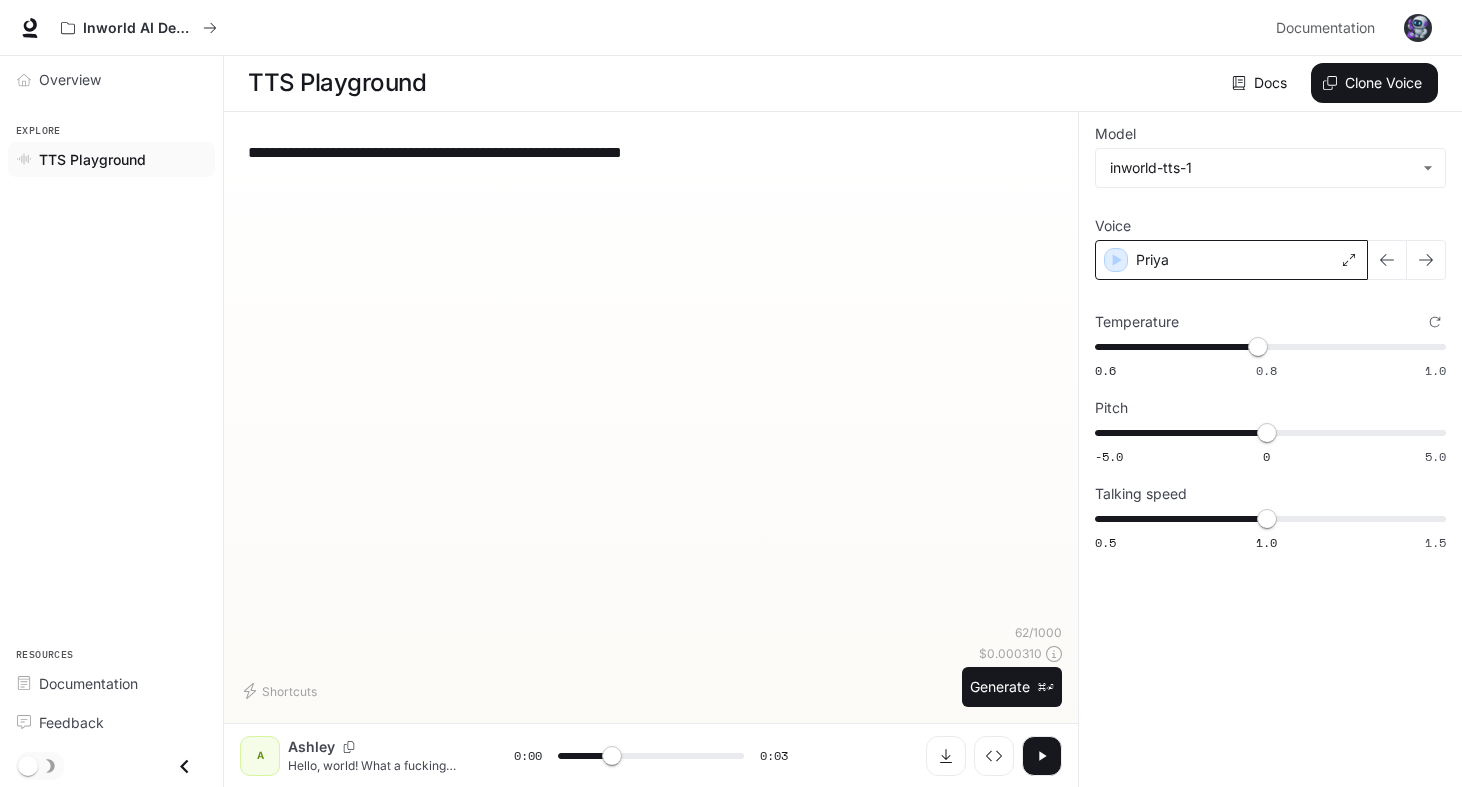 click on "Priya" at bounding box center [1231, 260] 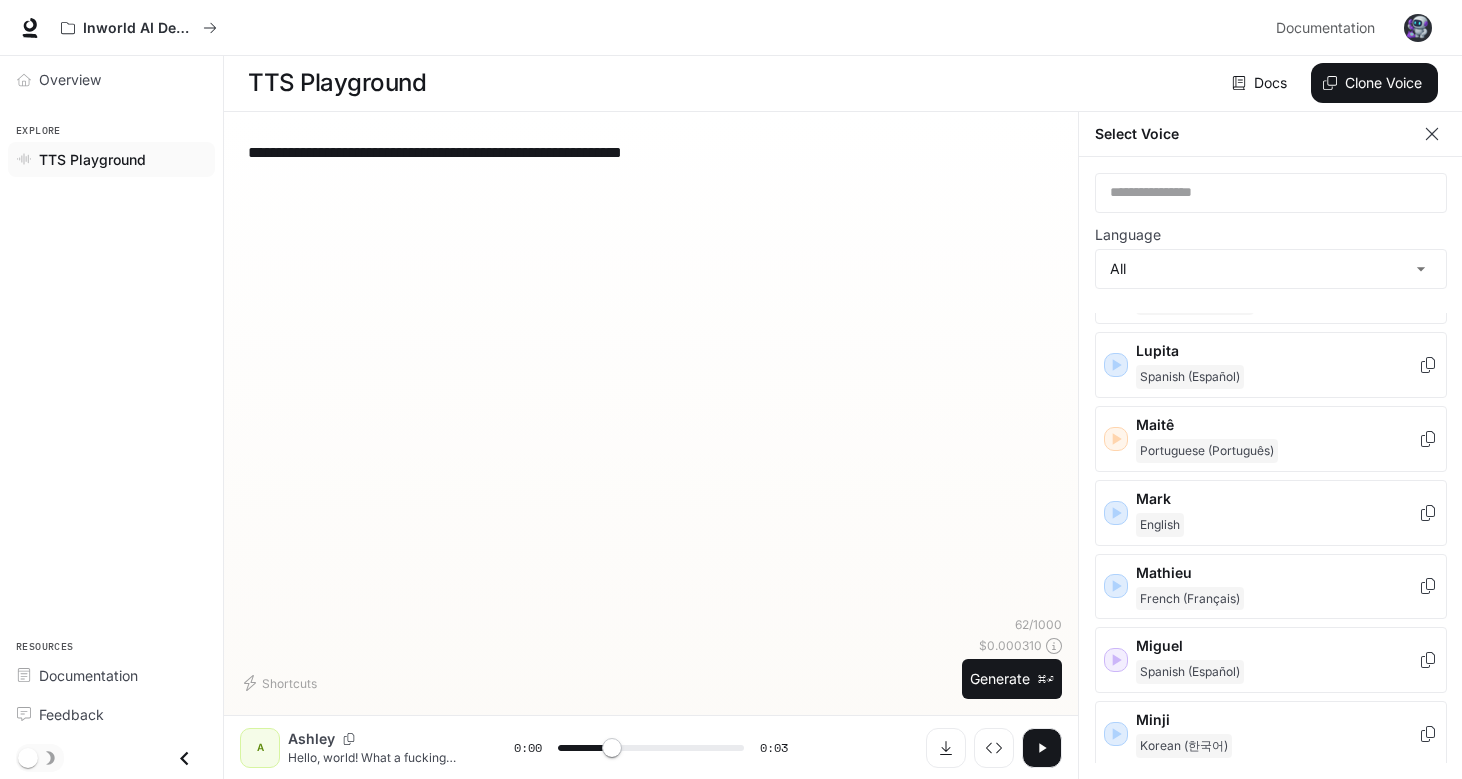 scroll, scrollTop: 3268, scrollLeft: 0, axis: vertical 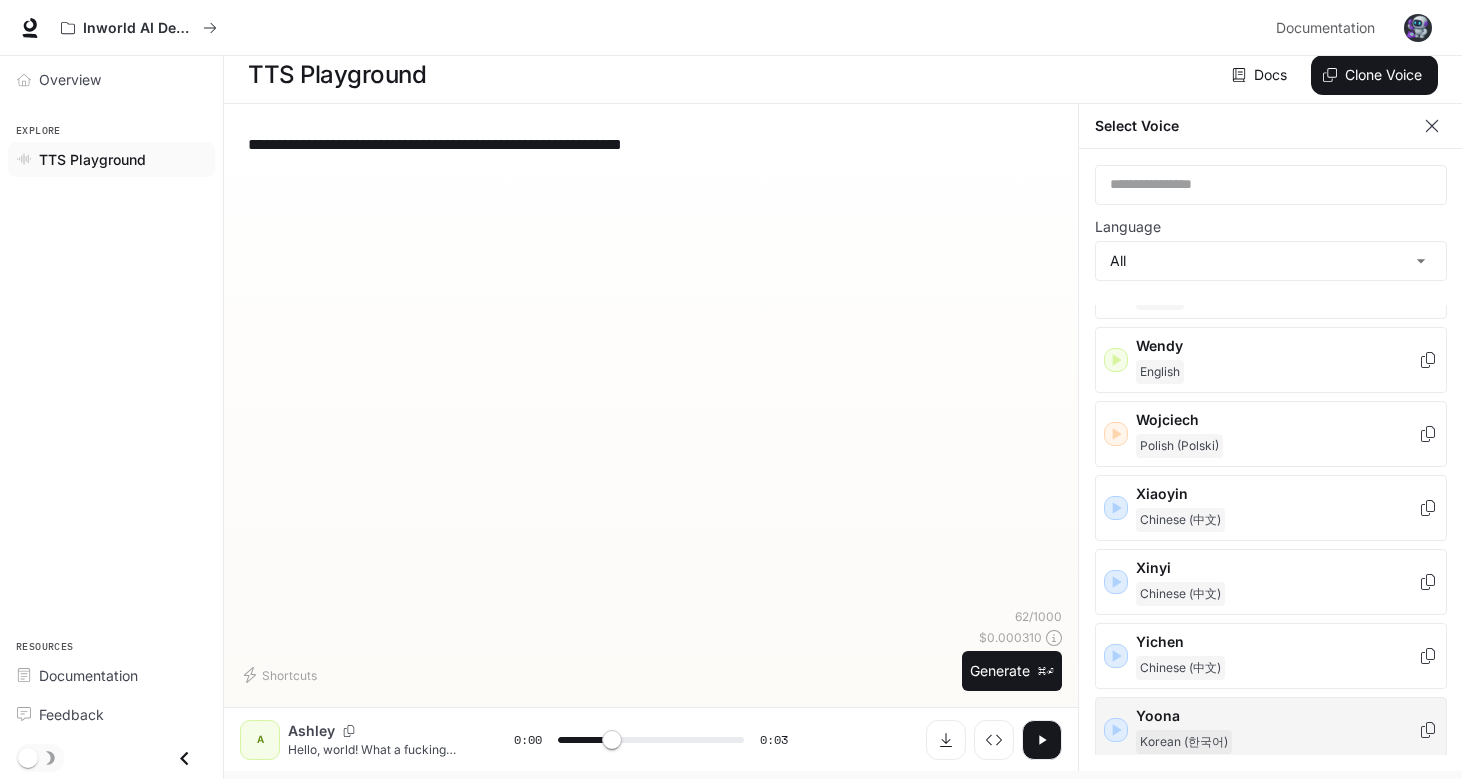 click 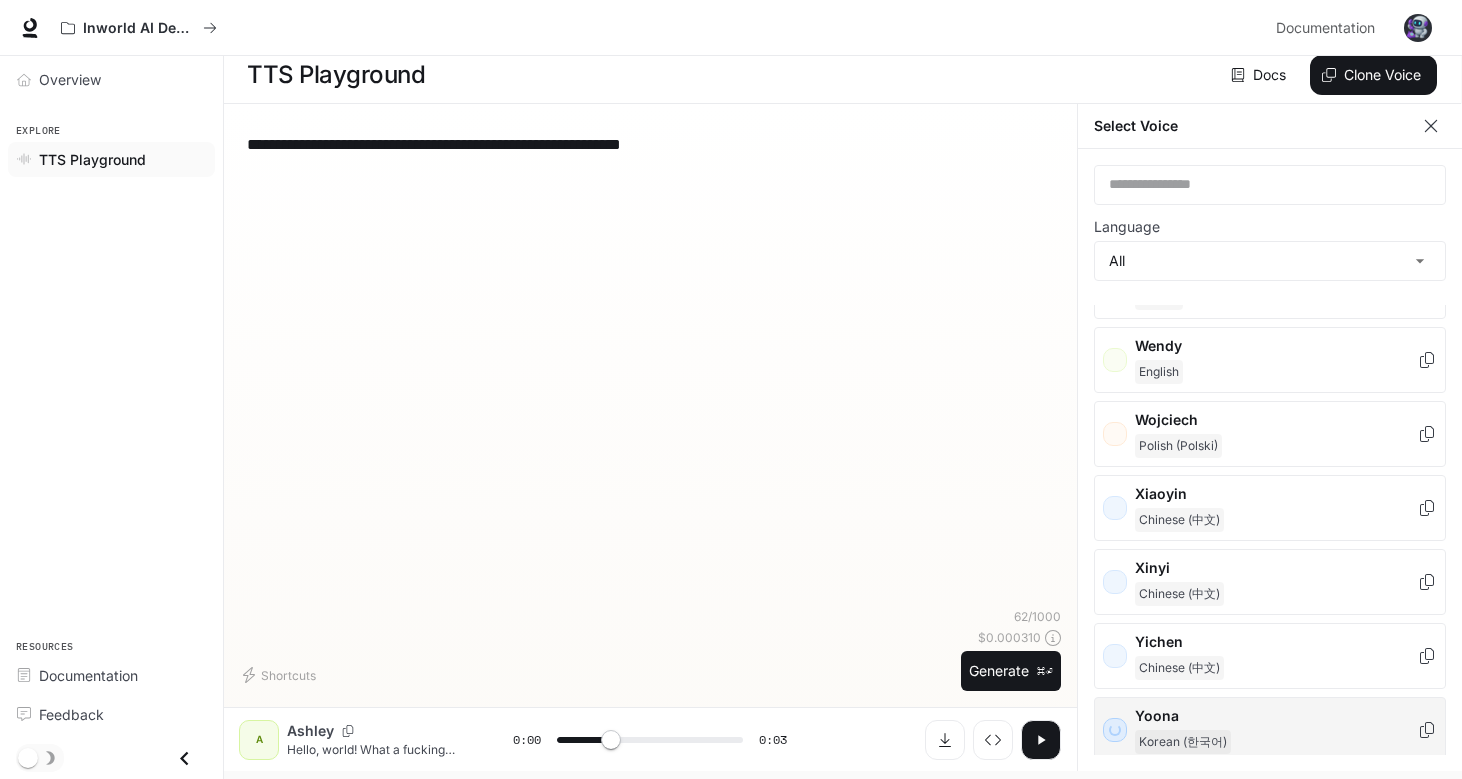 scroll, scrollTop: 9, scrollLeft: 0, axis: vertical 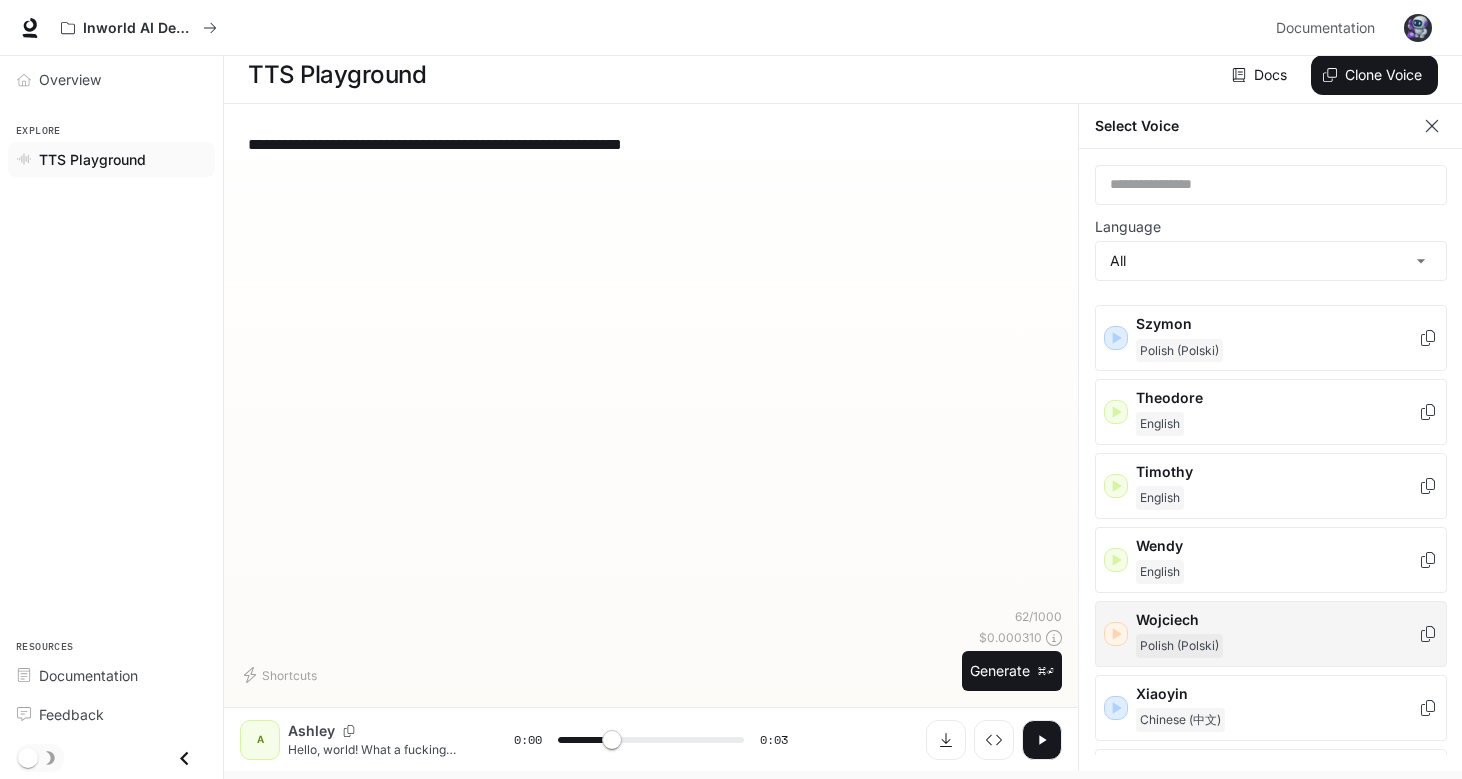click 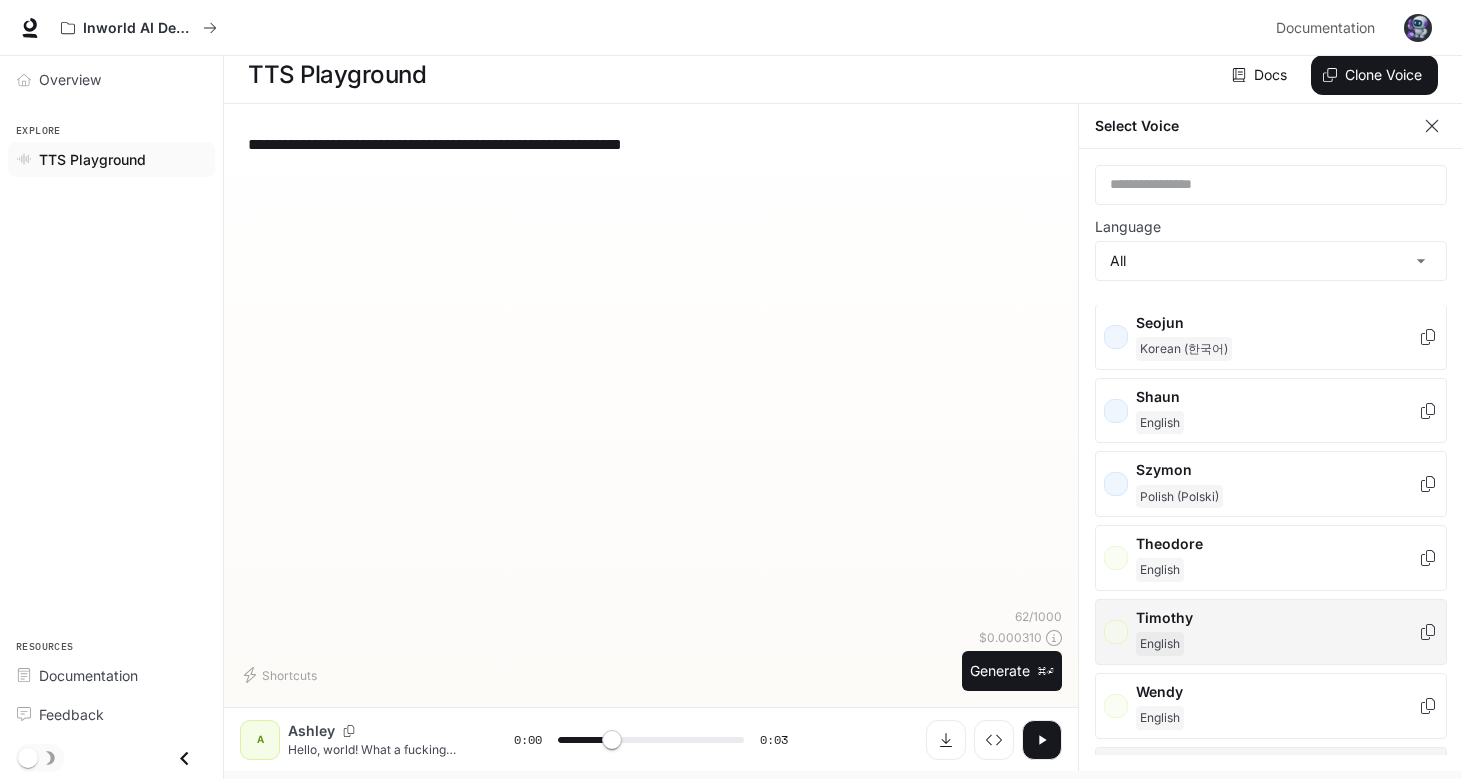 scroll, scrollTop: 2919, scrollLeft: 0, axis: vertical 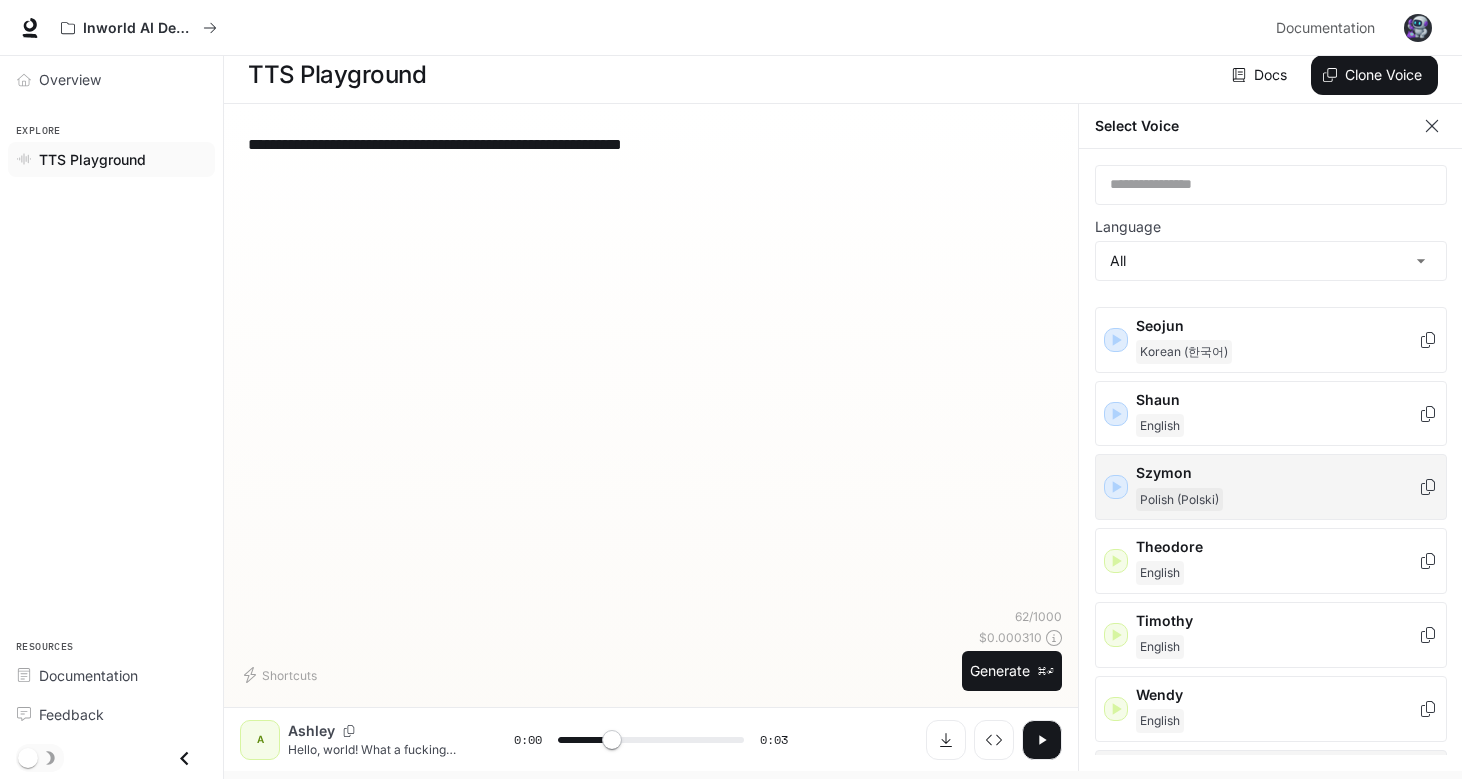 click 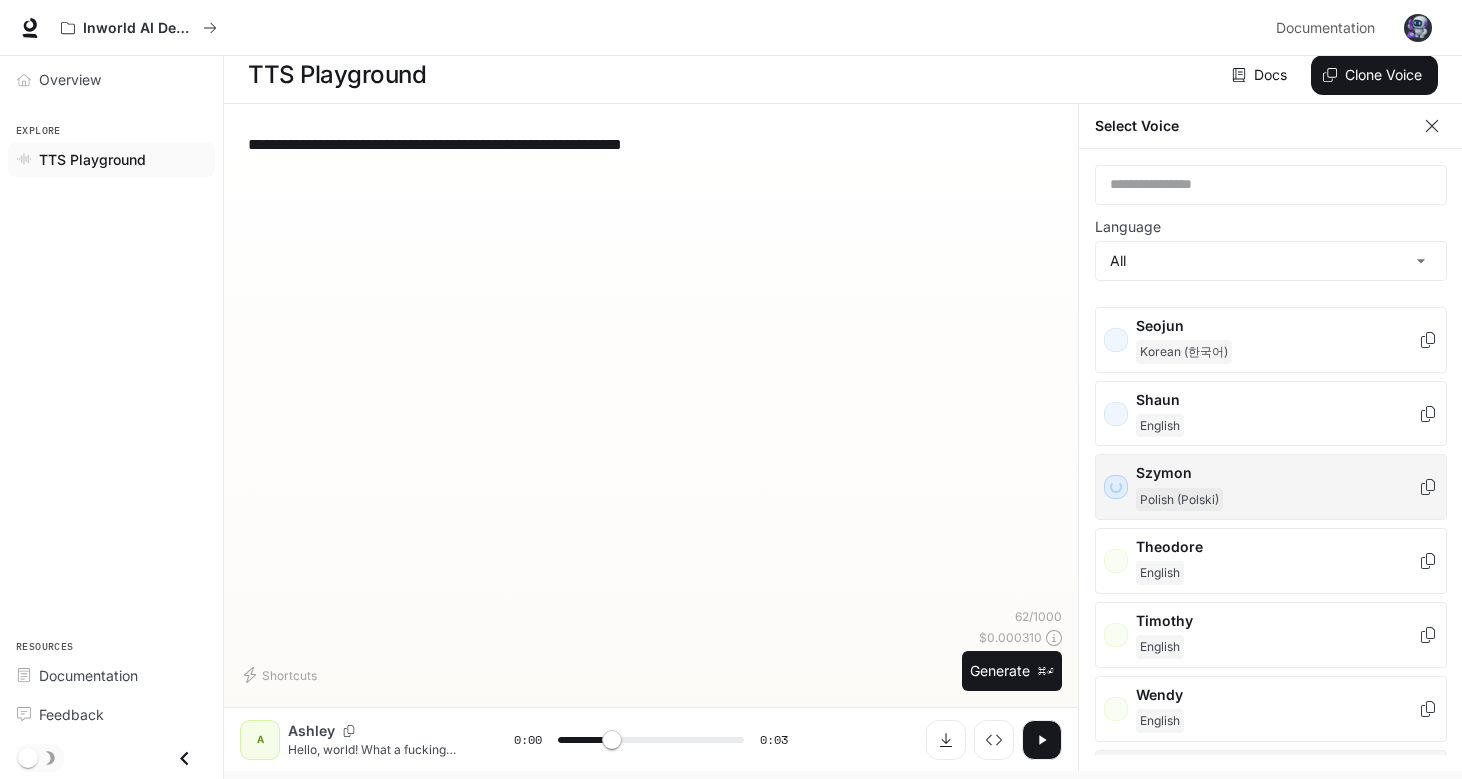 scroll, scrollTop: 2756, scrollLeft: 0, axis: vertical 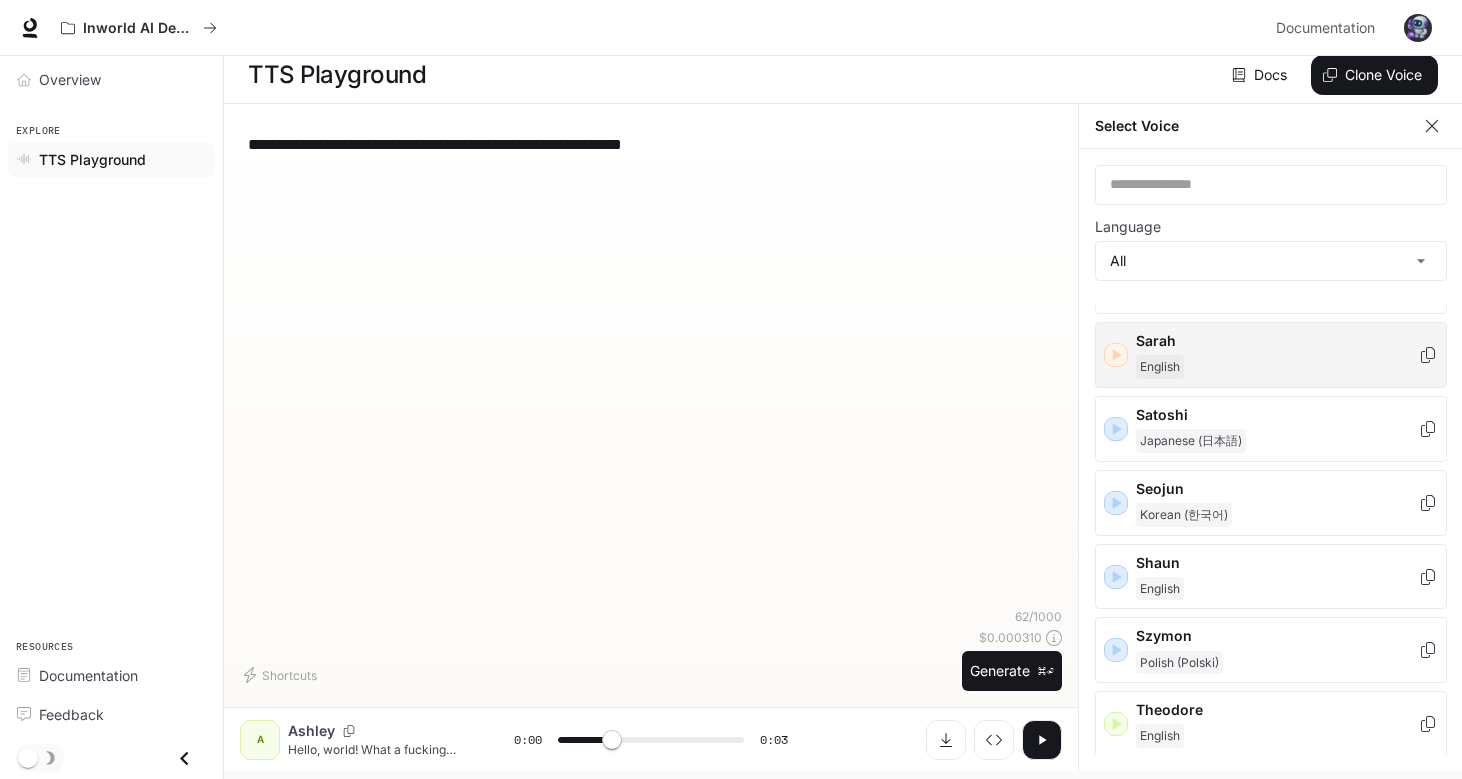 click at bounding box center (1116, 355) 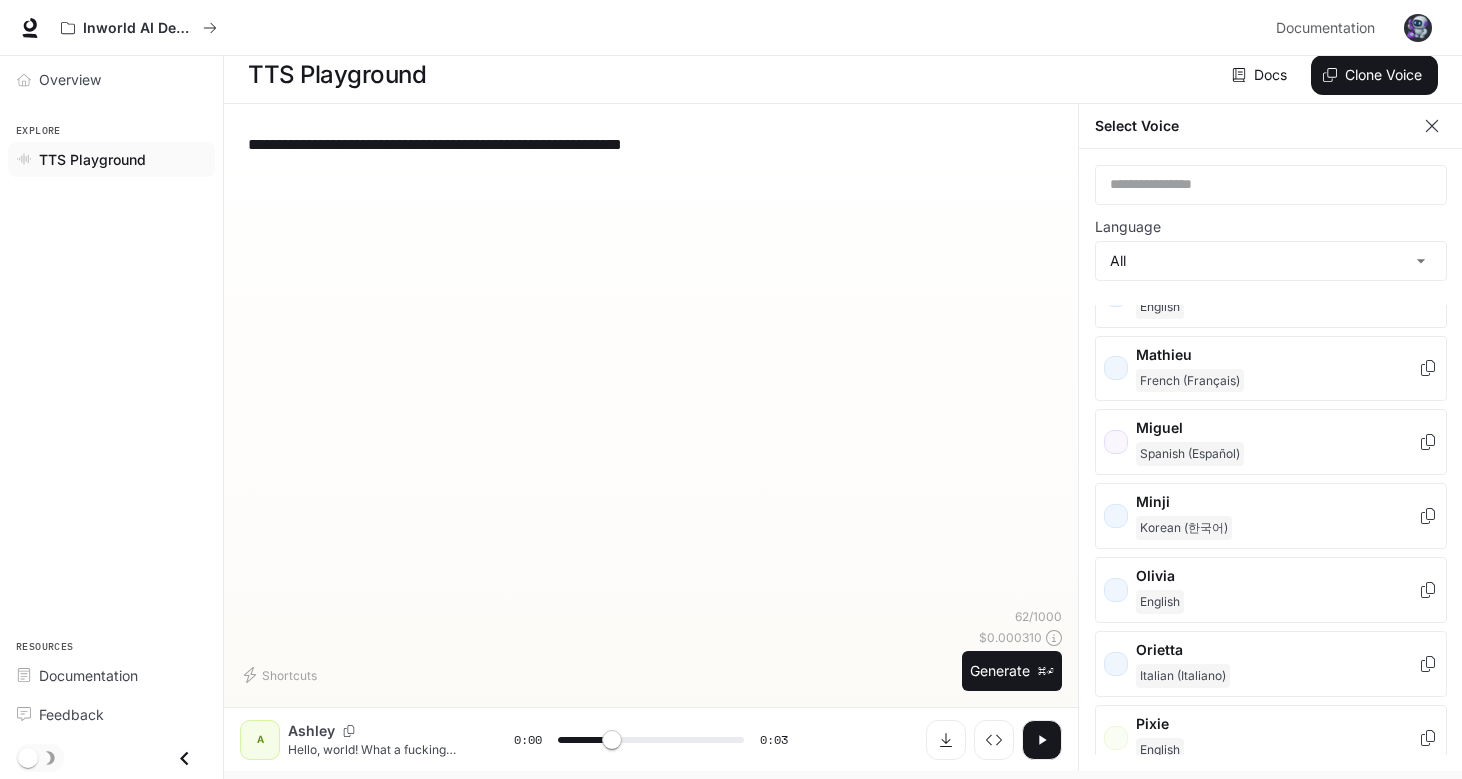 scroll, scrollTop: 1829, scrollLeft: 0, axis: vertical 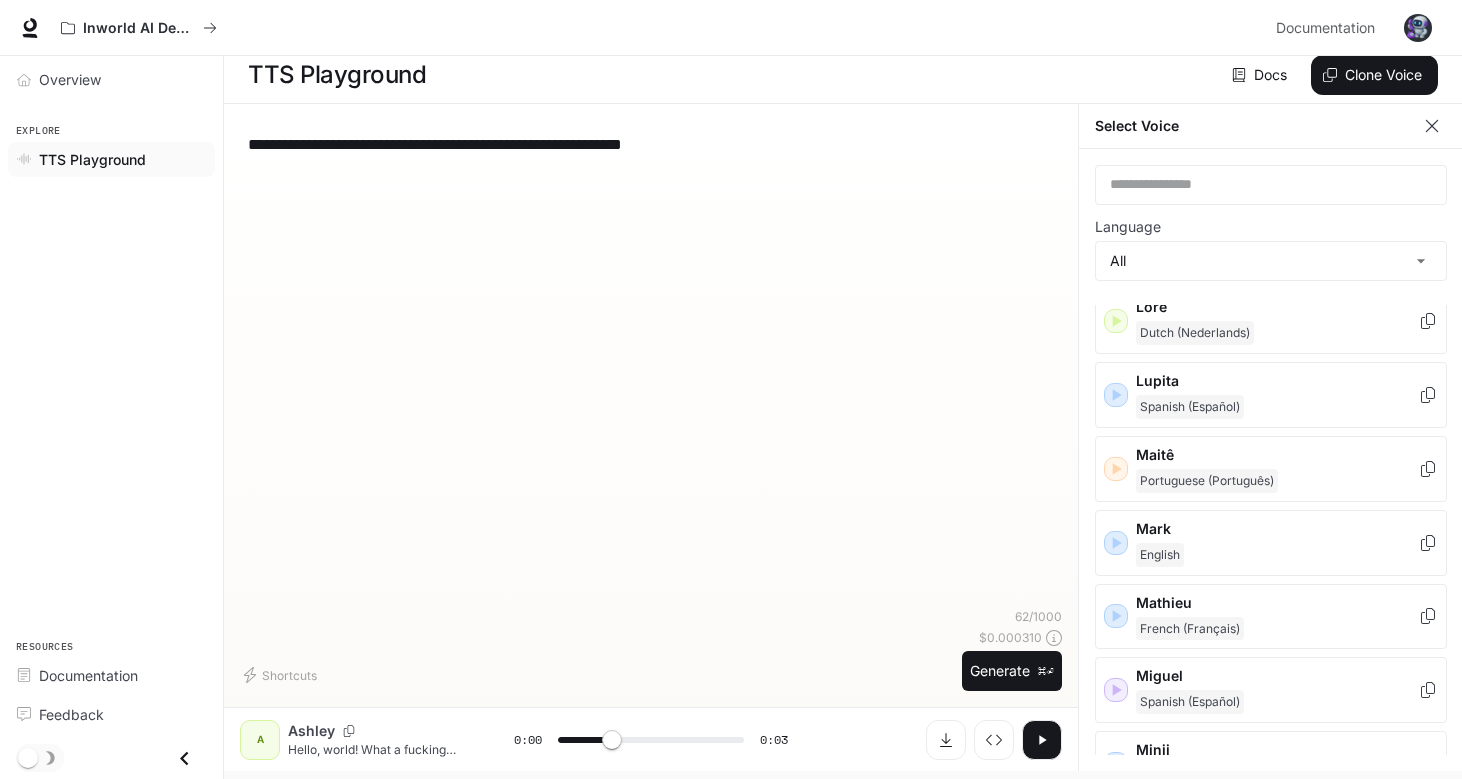 click on "Hello, world! What a fucking day to be a text-to-speech model!" at bounding box center (377, 749) 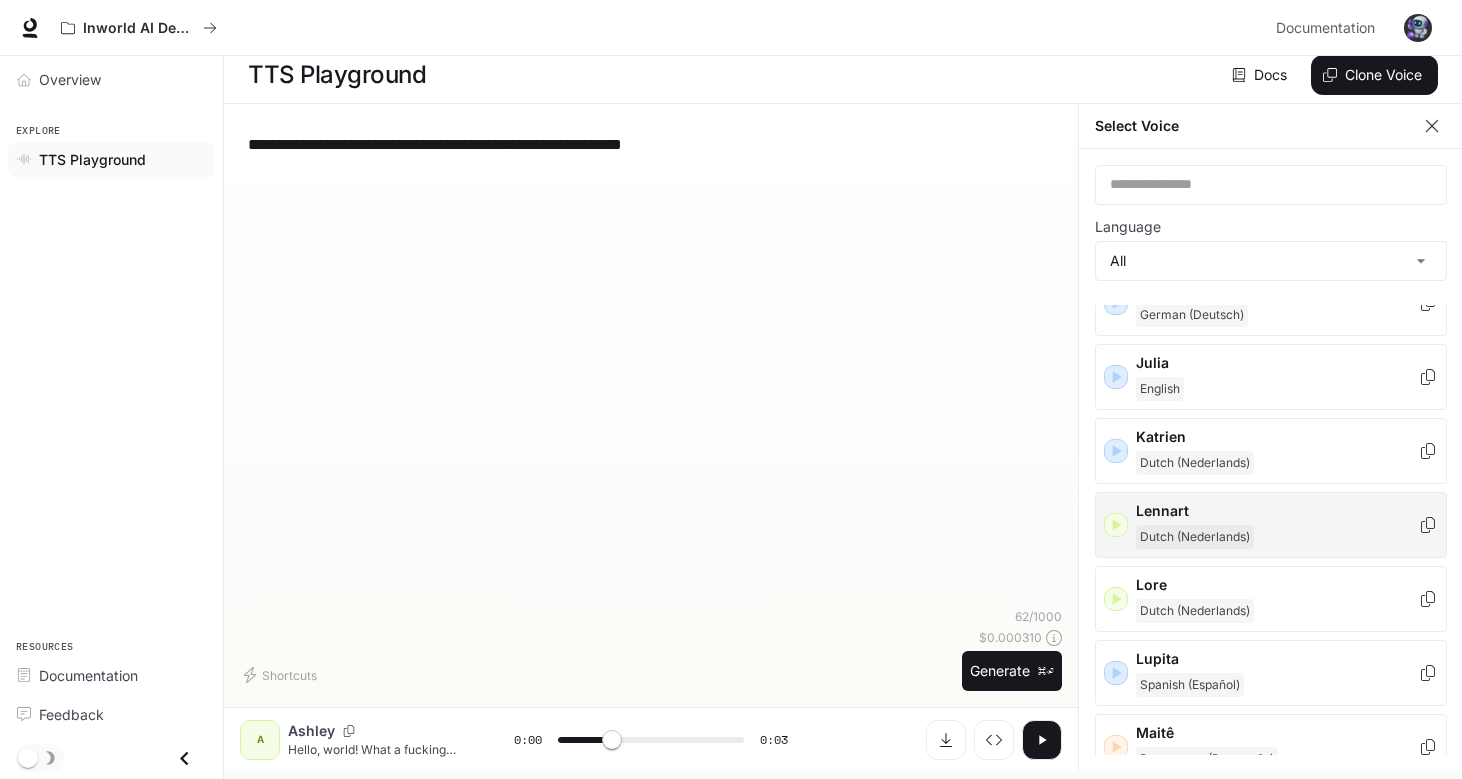 scroll, scrollTop: 1298, scrollLeft: 0, axis: vertical 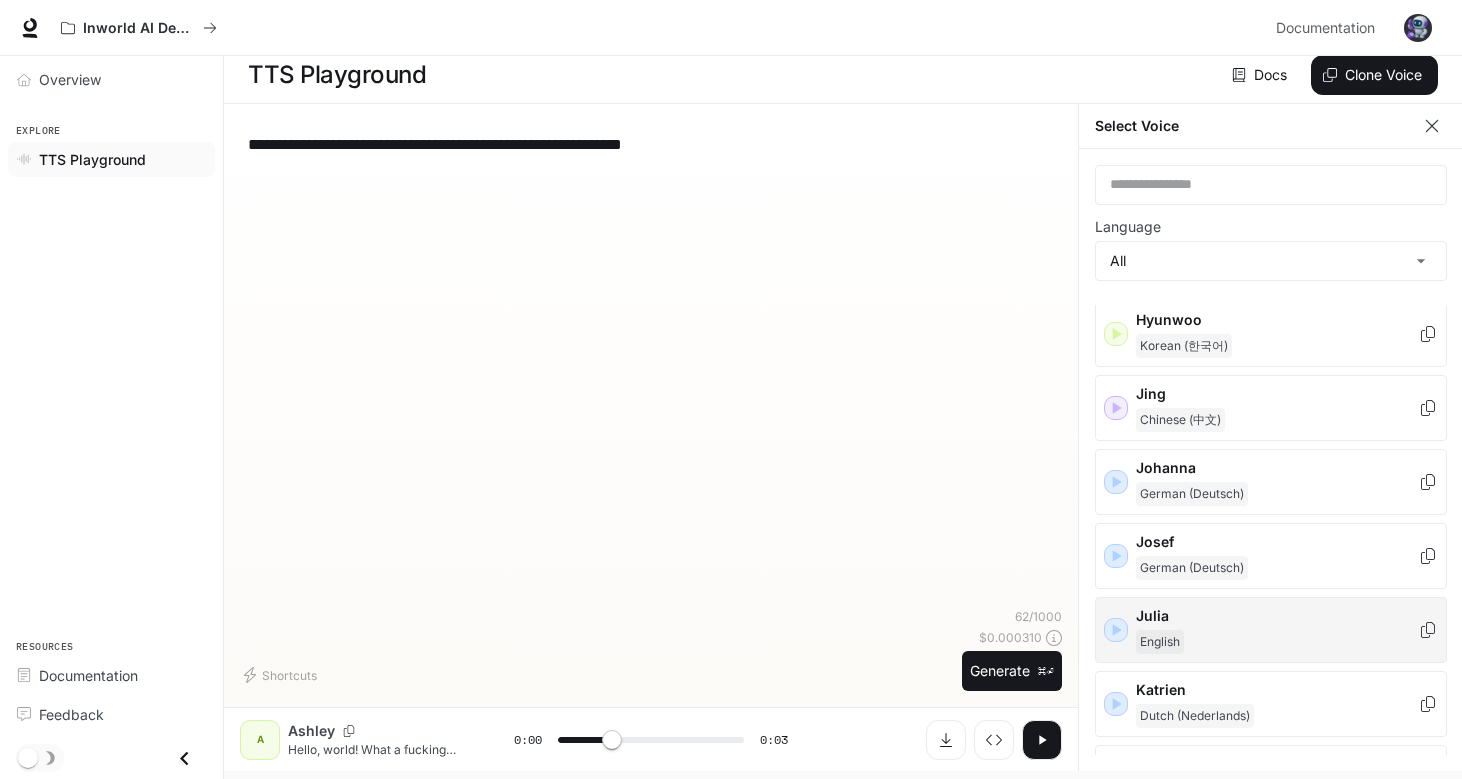 click 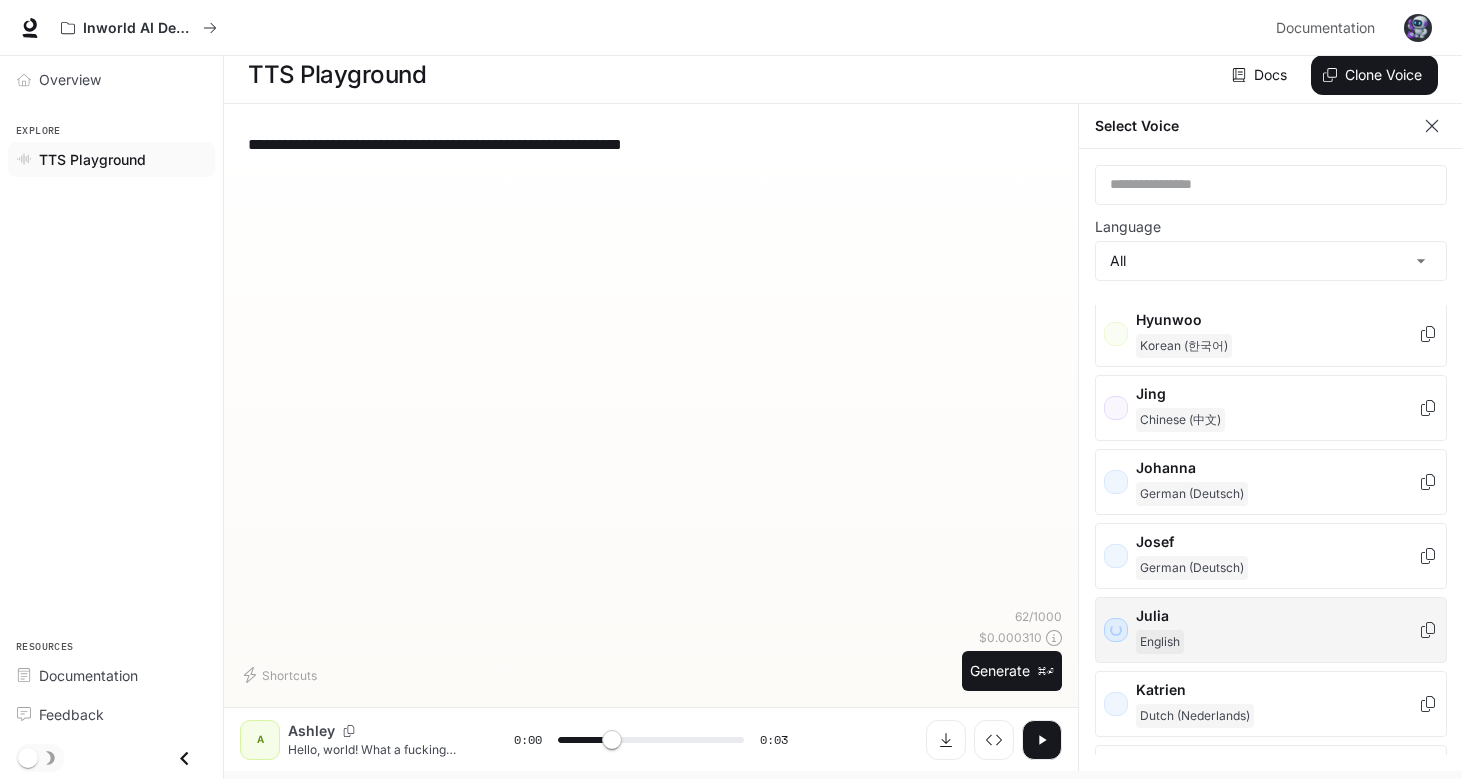 click on "Julia" at bounding box center [1277, 616] 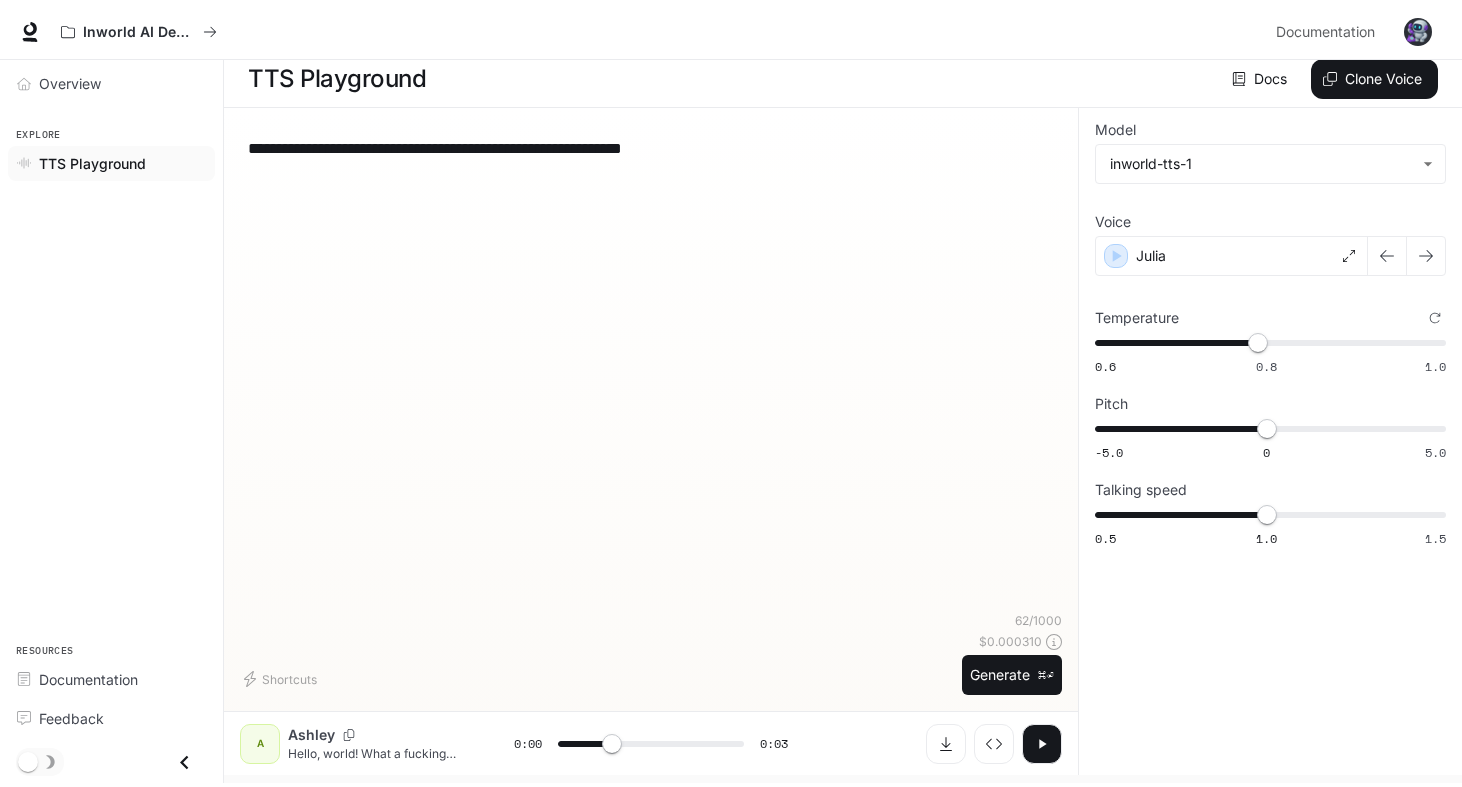 scroll, scrollTop: 1, scrollLeft: 0, axis: vertical 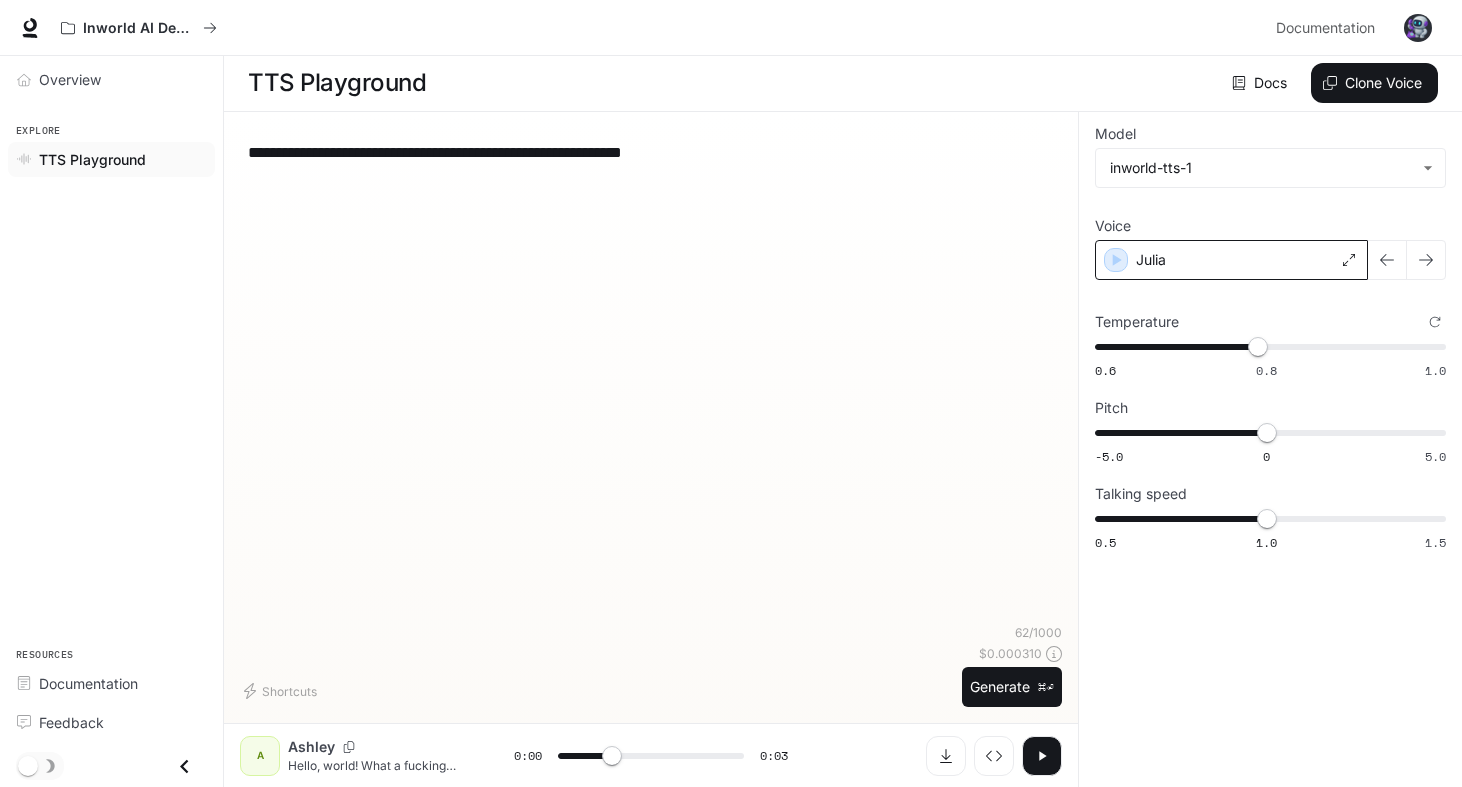 click on "Julia" at bounding box center (1231, 260) 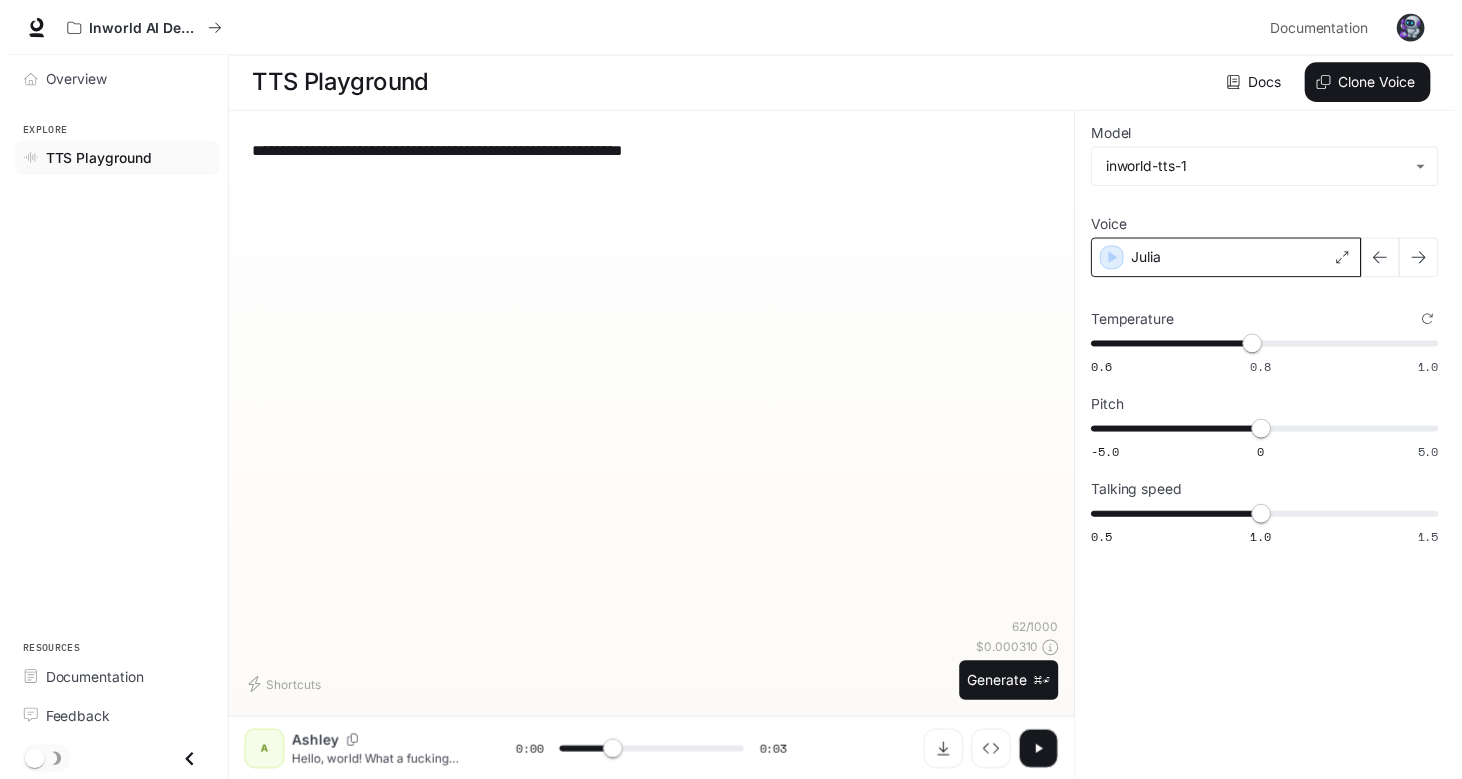scroll, scrollTop: 9, scrollLeft: 0, axis: vertical 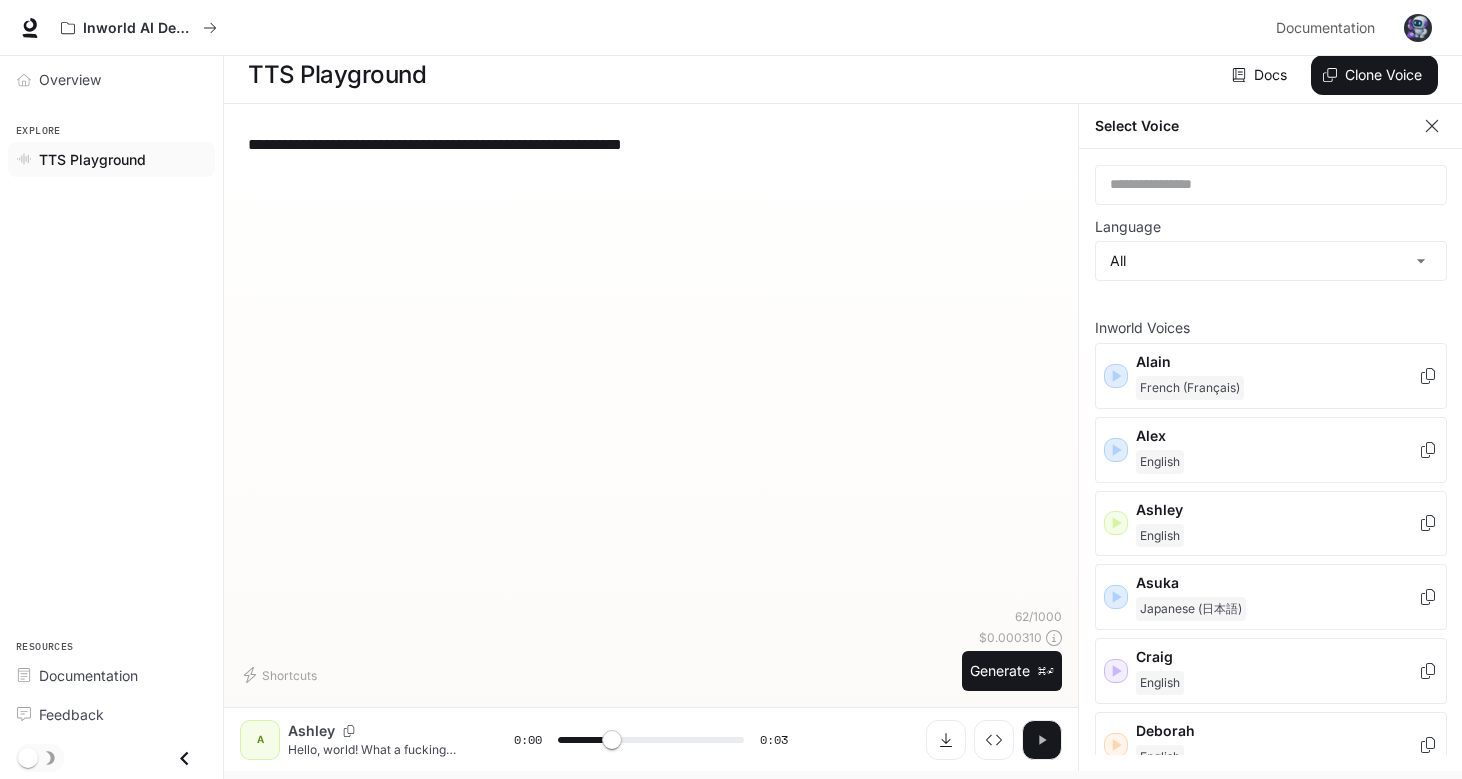 click 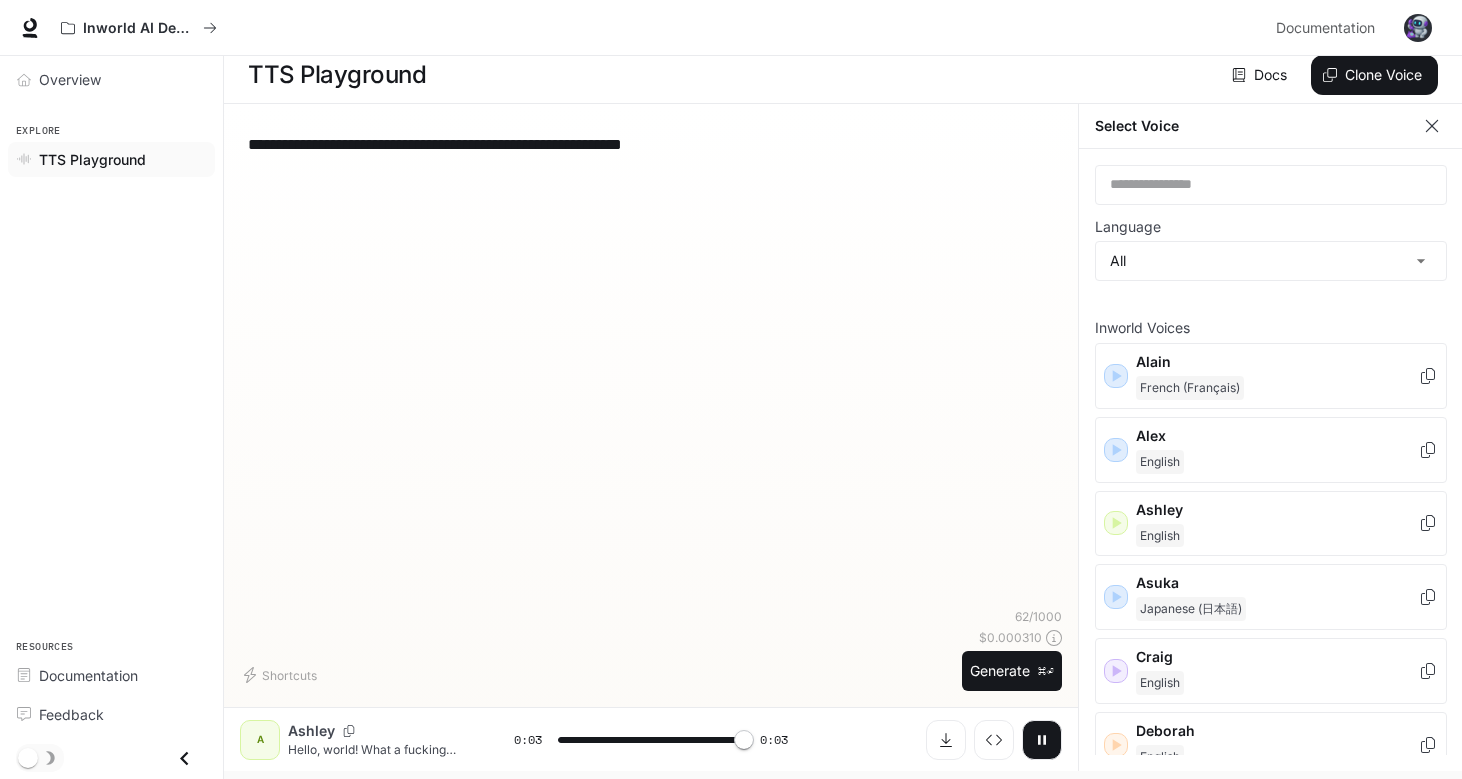 type on "*" 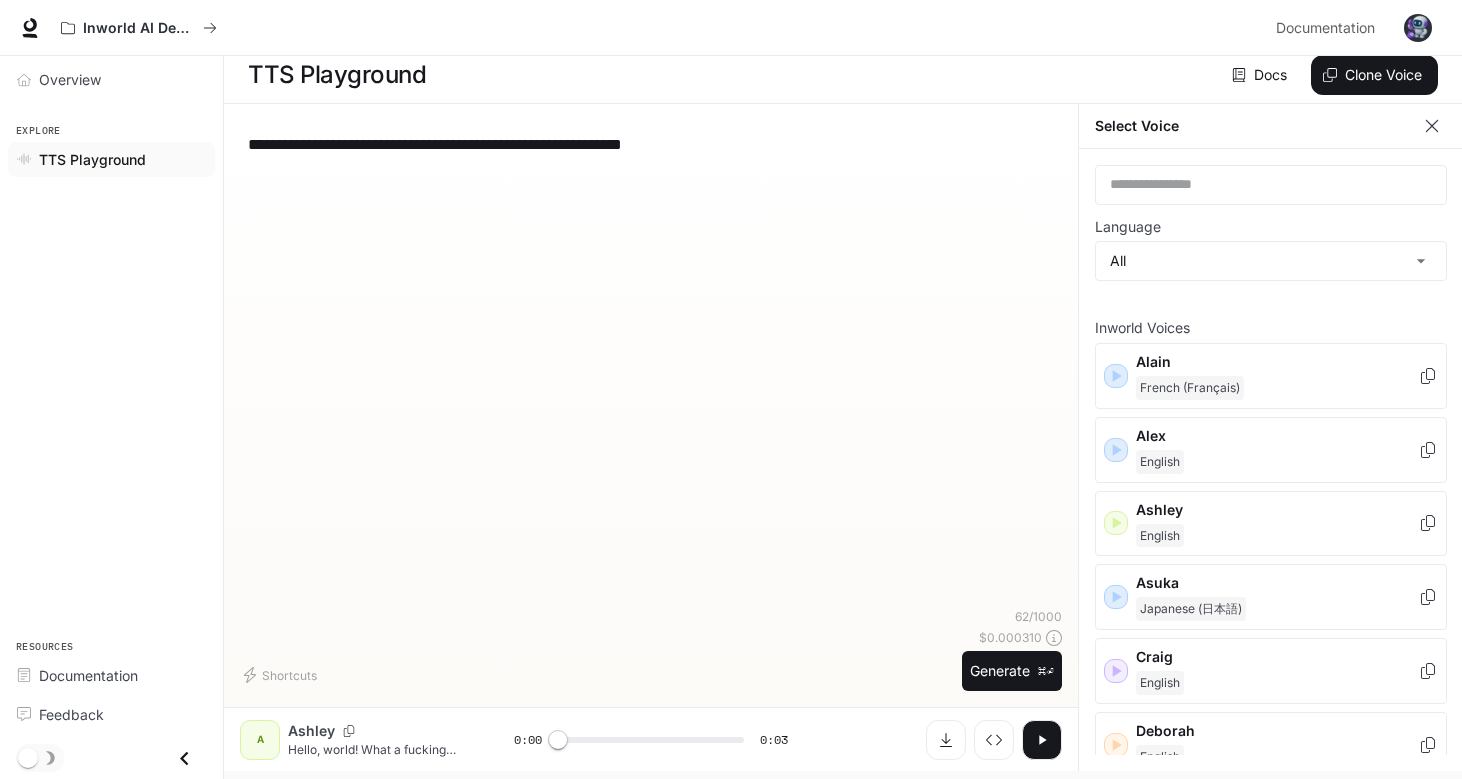 click on "**********" at bounding box center (651, 144) 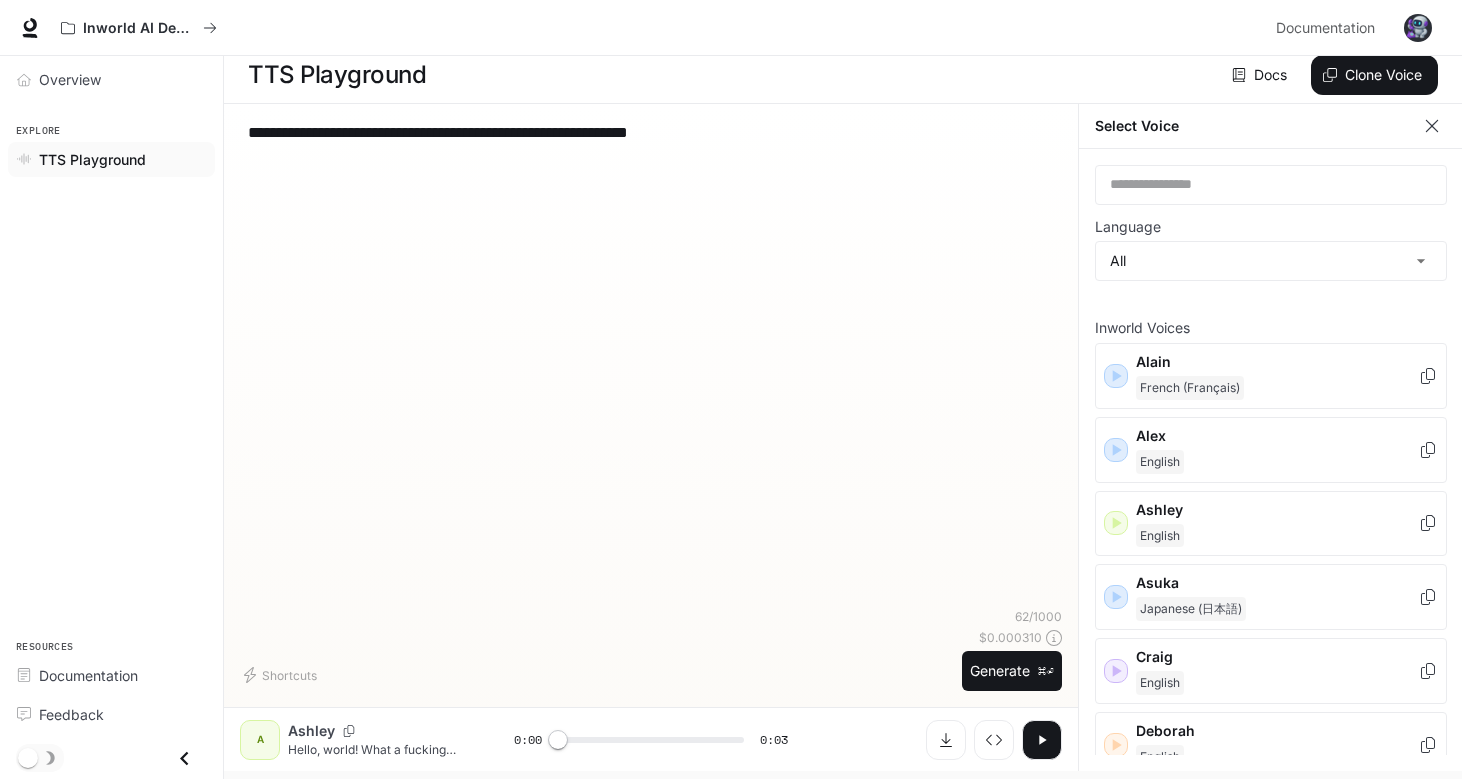 paste on "**********" 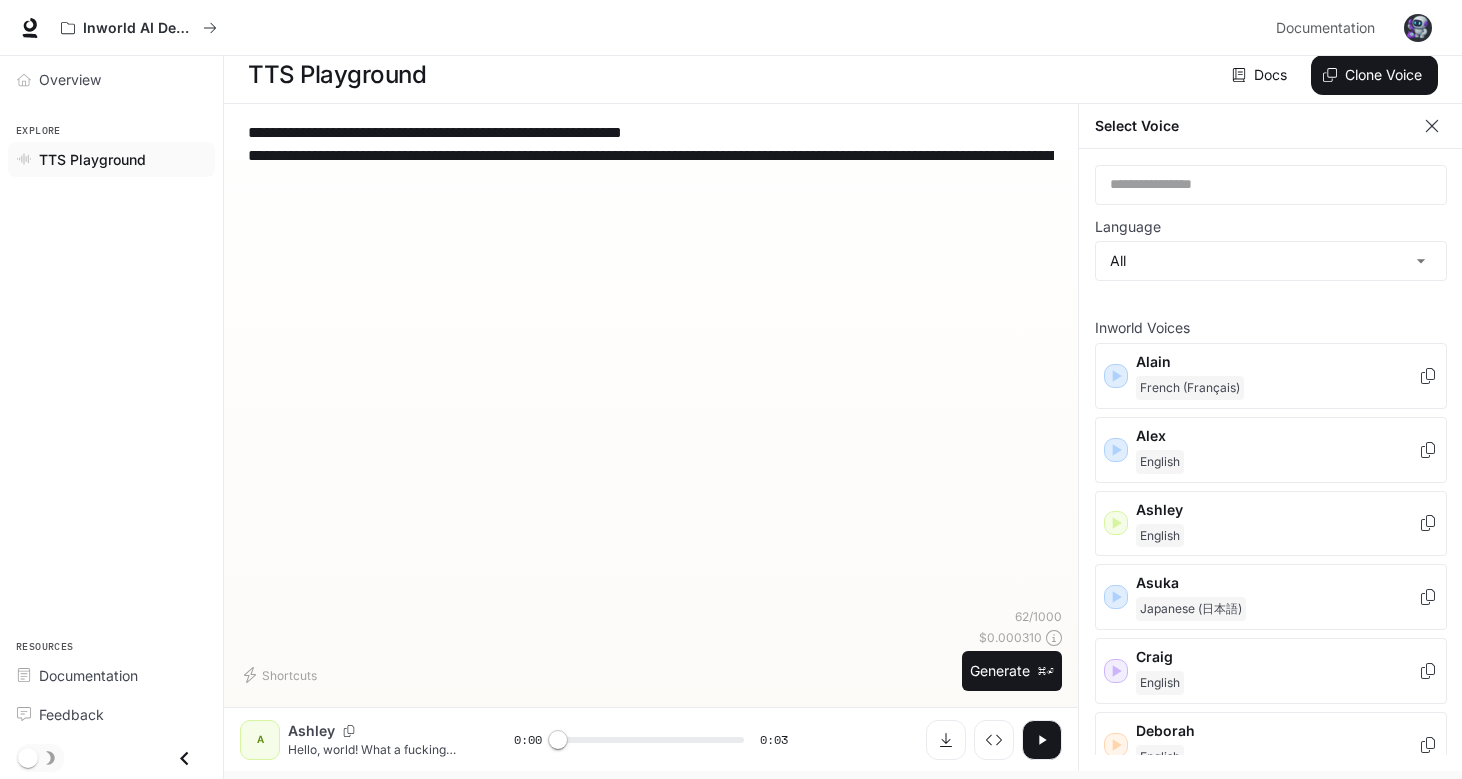 scroll, scrollTop: 90, scrollLeft: 0, axis: vertical 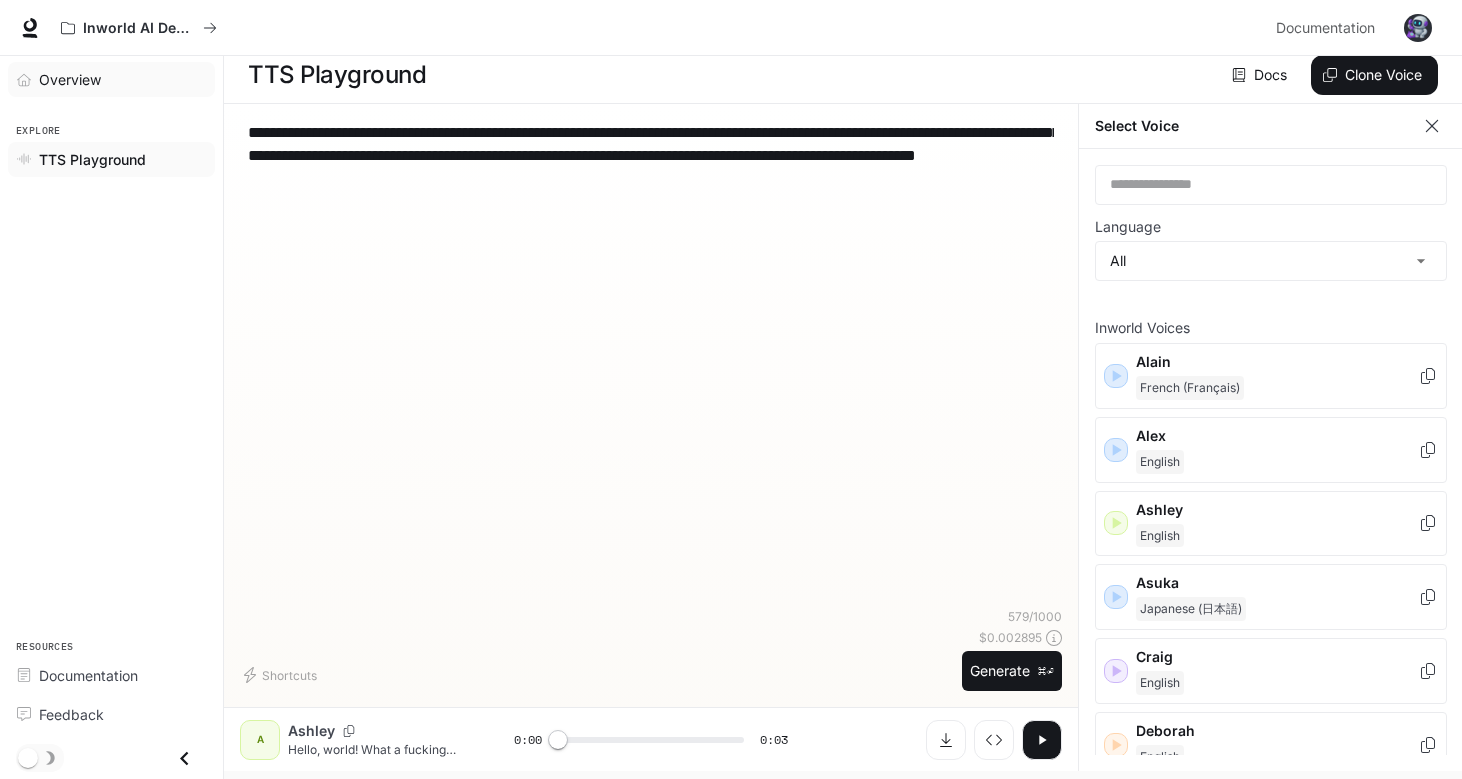 drag, startPoint x: 298, startPoint y: 125, endPoint x: 116, endPoint y: 80, distance: 187.48067 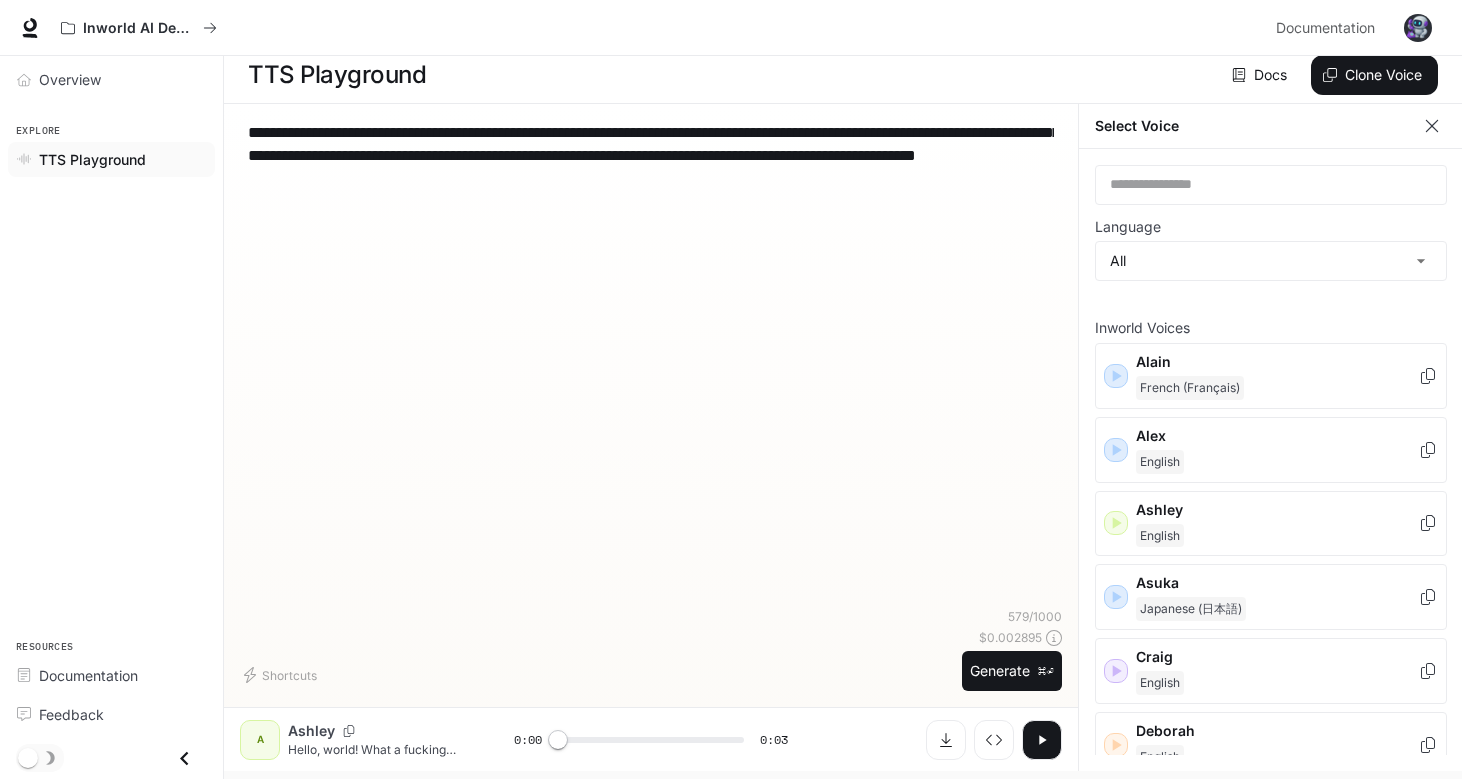 click on "**********" at bounding box center [651, 144] 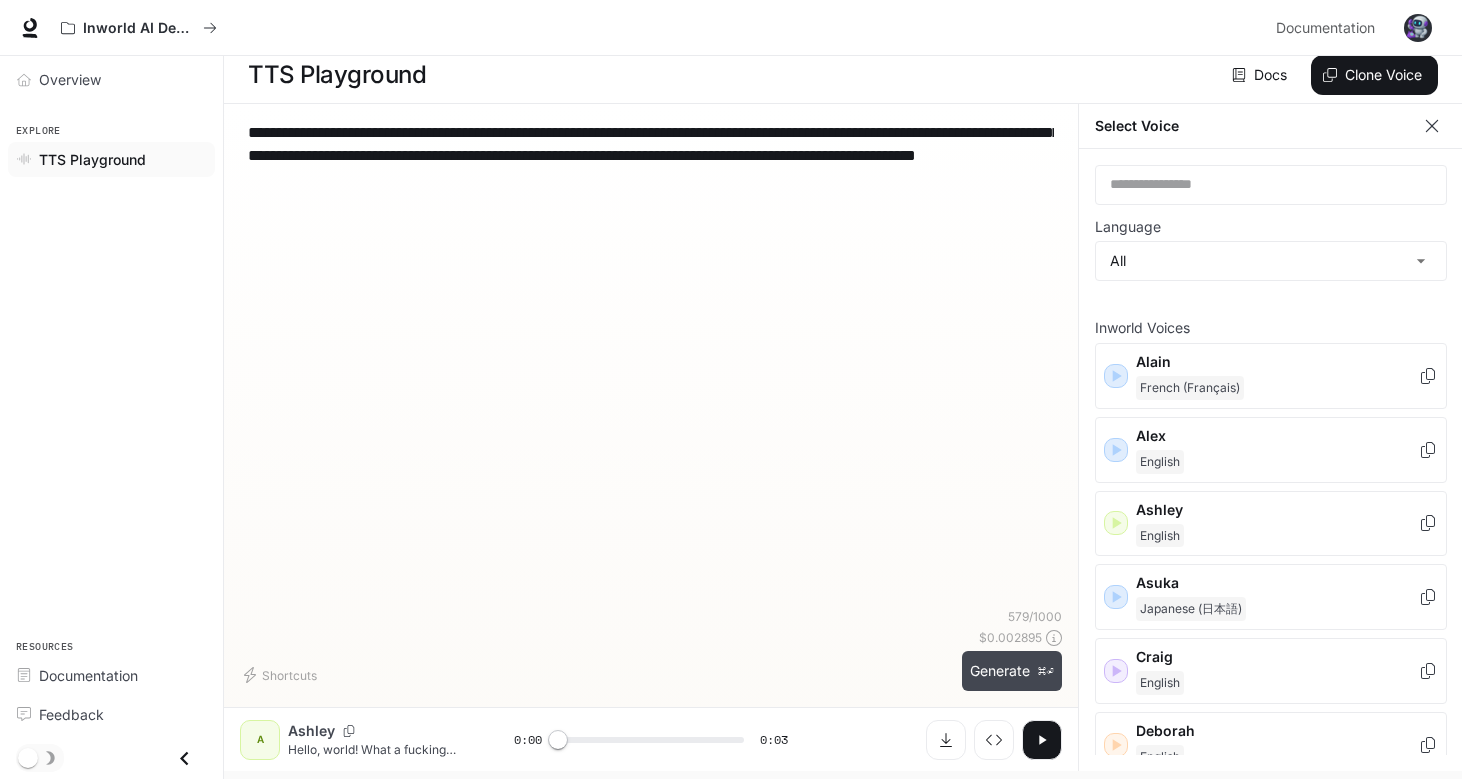 type on "**********" 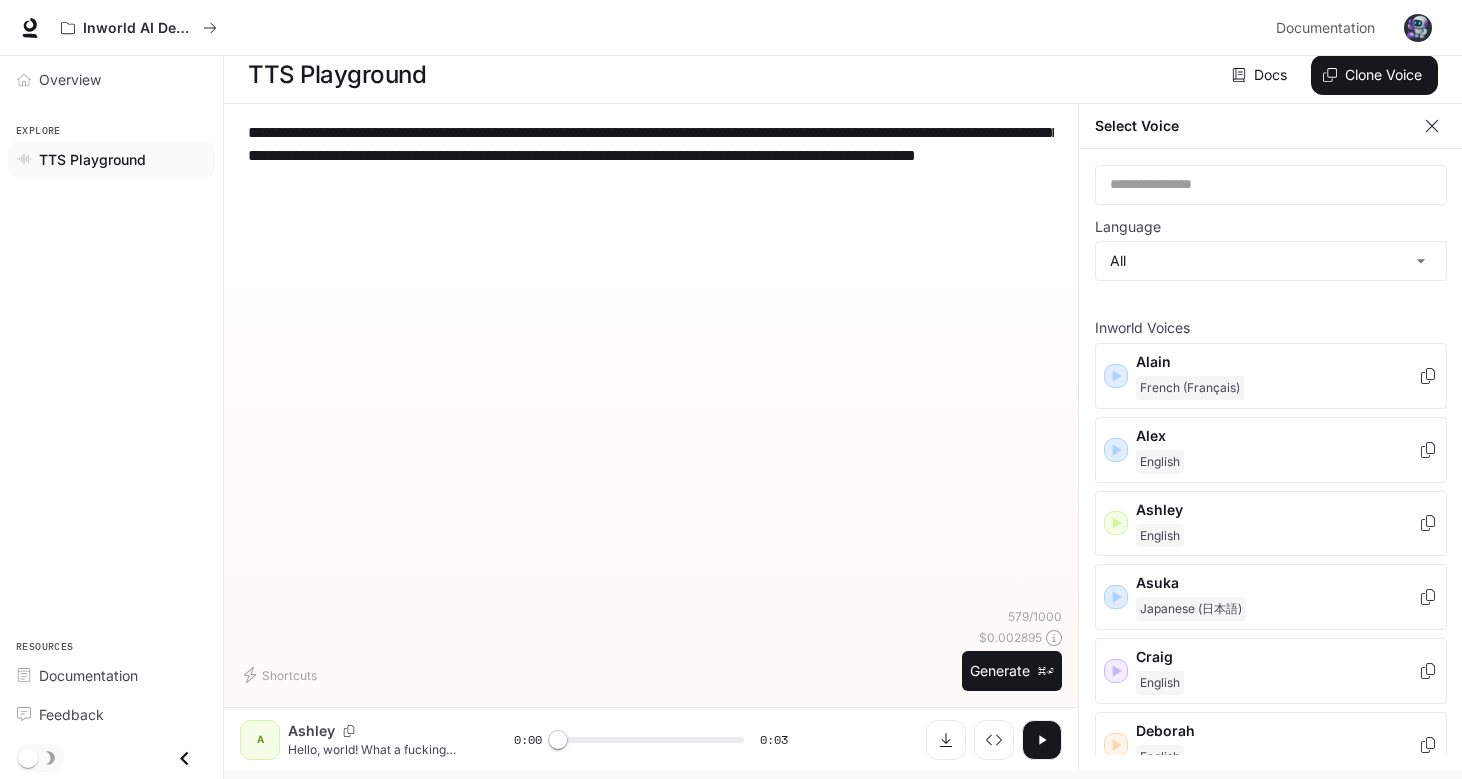 click on "Generate ⌘⏎" at bounding box center [1012, 671] 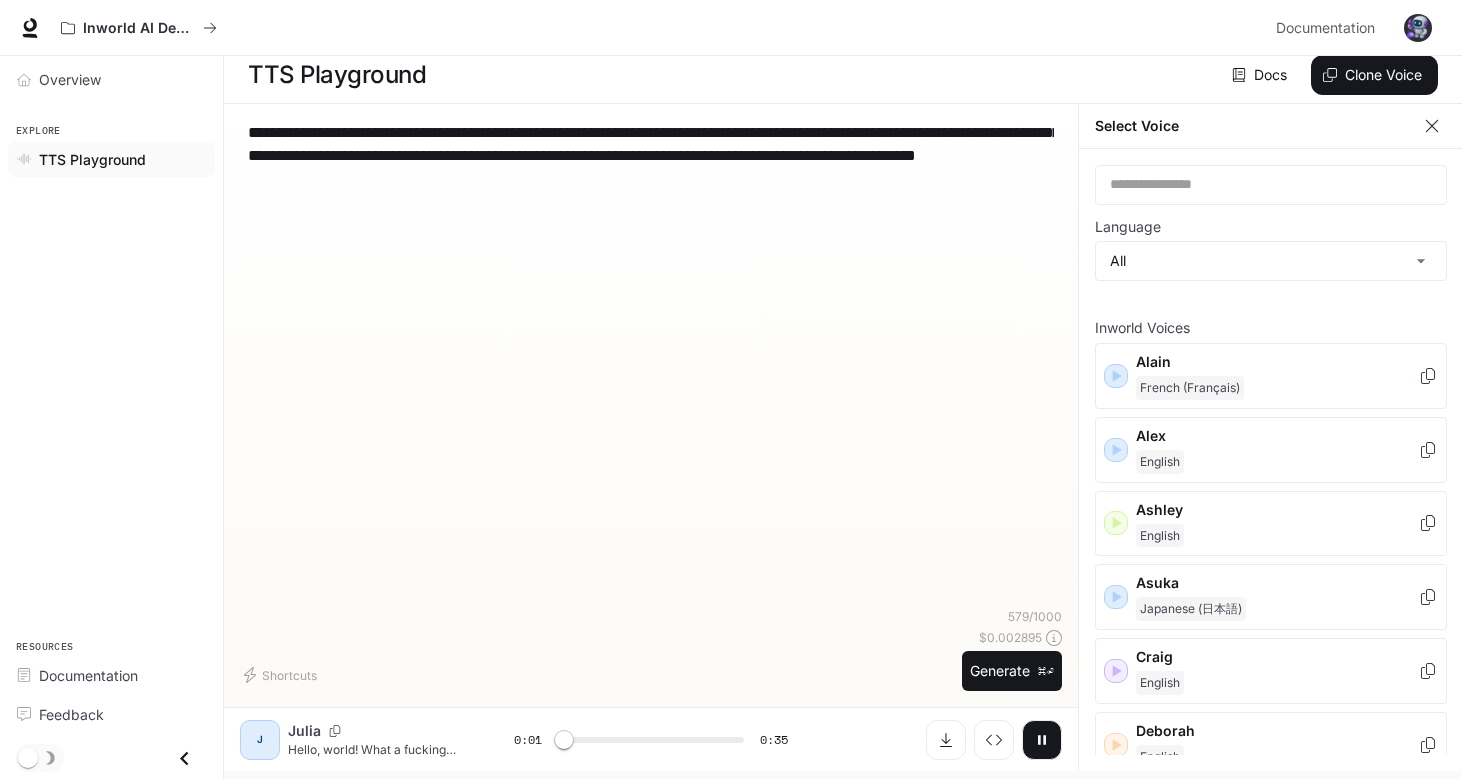 scroll, scrollTop: 0, scrollLeft: 0, axis: both 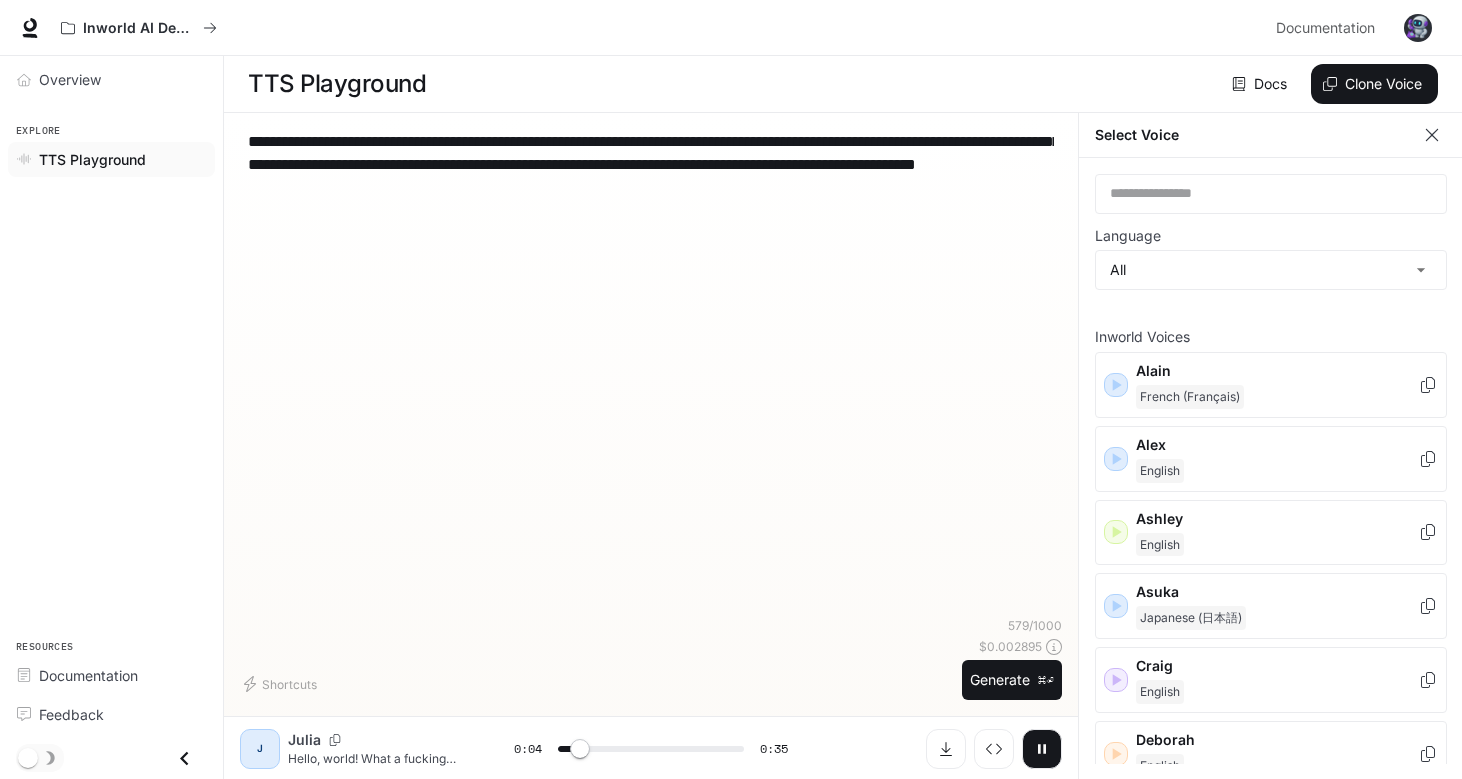 drag, startPoint x: 536, startPoint y: 143, endPoint x: 204, endPoint y: 120, distance: 332.79575 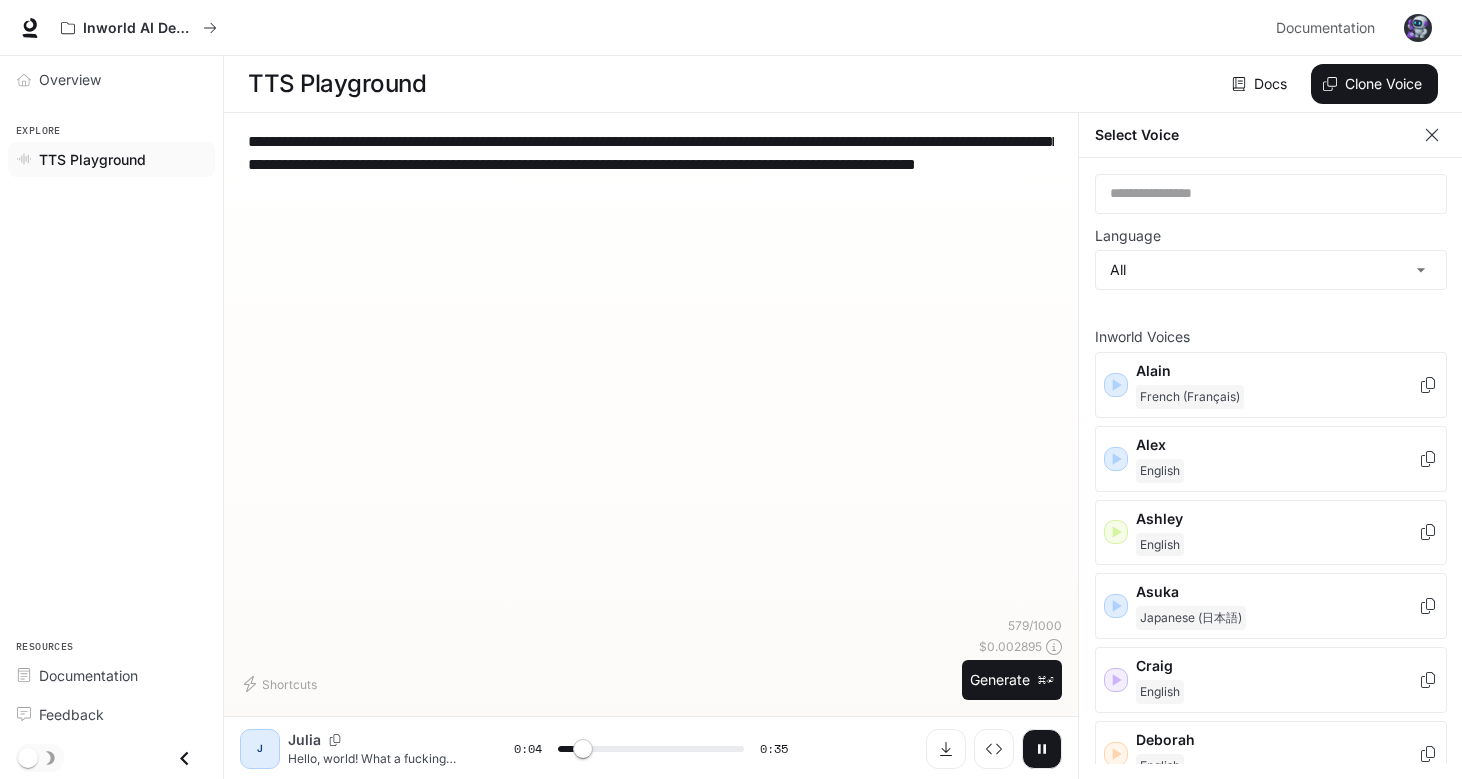 click on "**********" at bounding box center (651, 373) 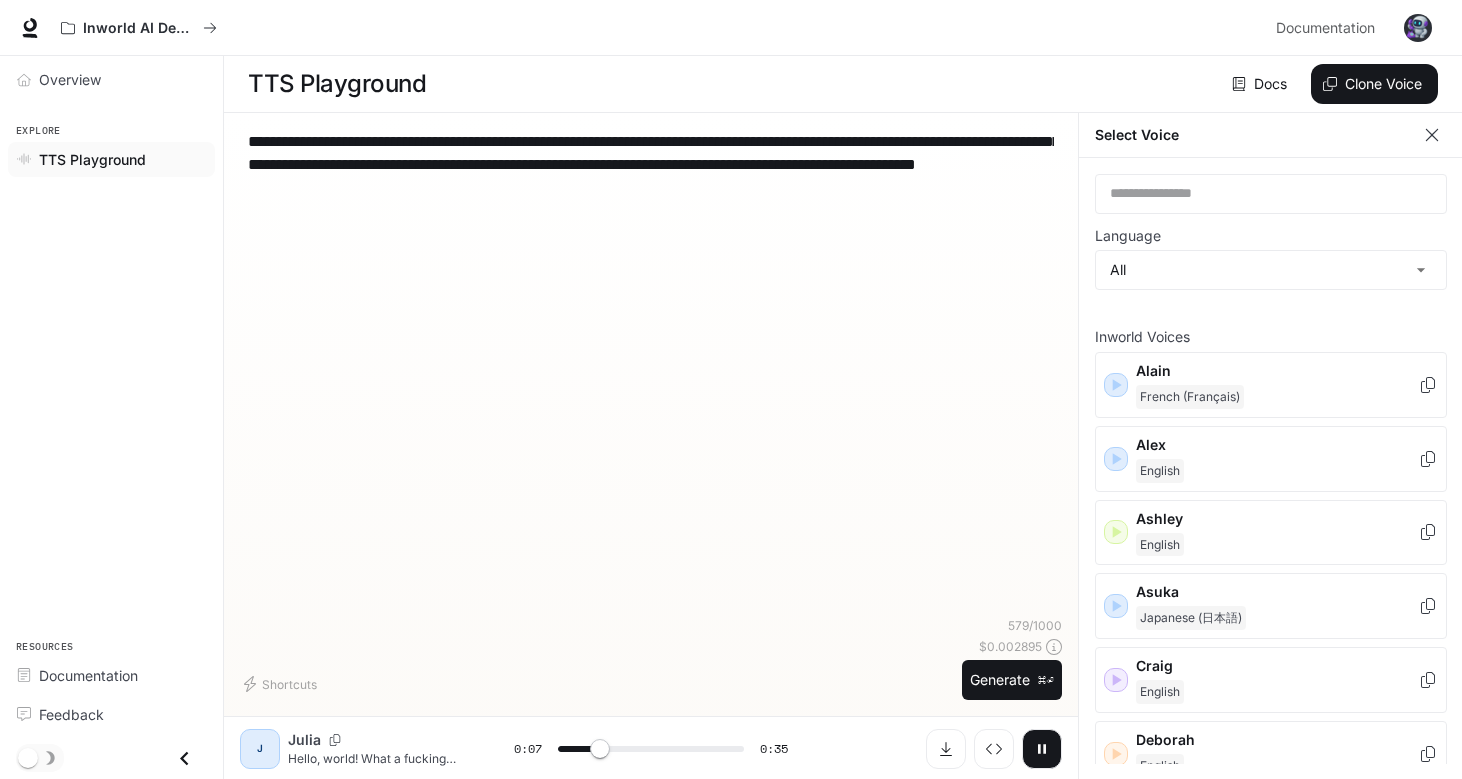 scroll, scrollTop: 9, scrollLeft: 0, axis: vertical 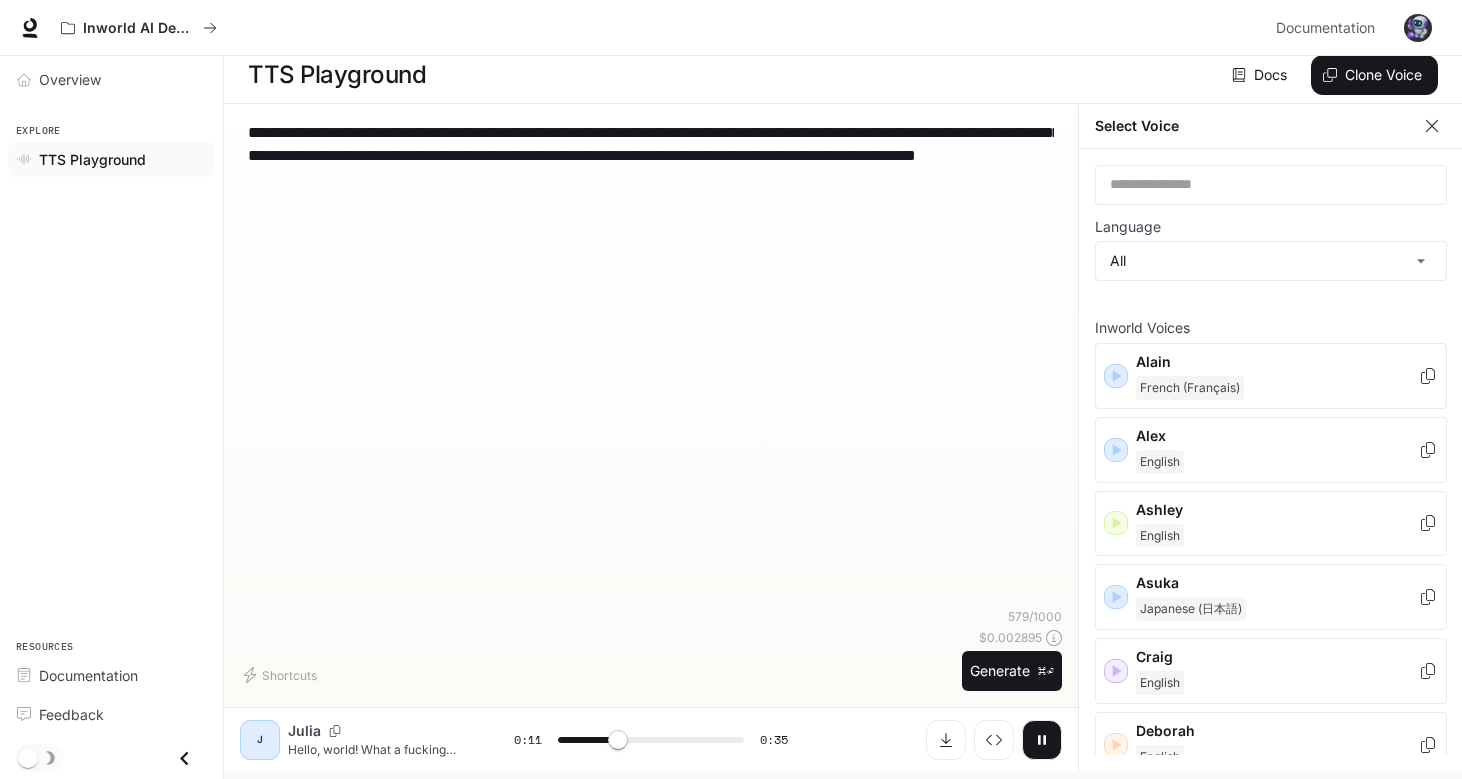 drag, startPoint x: 826, startPoint y: 374, endPoint x: 846, endPoint y: 393, distance: 27.58623 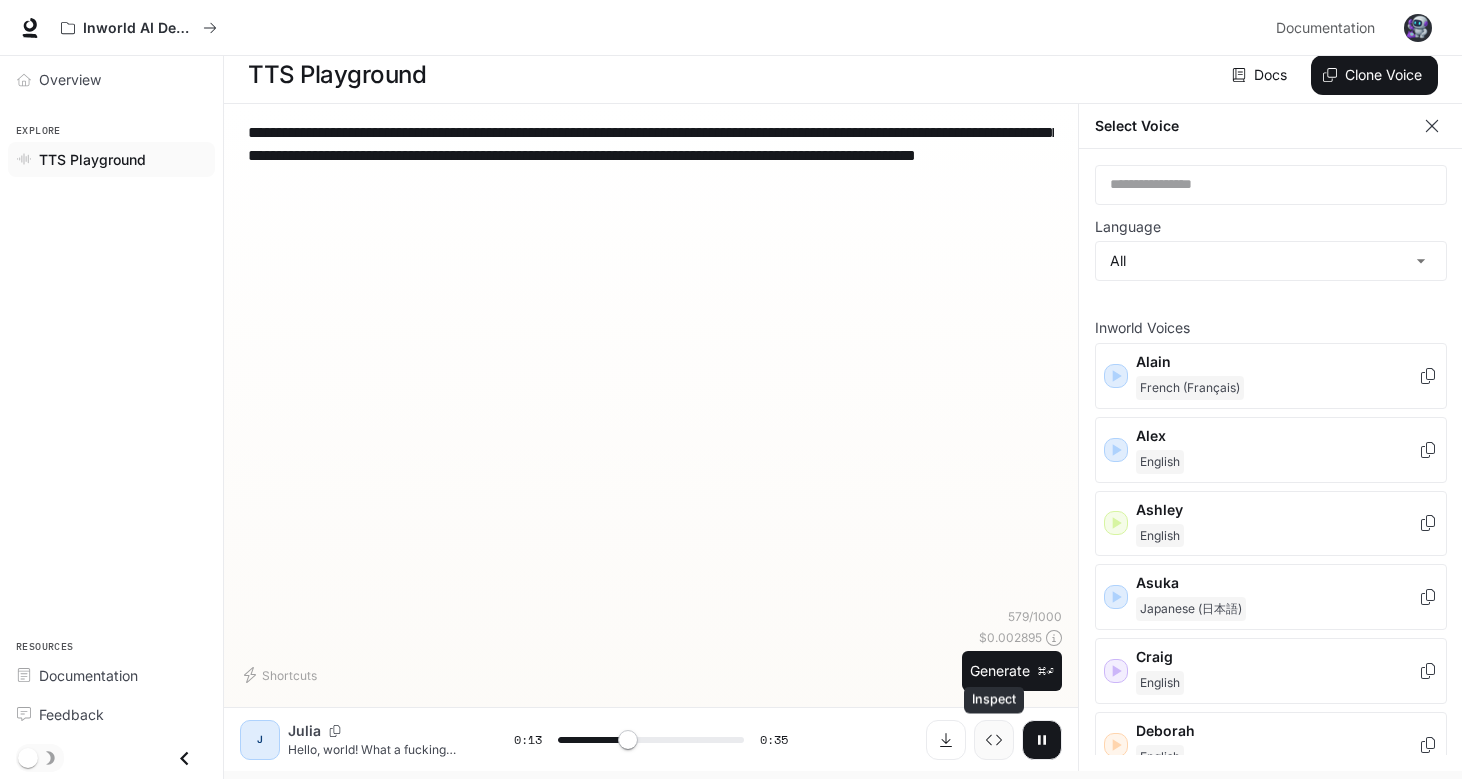 click 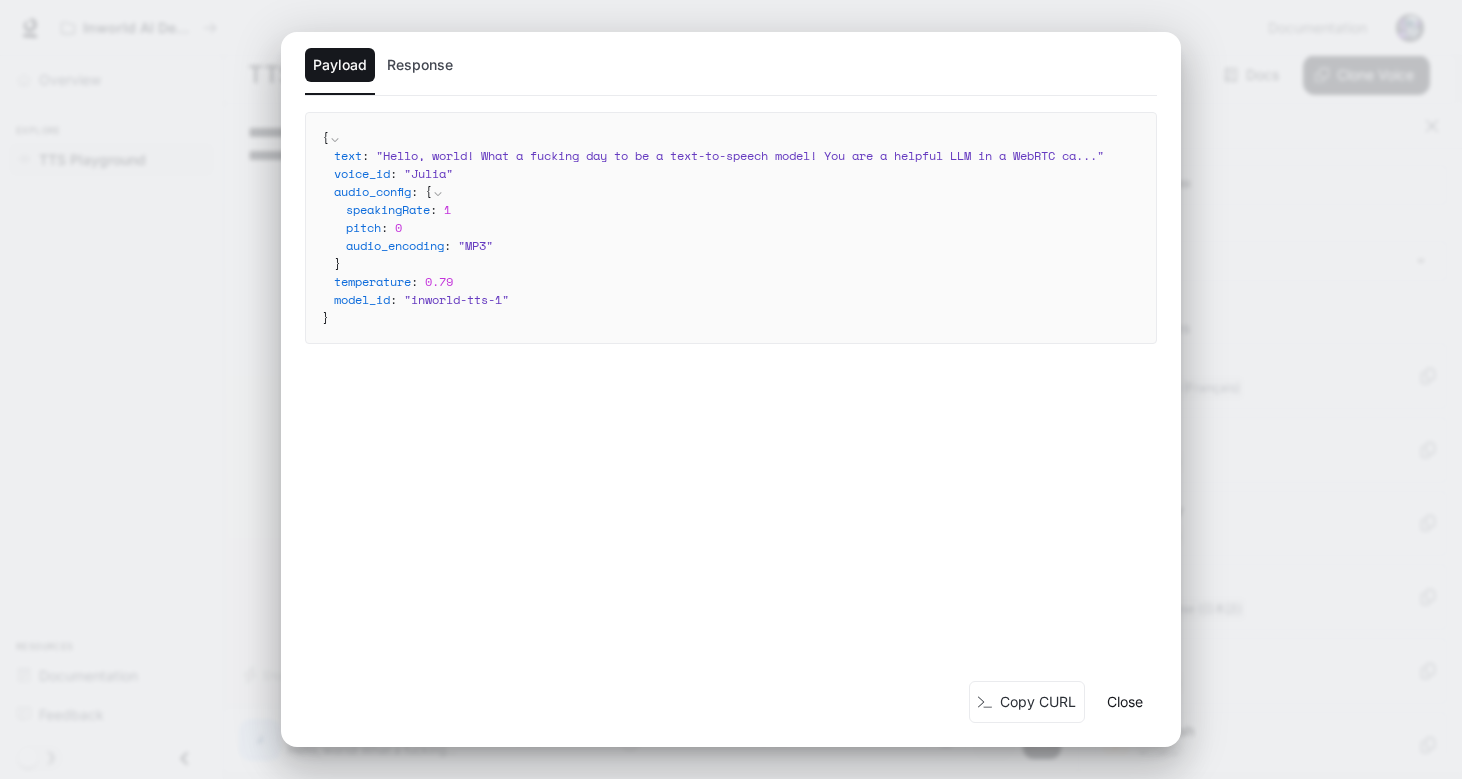 scroll, scrollTop: 1, scrollLeft: 0, axis: vertical 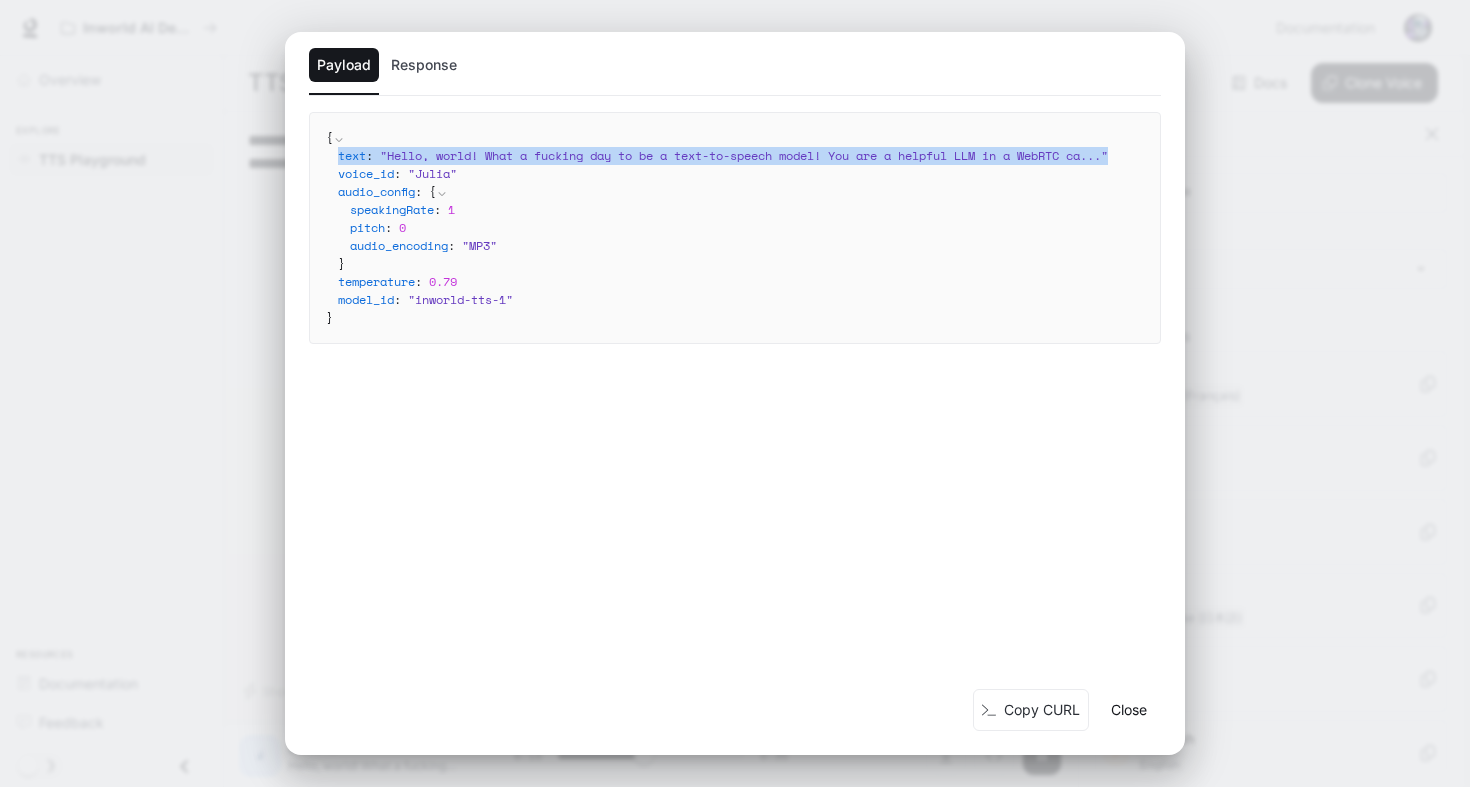 drag, startPoint x: 530, startPoint y: 144, endPoint x: 684, endPoint y: 170, distance: 156.17938 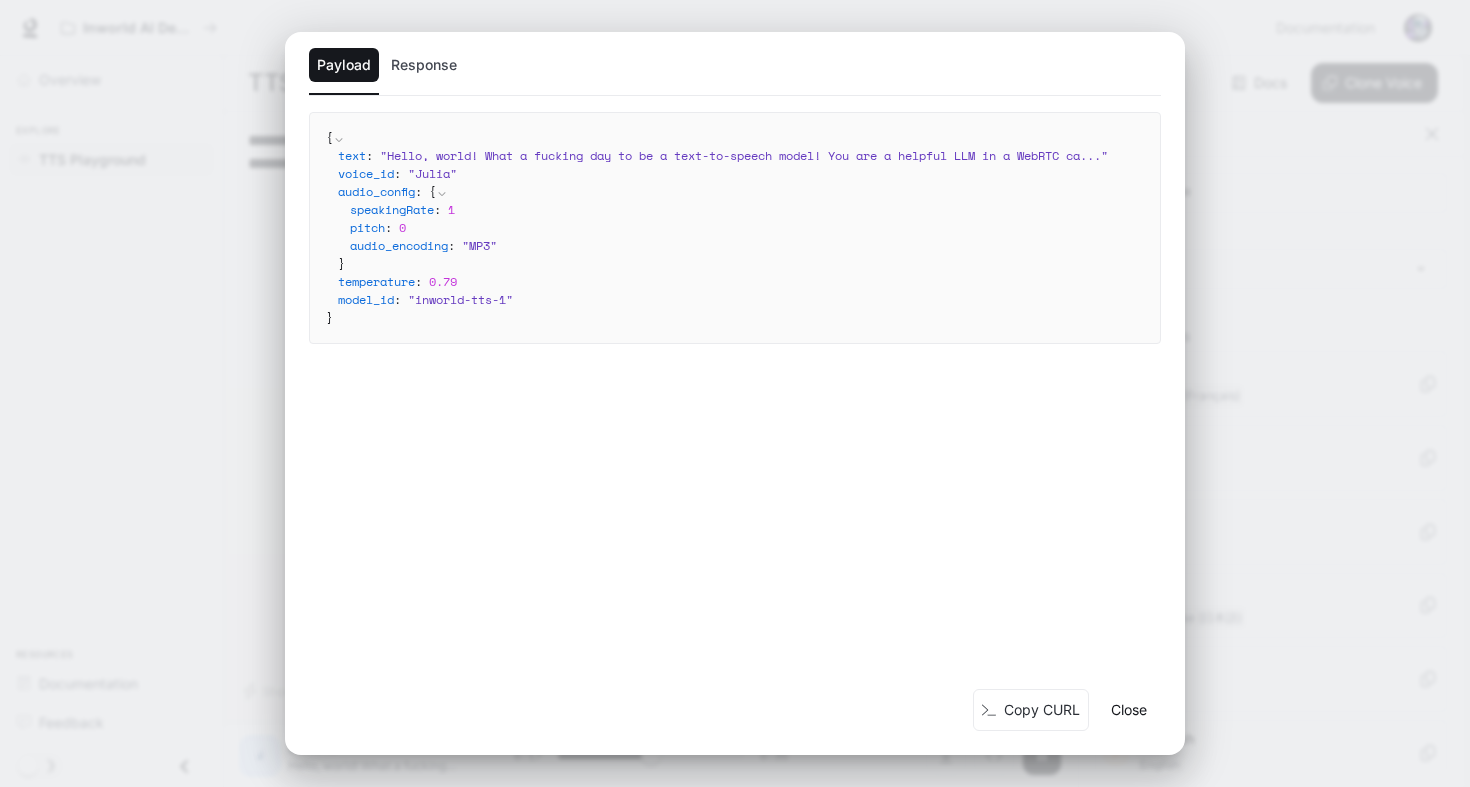 click 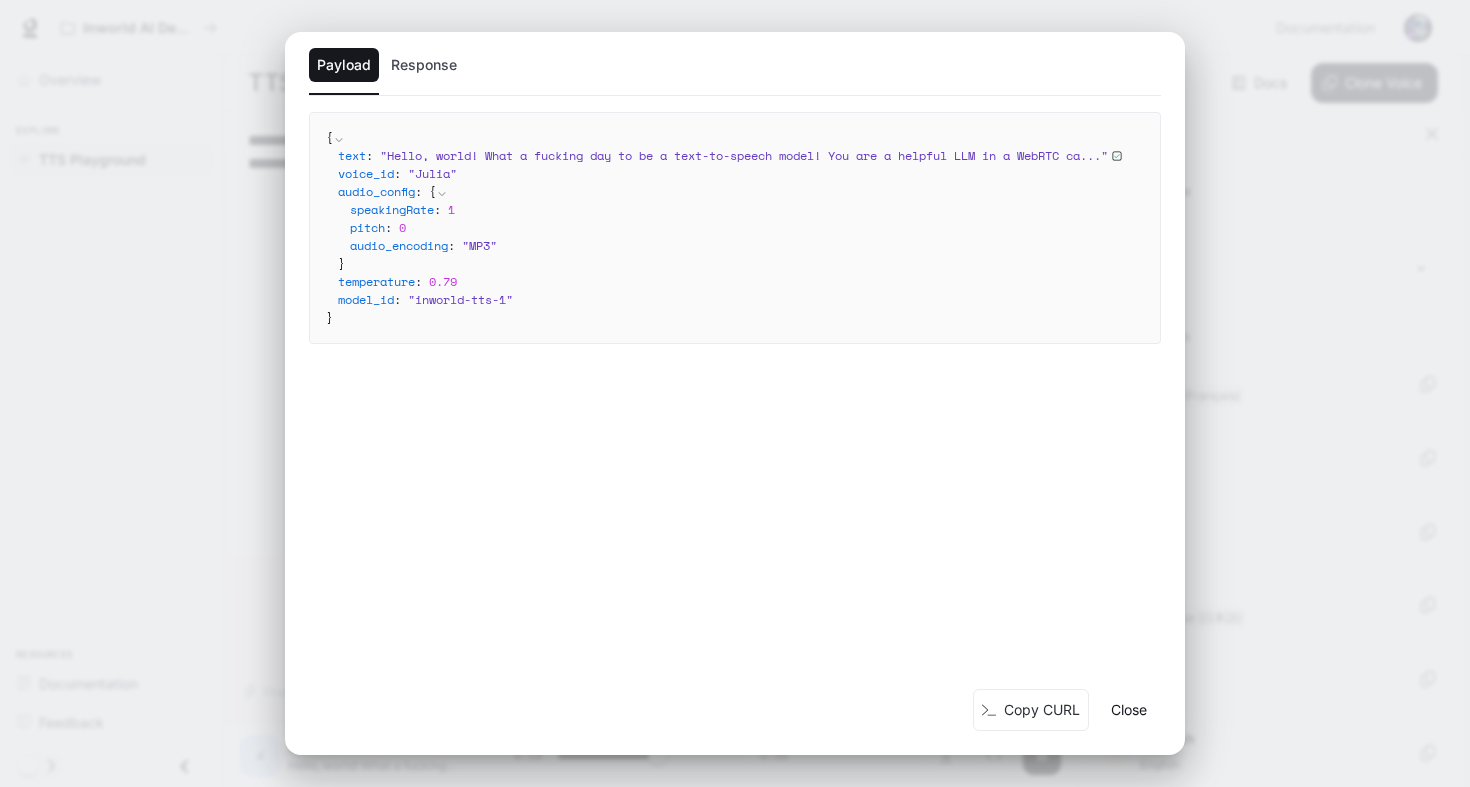 click on "Payload Response" at bounding box center (735, 71) 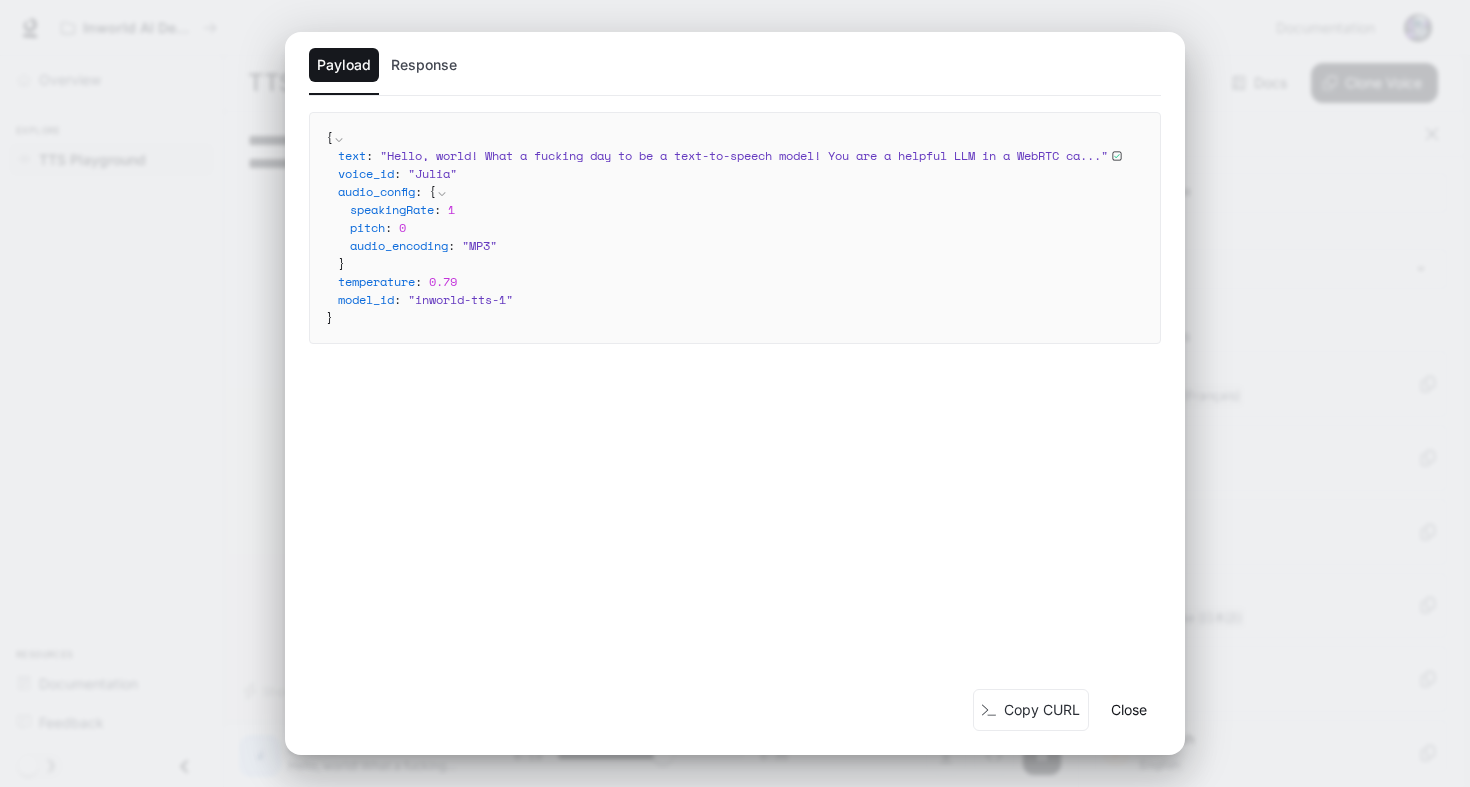 click on "Response" at bounding box center (424, 65) 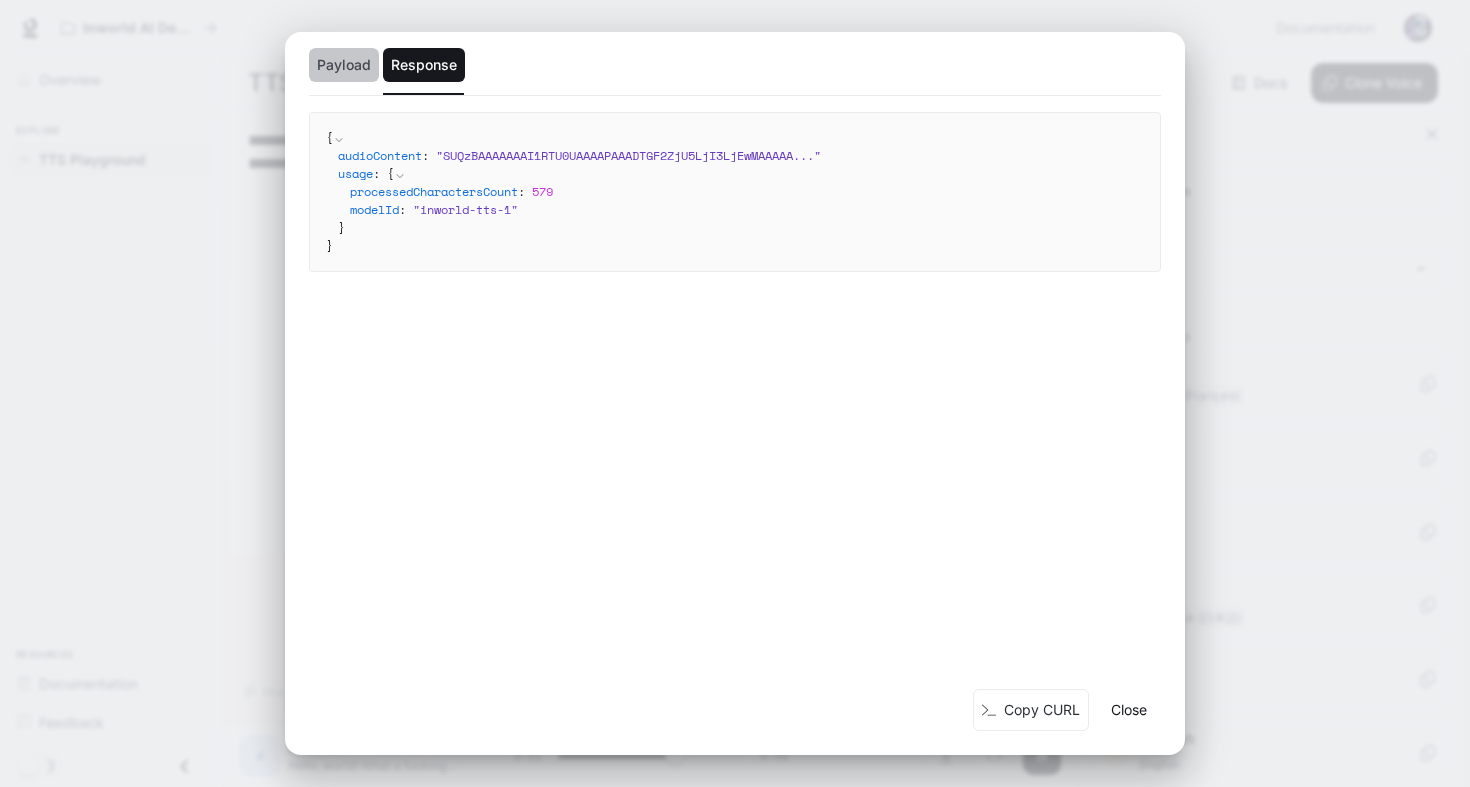 click on "Payload" at bounding box center (344, 65) 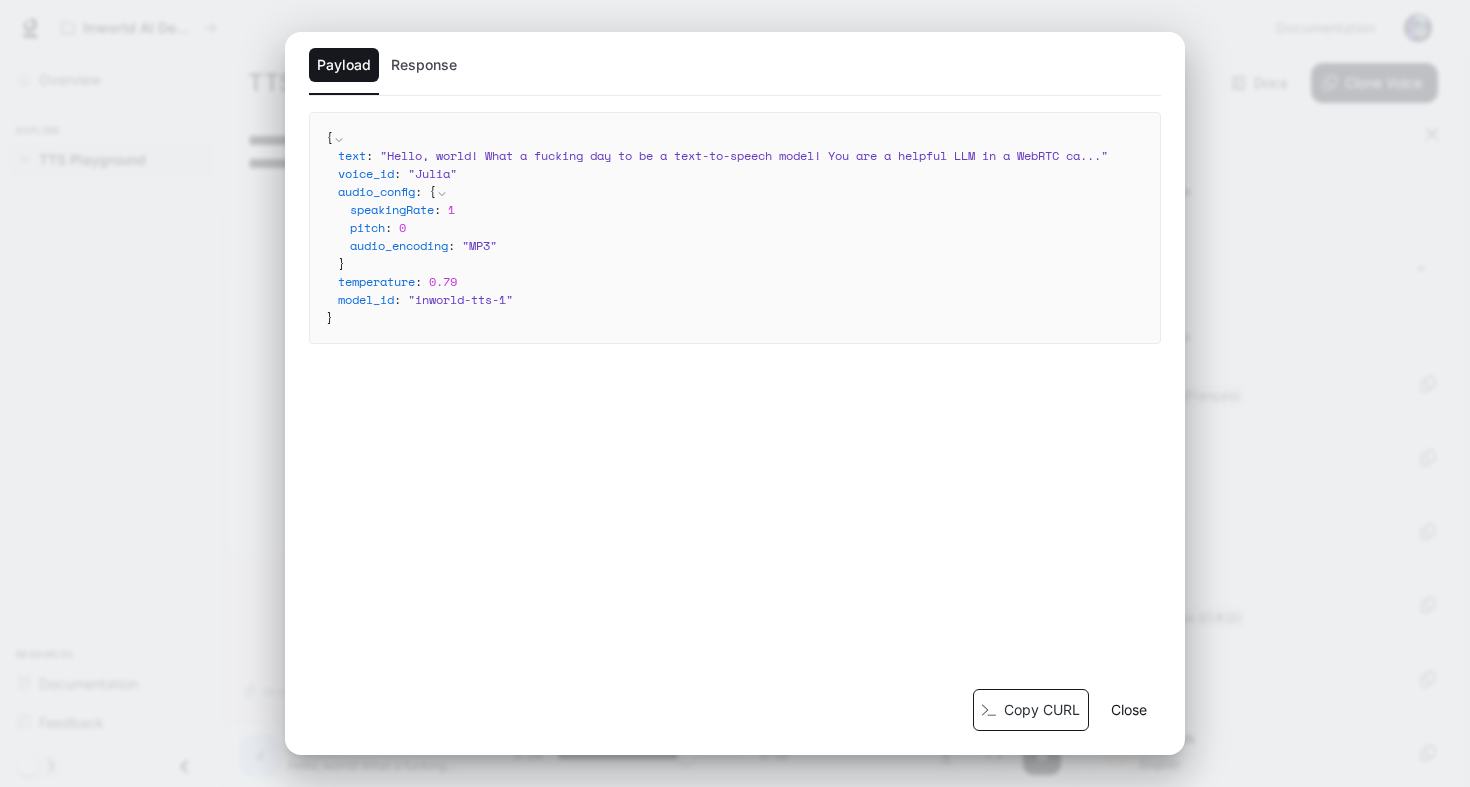 click 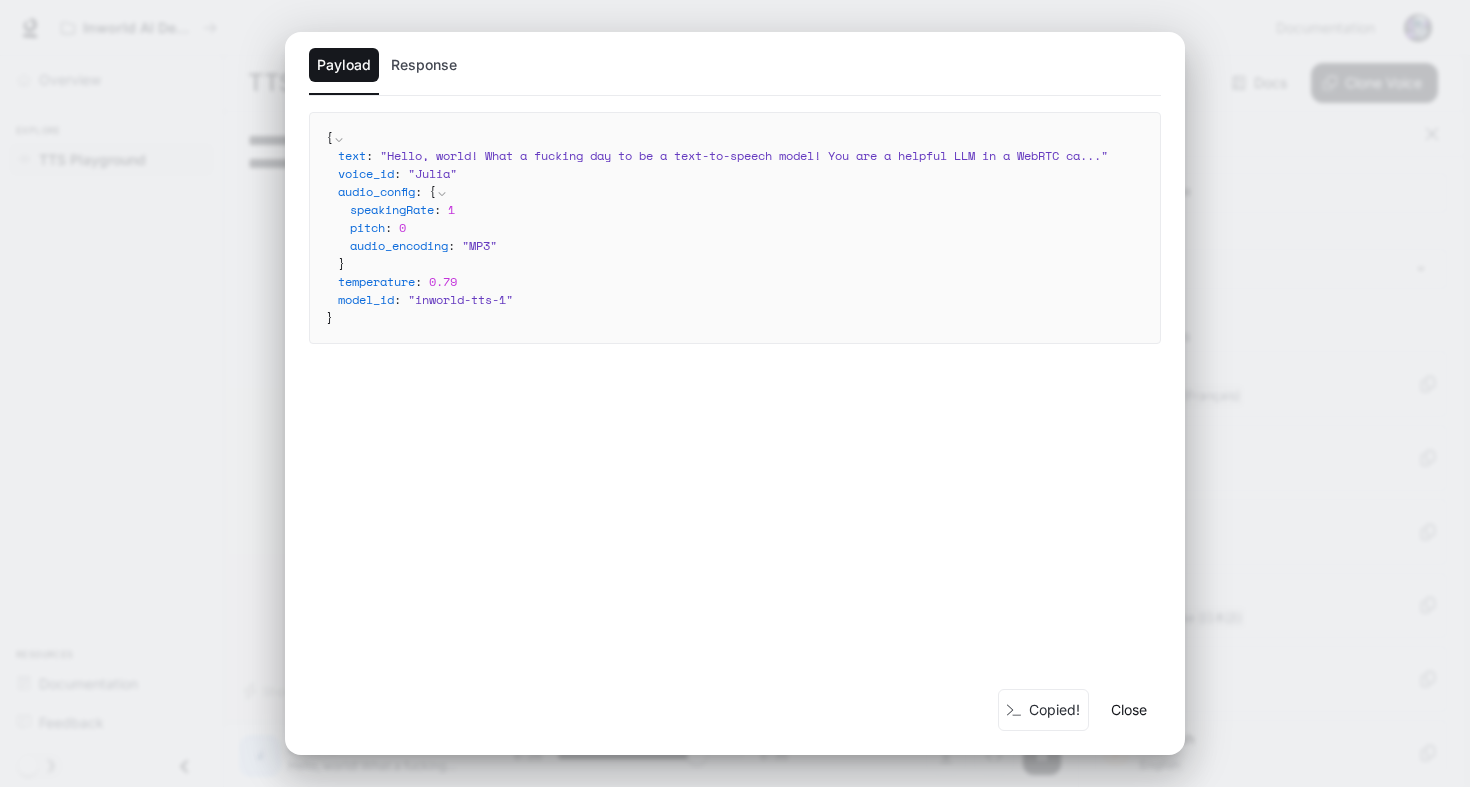 drag, startPoint x: 1122, startPoint y: 701, endPoint x: 1089, endPoint y: 702, distance: 33.01515 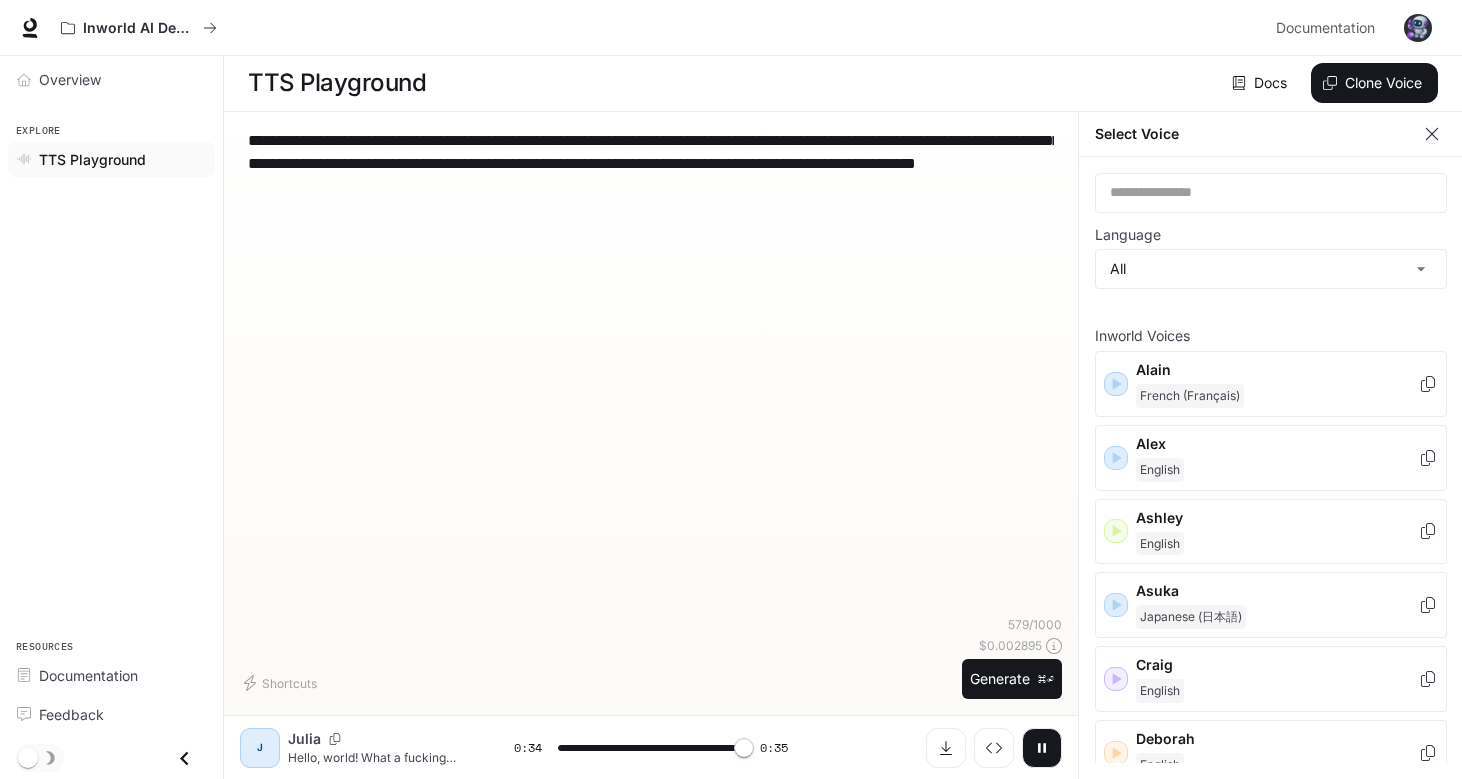 type on "*" 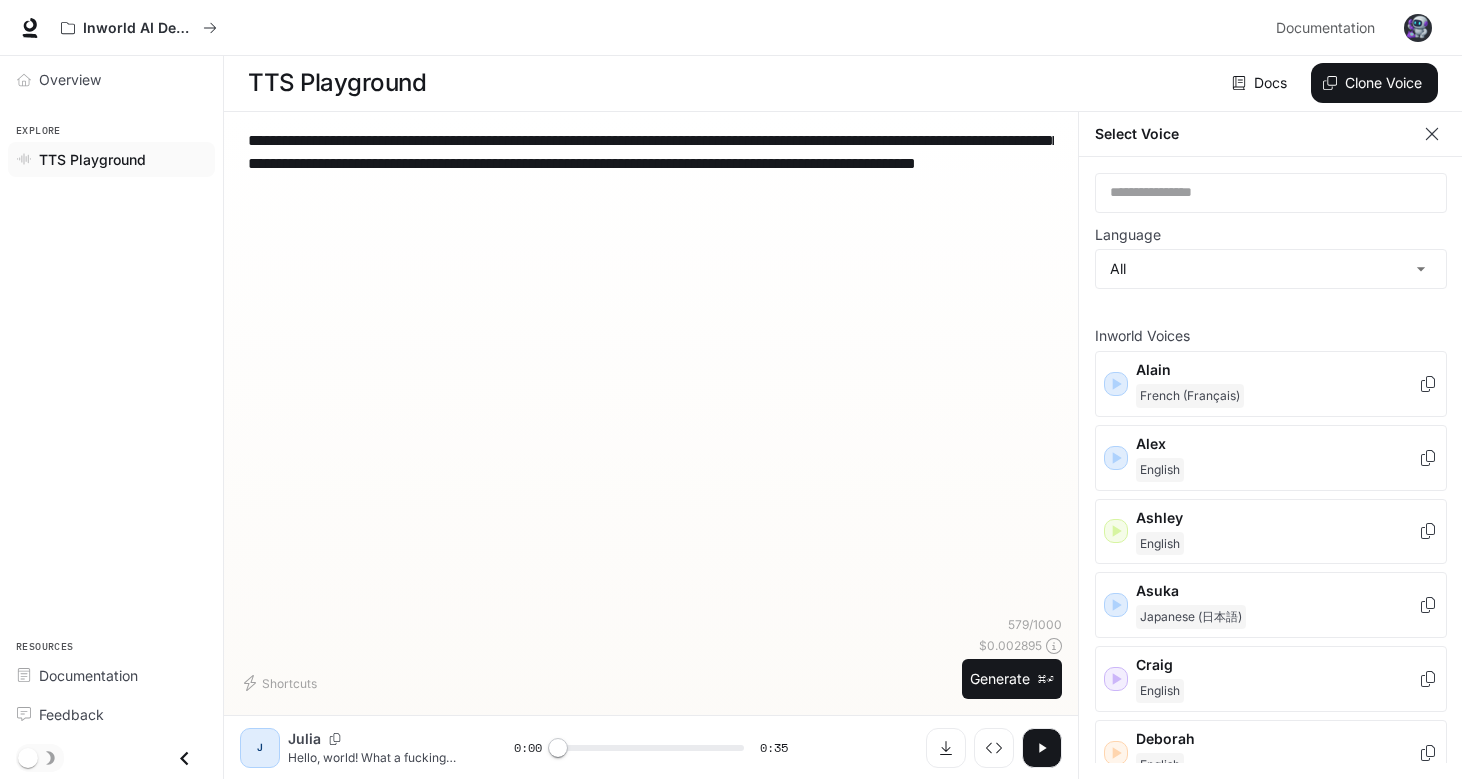 scroll, scrollTop: 9, scrollLeft: 0, axis: vertical 